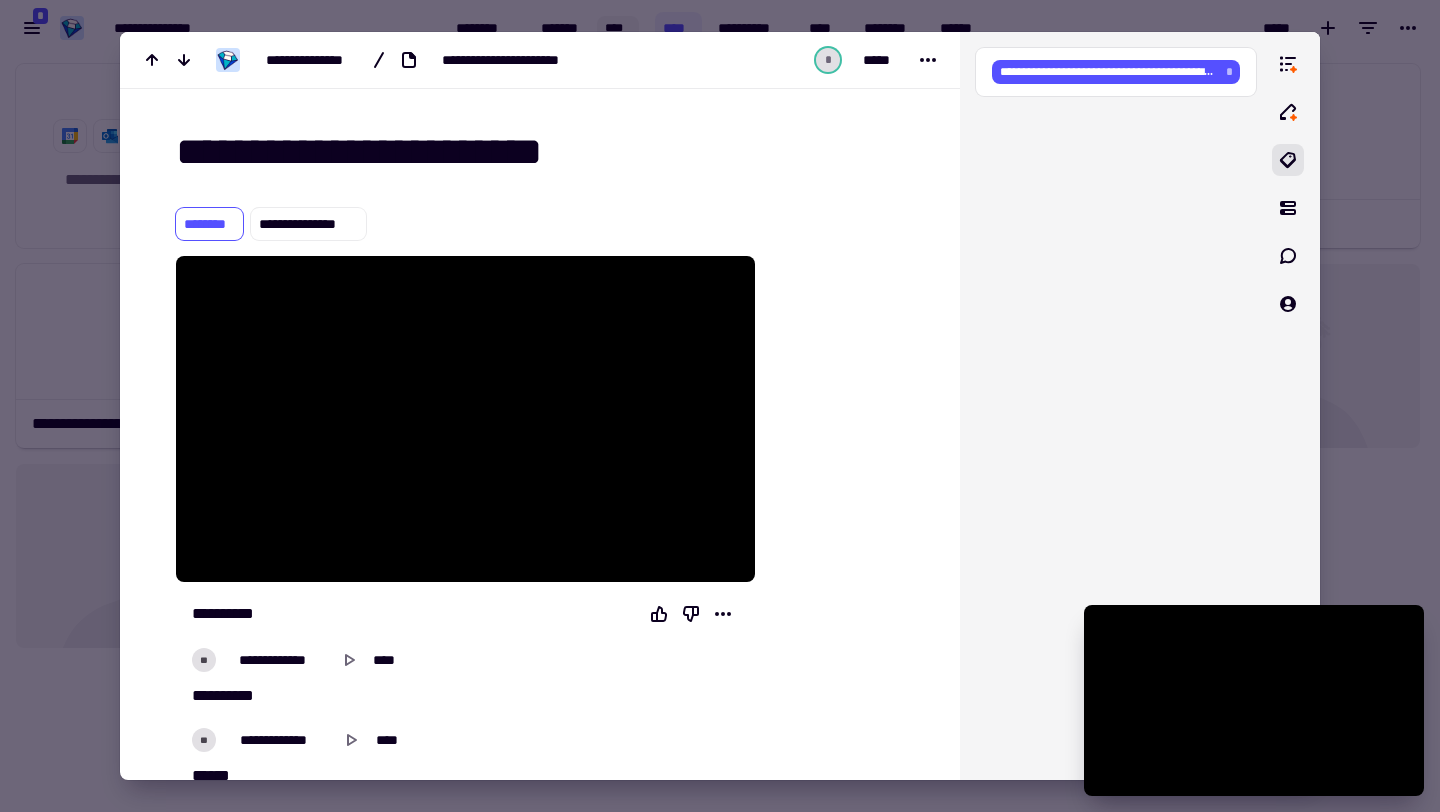 scroll, scrollTop: 0, scrollLeft: 0, axis: both 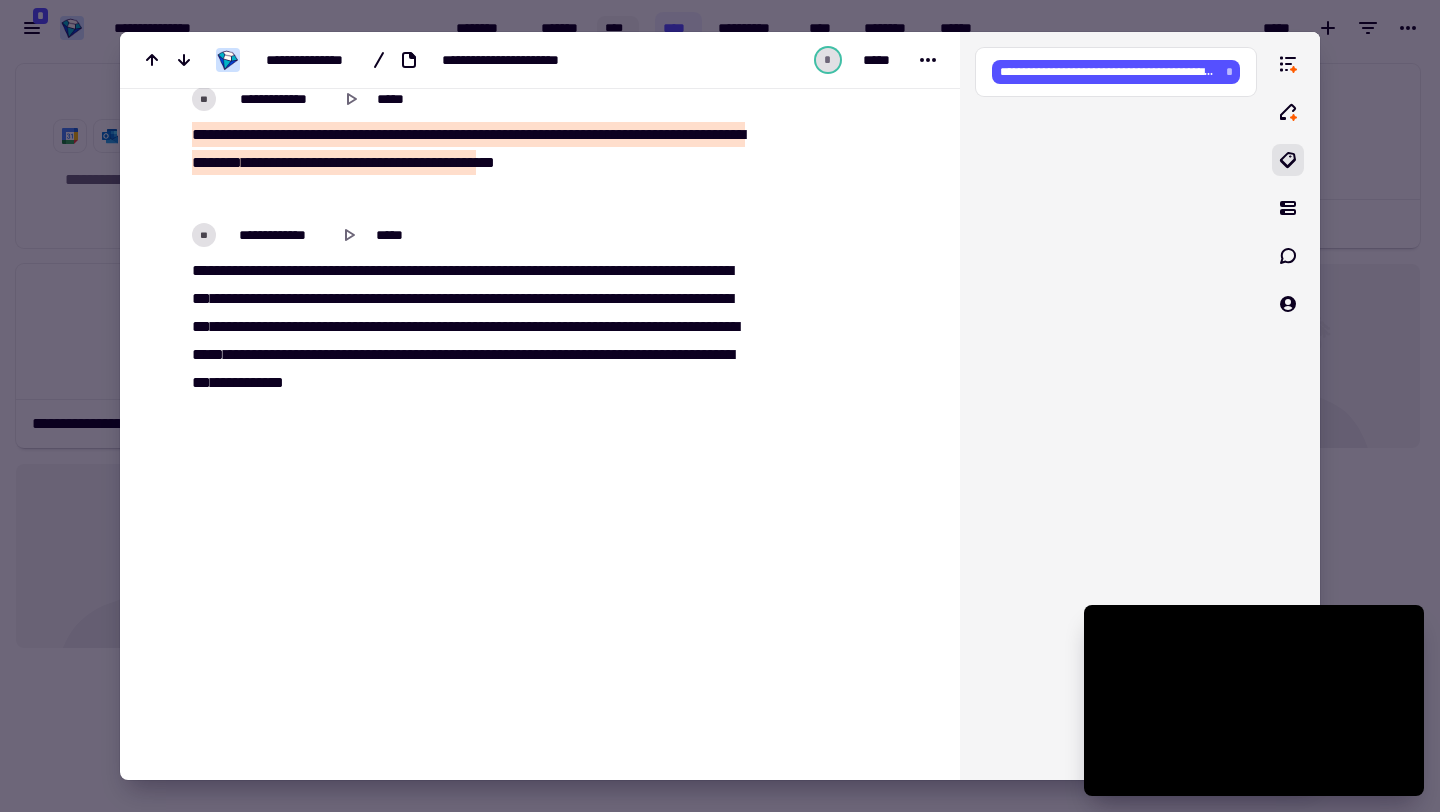 click on "**********" at bounding box center [649, 134] 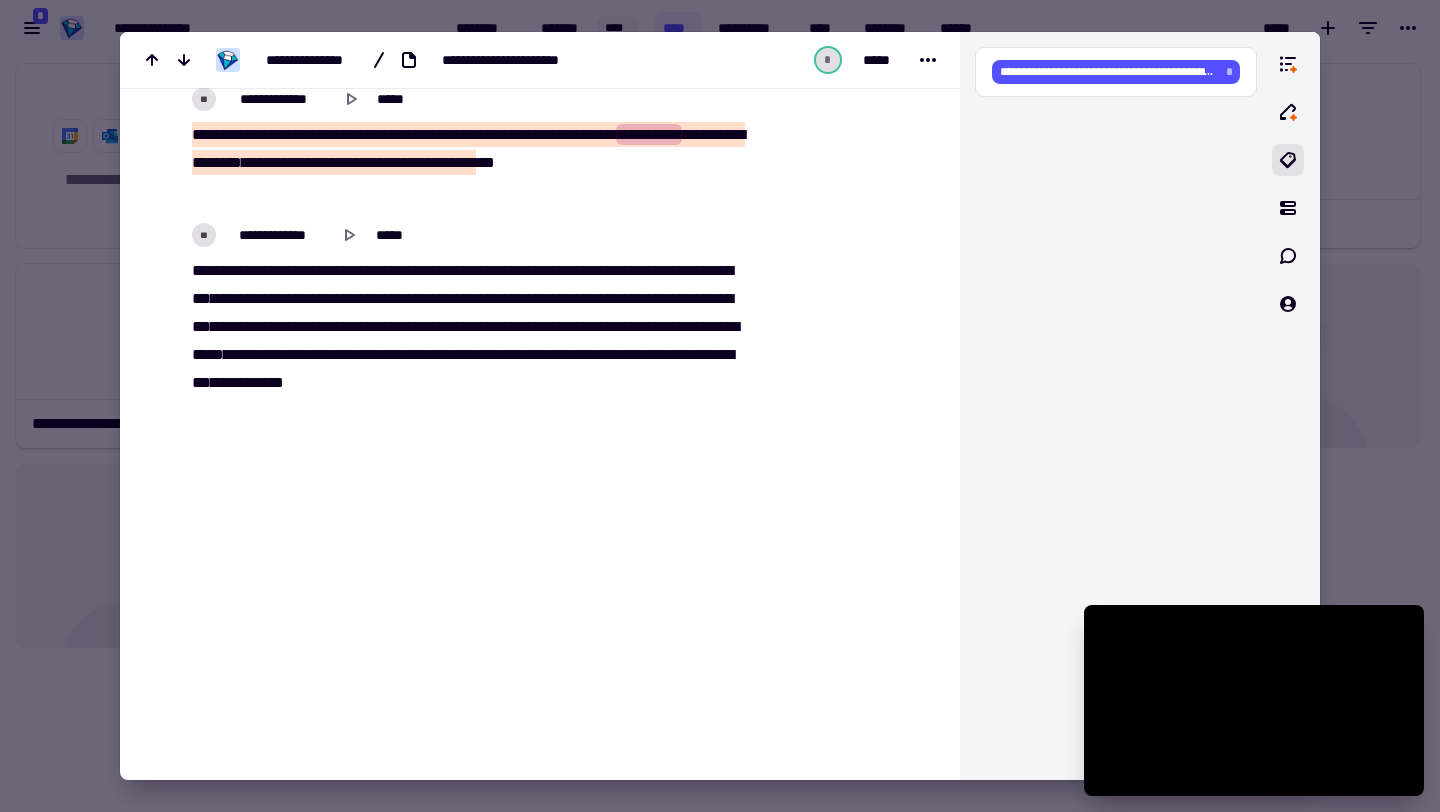 click on "[REDACTED]" at bounding box center [465, 163] 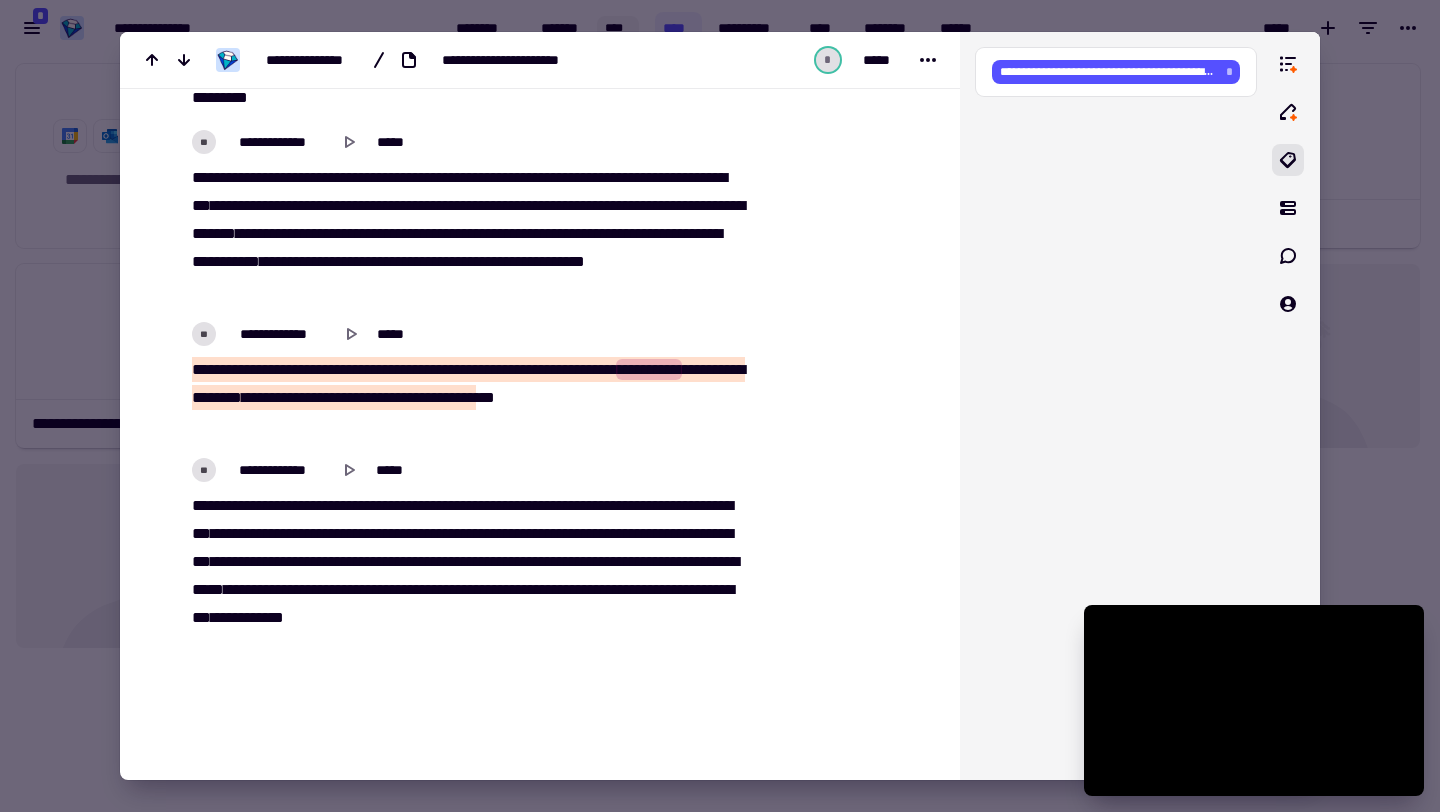 scroll, scrollTop: 33105, scrollLeft: 0, axis: vertical 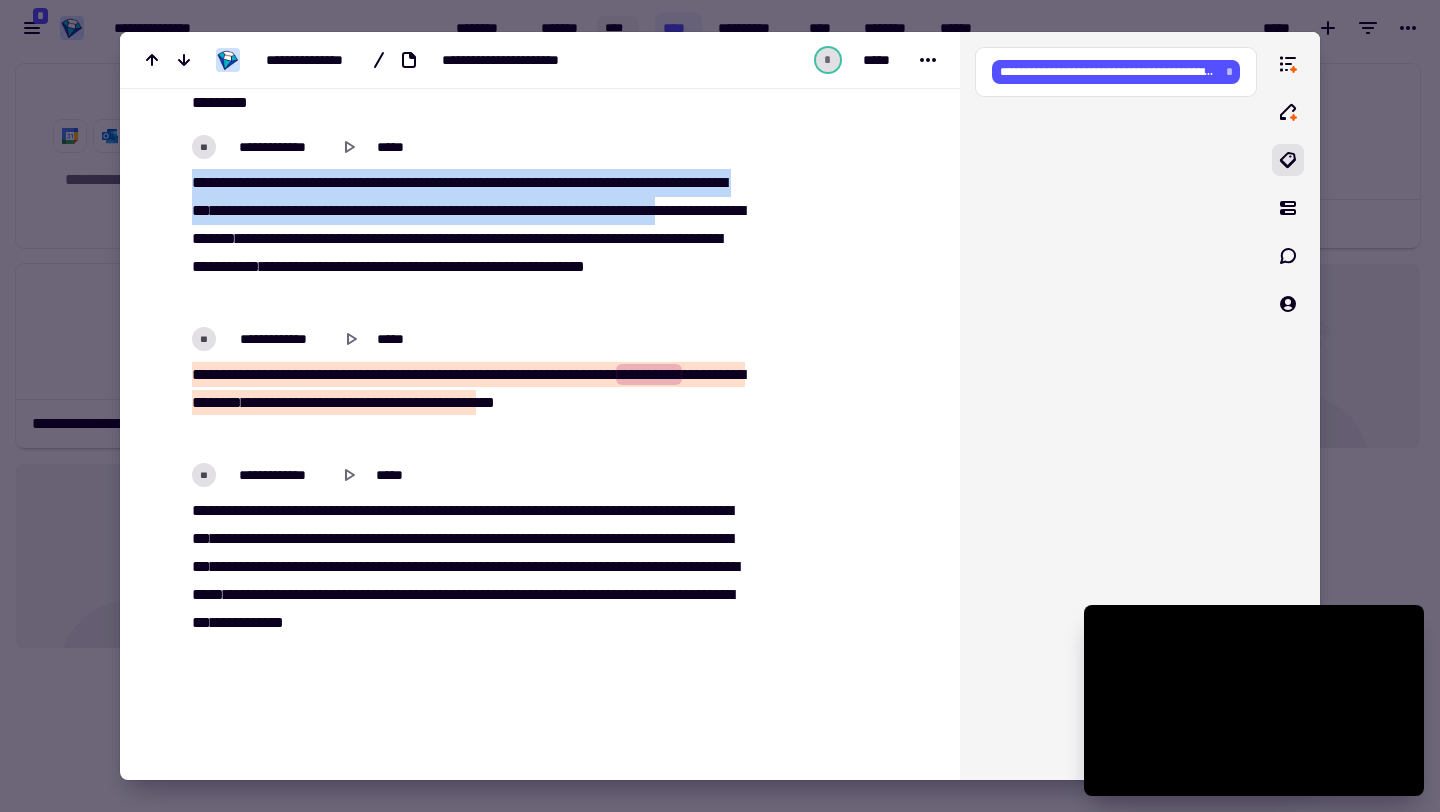 drag, startPoint x: 197, startPoint y: 575, endPoint x: 411, endPoint y: 618, distance: 218.27734 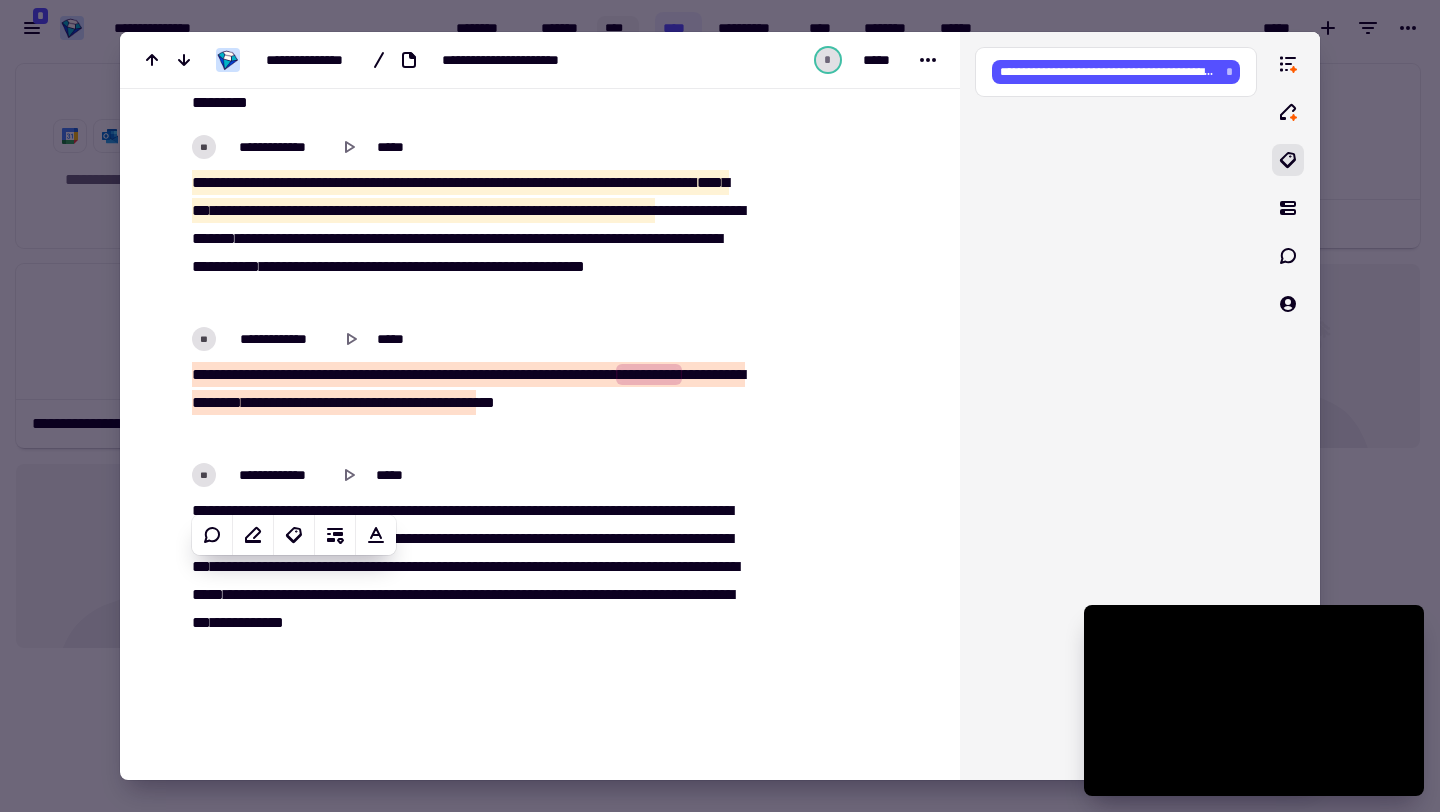click on "[REDACTED]" at bounding box center (465, 147) 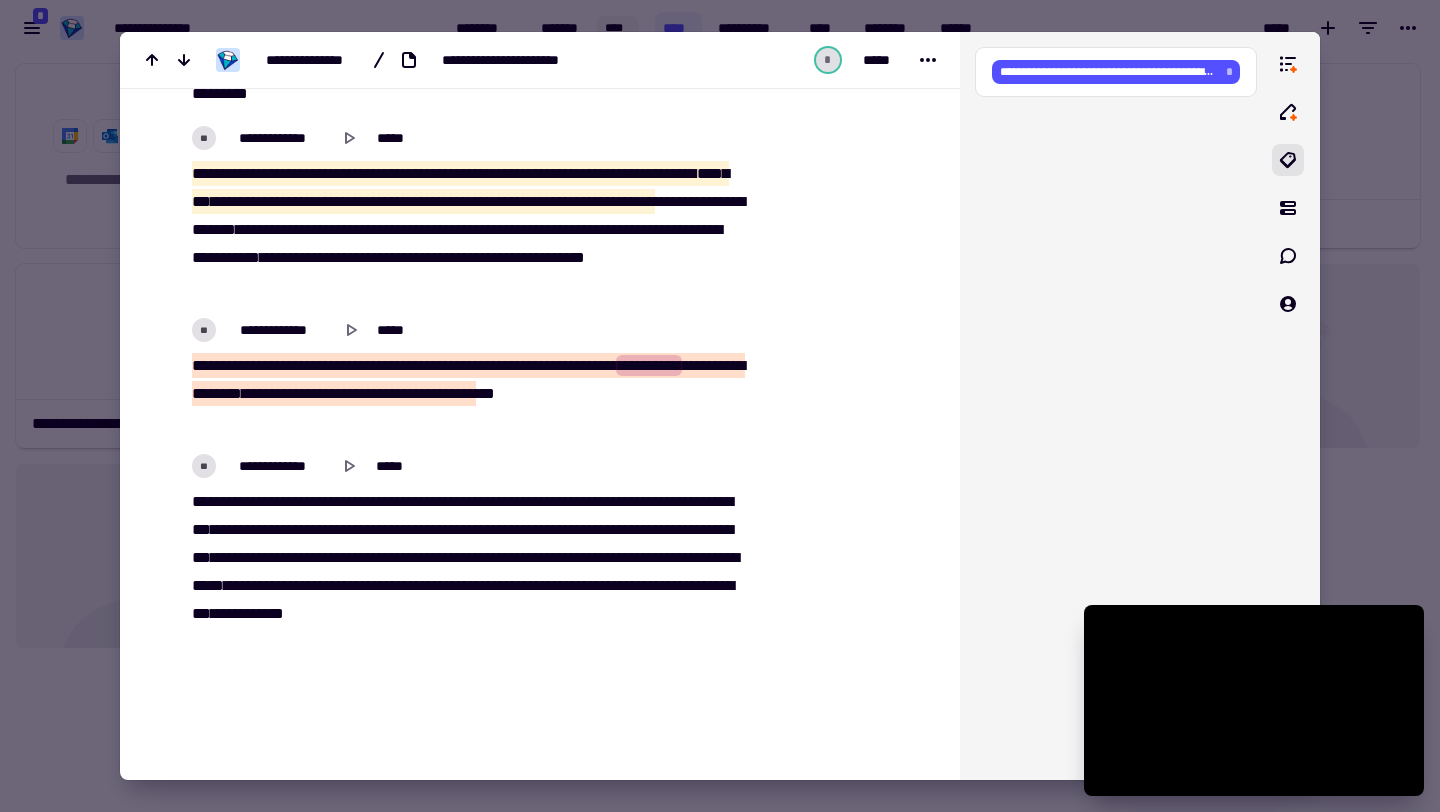 scroll, scrollTop: 33115, scrollLeft: 0, axis: vertical 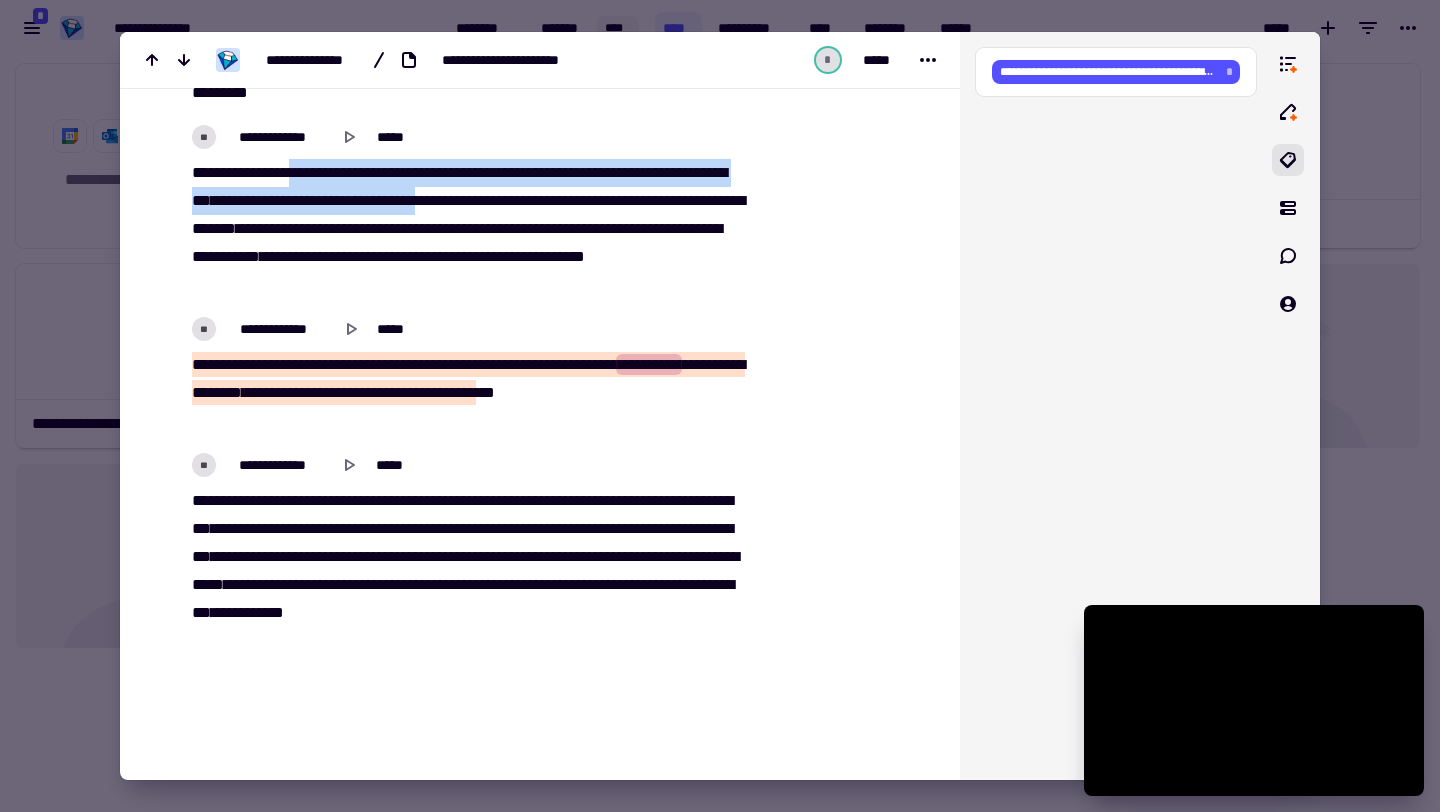 drag, startPoint x: 313, startPoint y: 559, endPoint x: 634, endPoint y: 590, distance: 322.4934 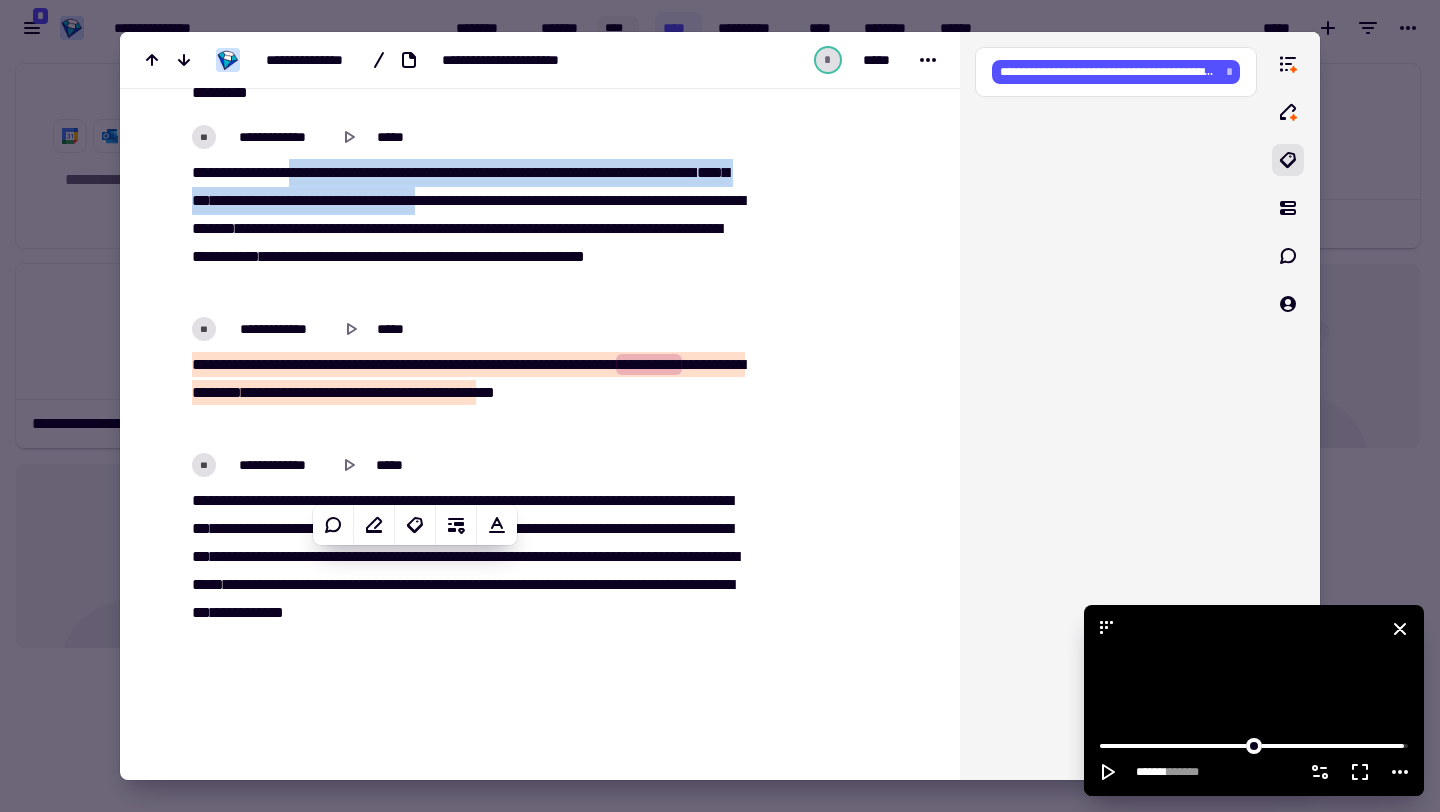 click 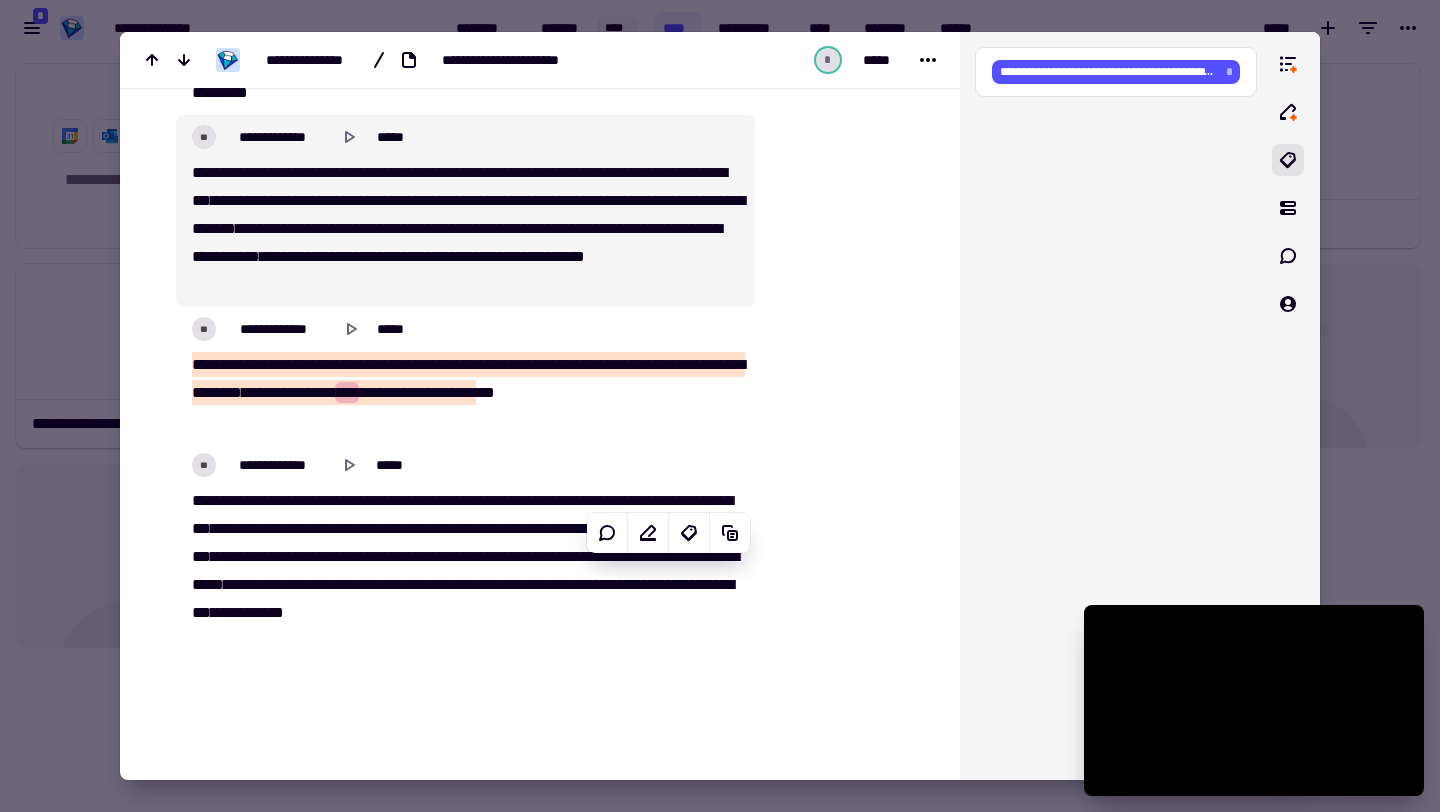 click on "[REDACTED]" at bounding box center (465, 229) 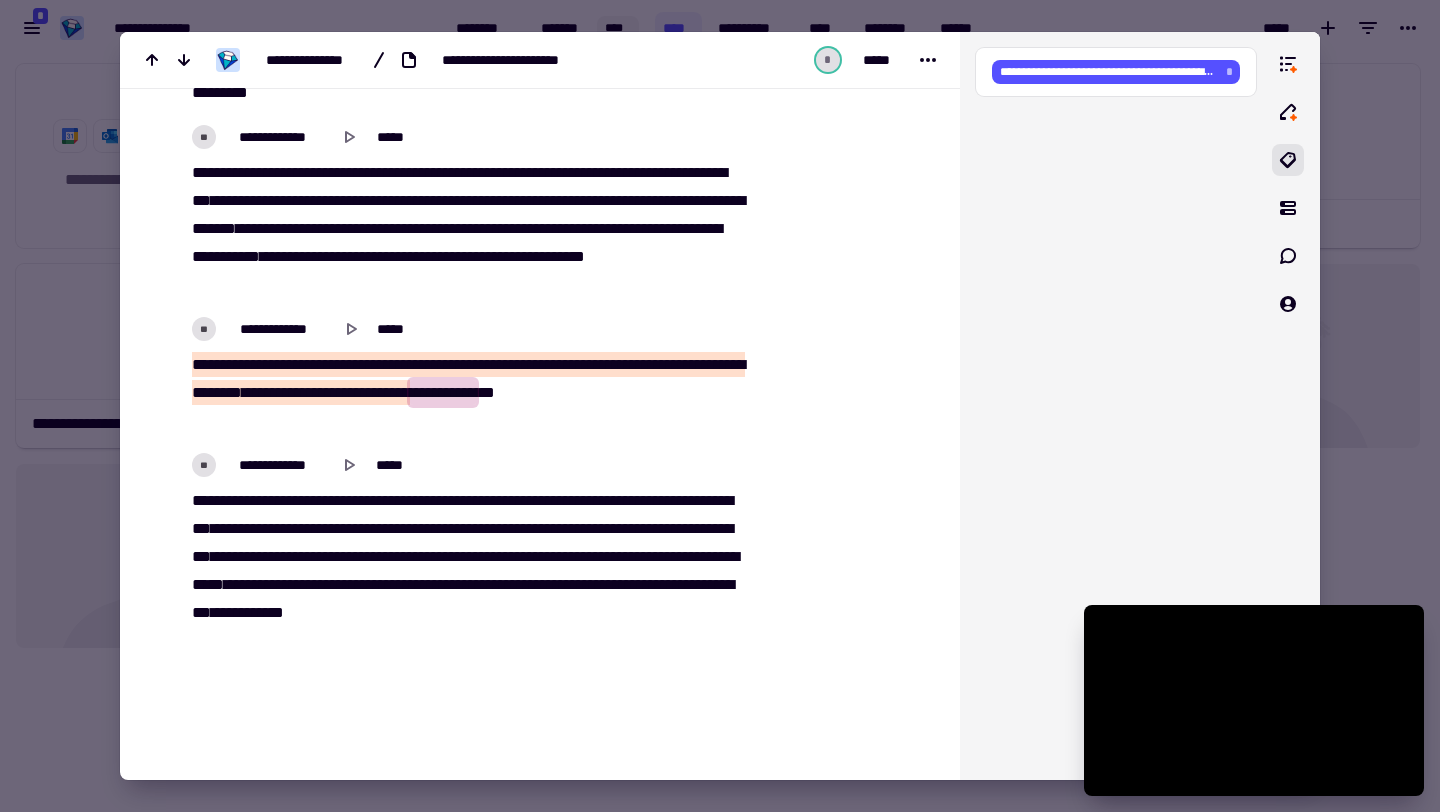 click on "****" at bounding box center [319, 172] 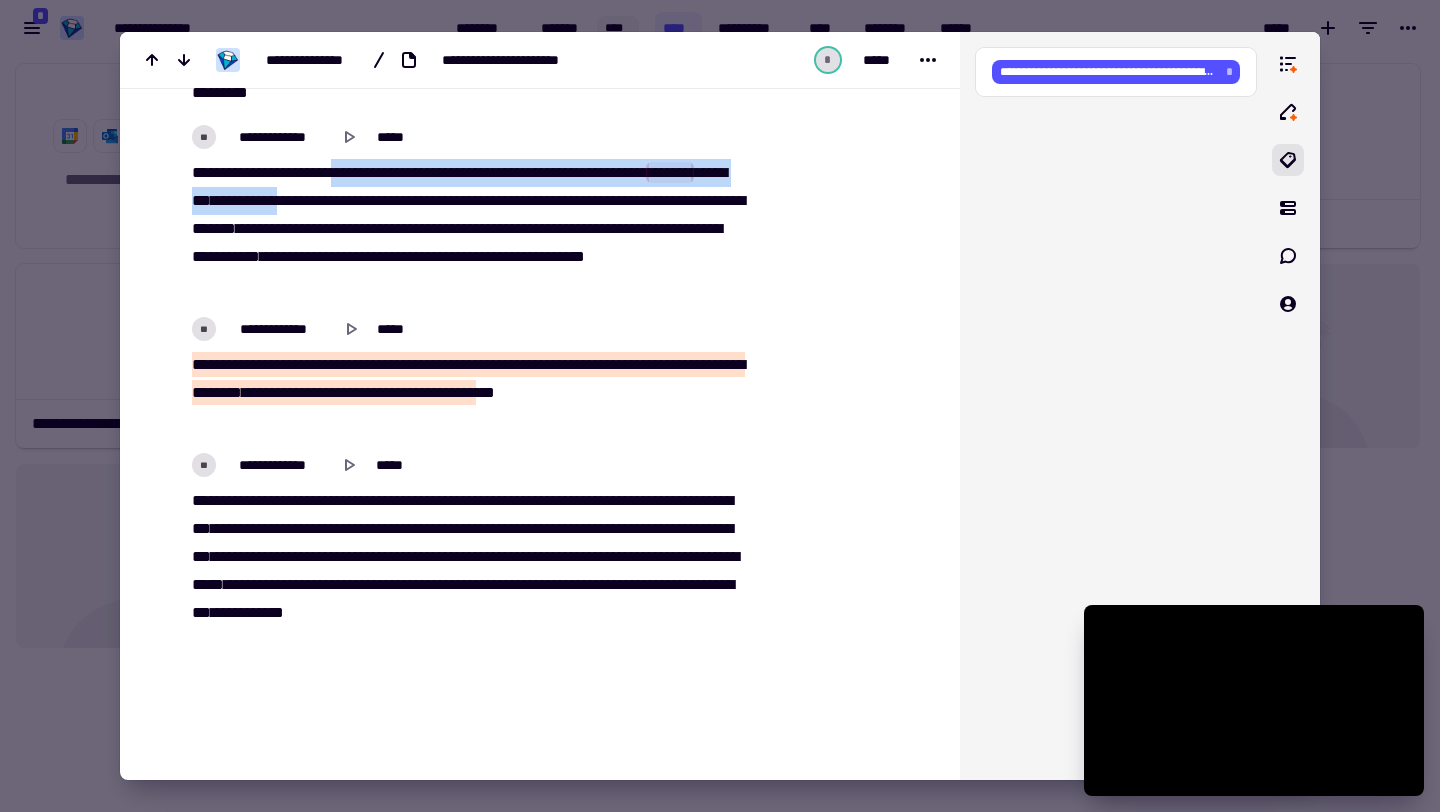 drag, startPoint x: 369, startPoint y: 557, endPoint x: 472, endPoint y: 603, distance: 112.805145 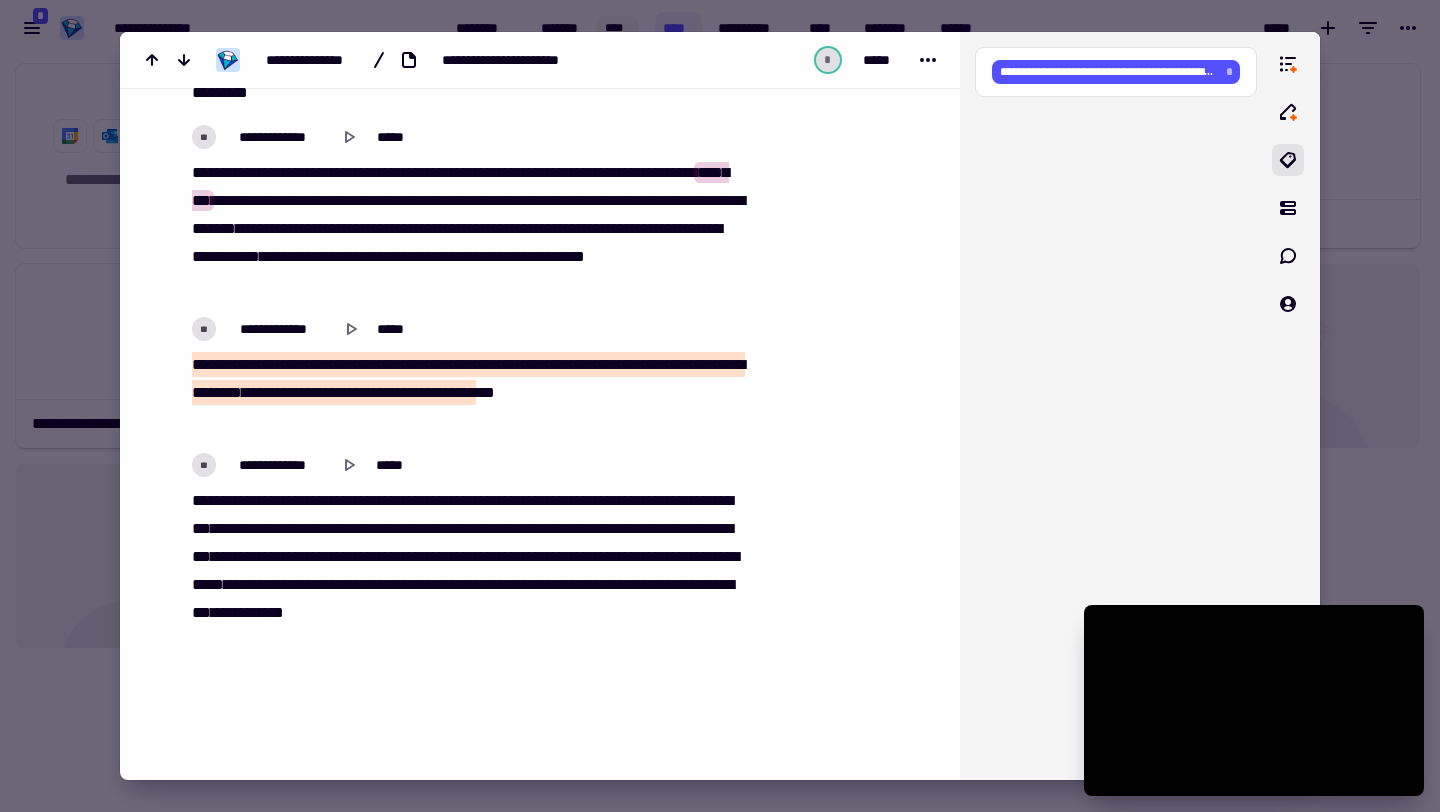 click on "[REDACTED]" at bounding box center [465, 229] 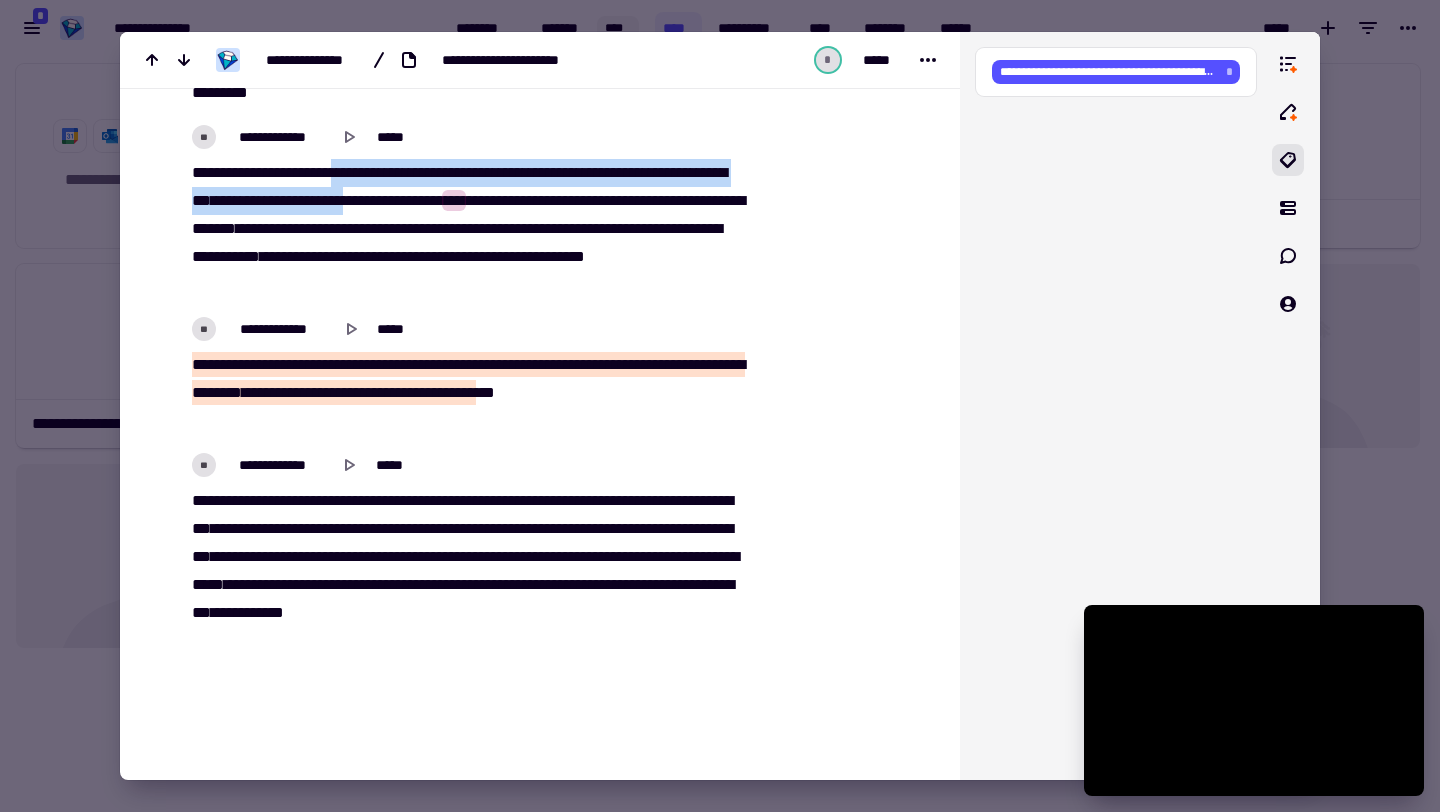 drag, startPoint x: 371, startPoint y: 559, endPoint x: 557, endPoint y: 602, distance: 190.90573 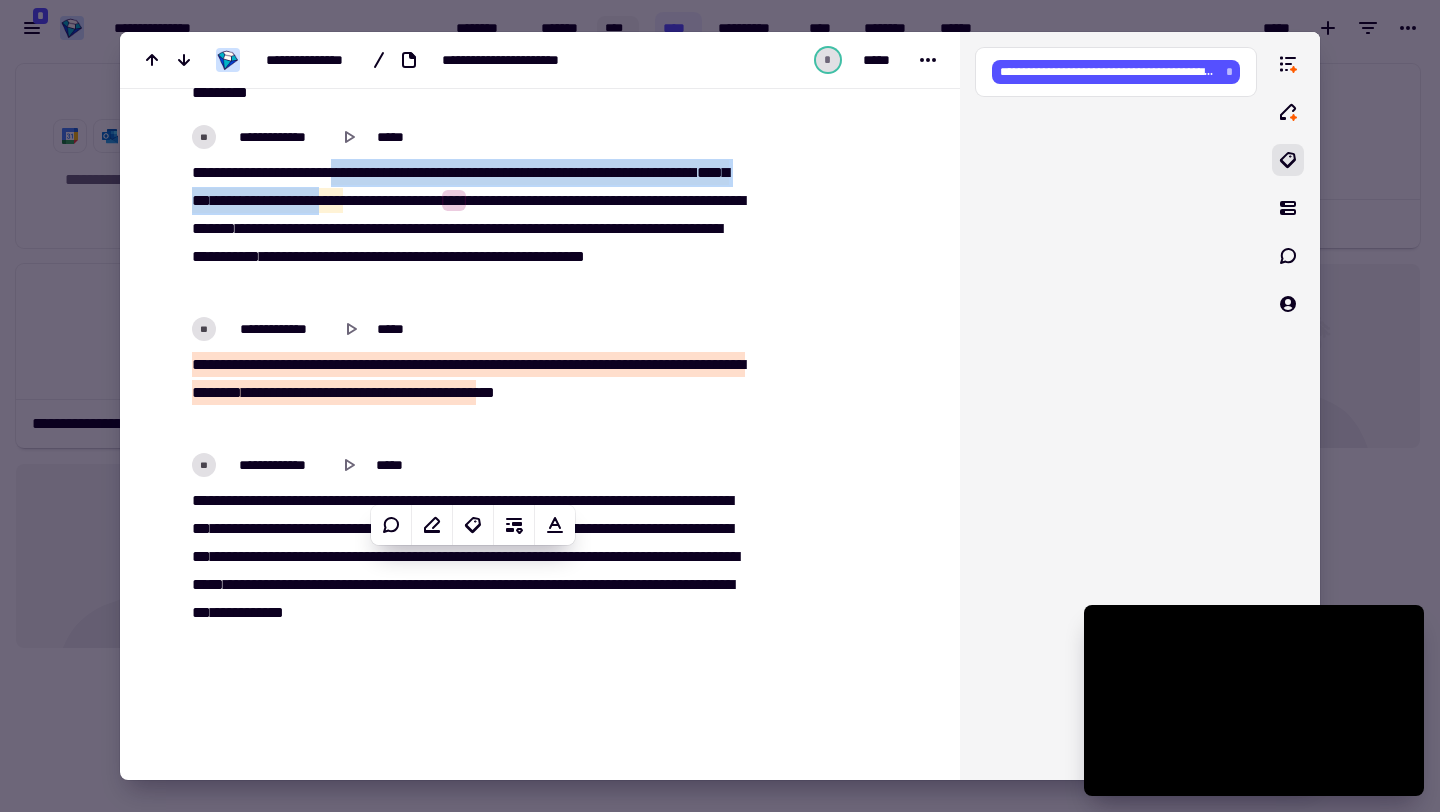 click on "****" at bounding box center [427, 200] 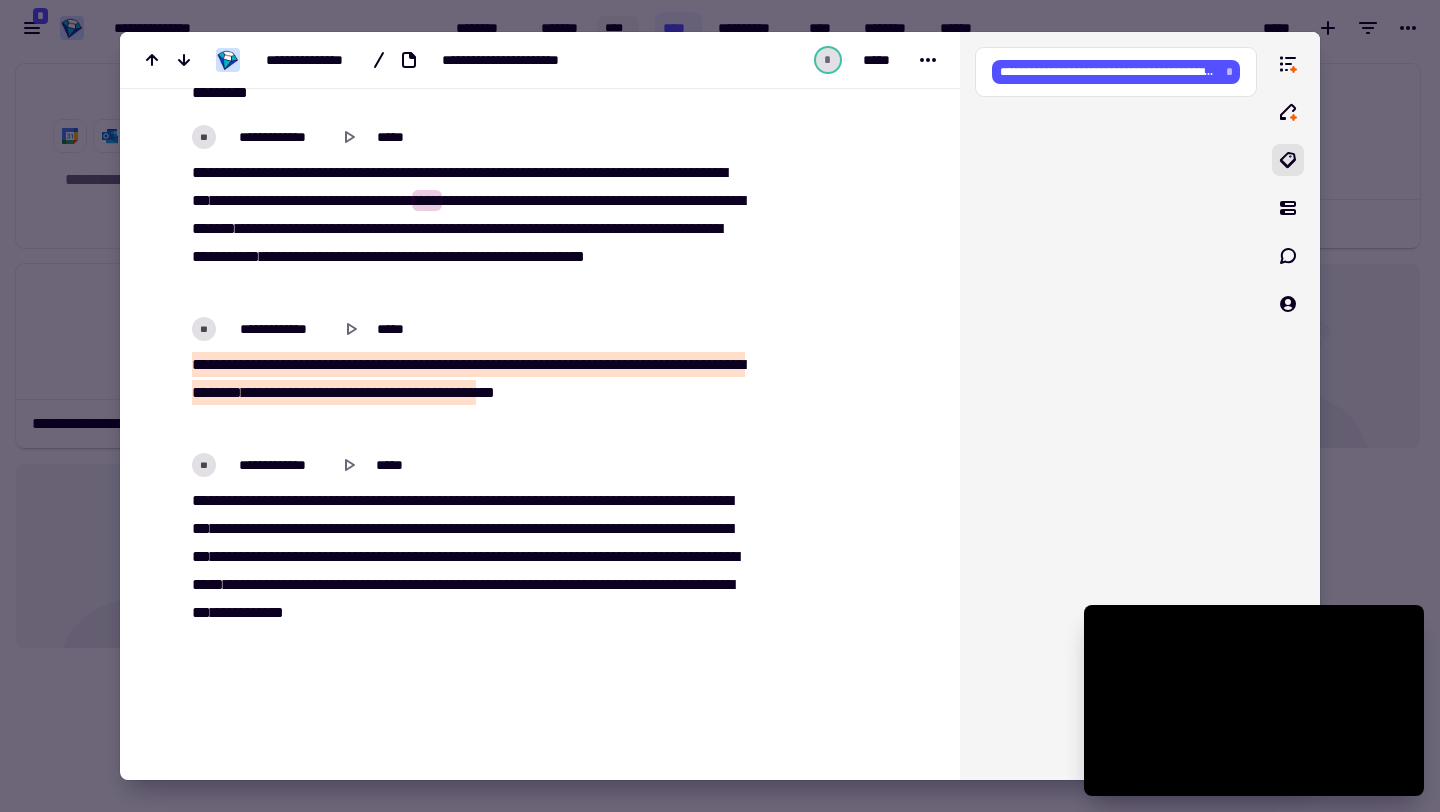 click on "[REDACTED]" at bounding box center (465, 229) 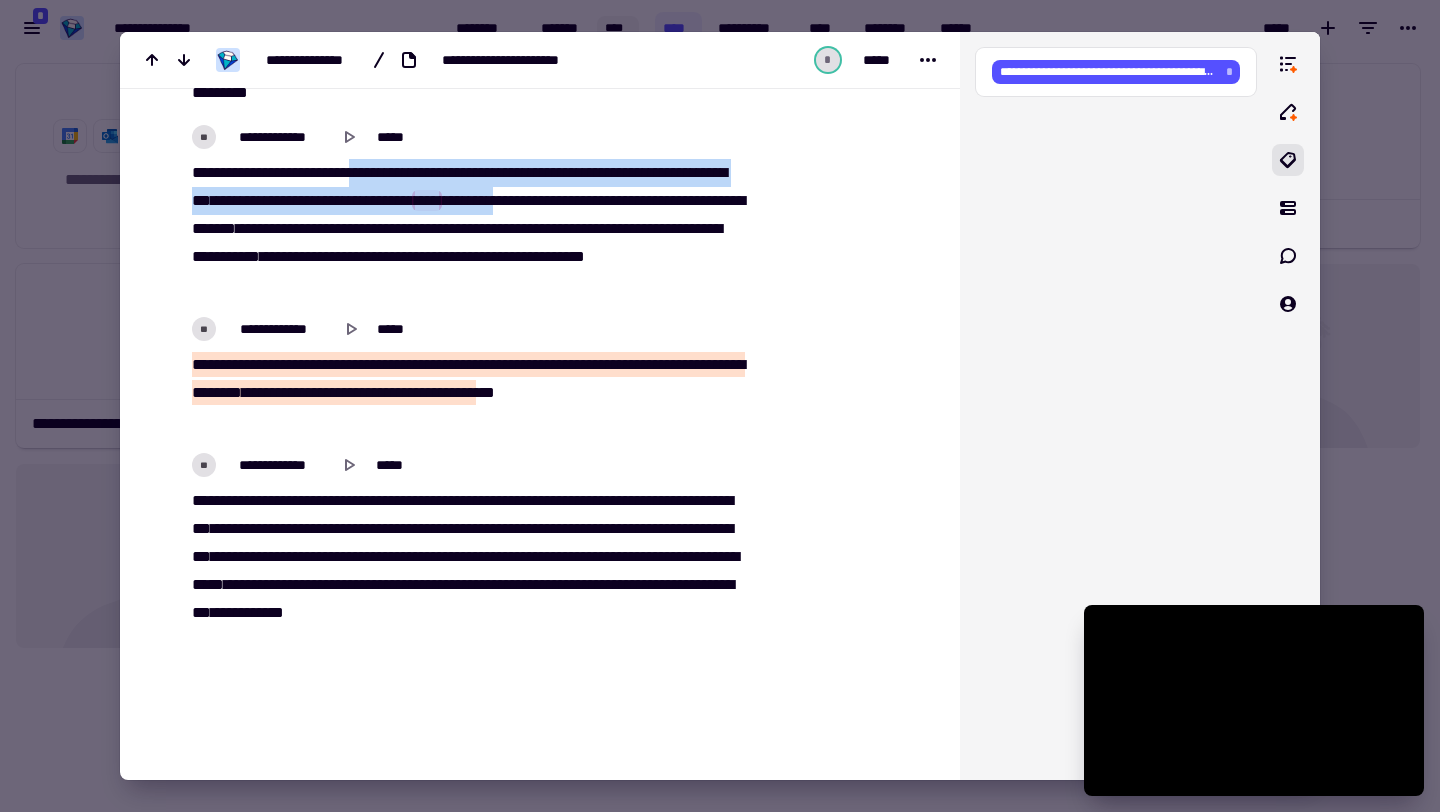 drag, startPoint x: 744, startPoint y: 594, endPoint x: 382, endPoint y: 548, distance: 364.91095 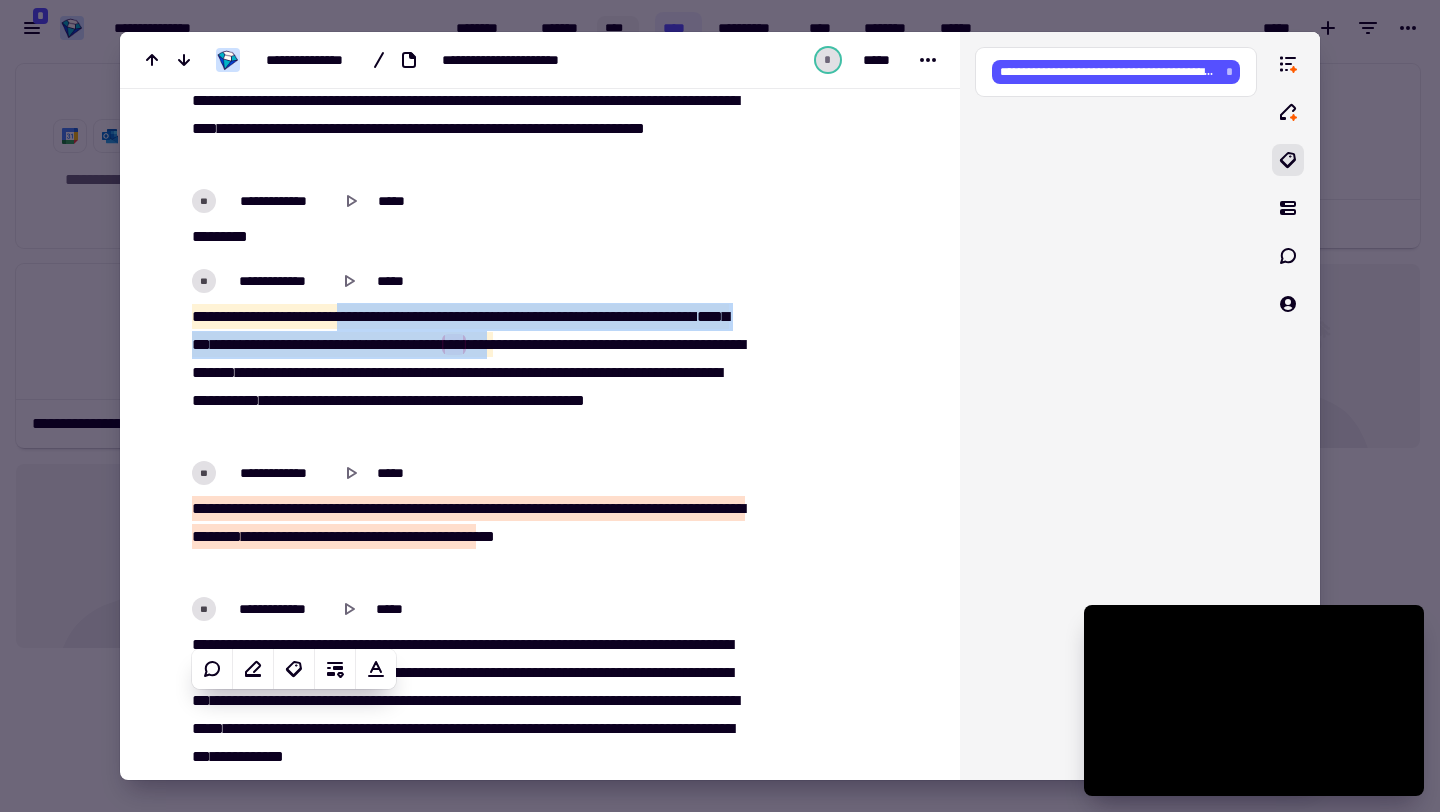 scroll, scrollTop: 32936, scrollLeft: 0, axis: vertical 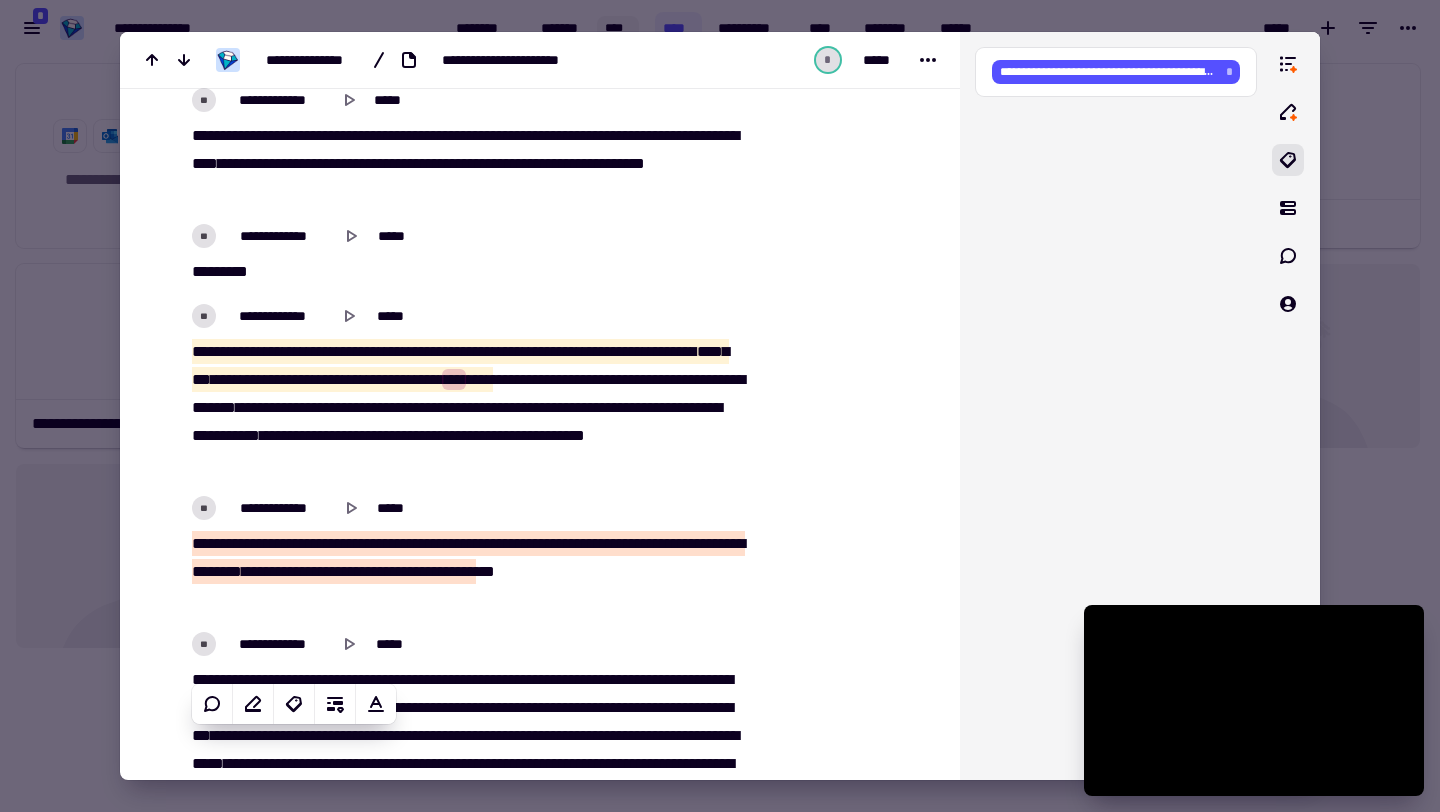 click on "[REDACTED]" at bounding box center [465, 164] 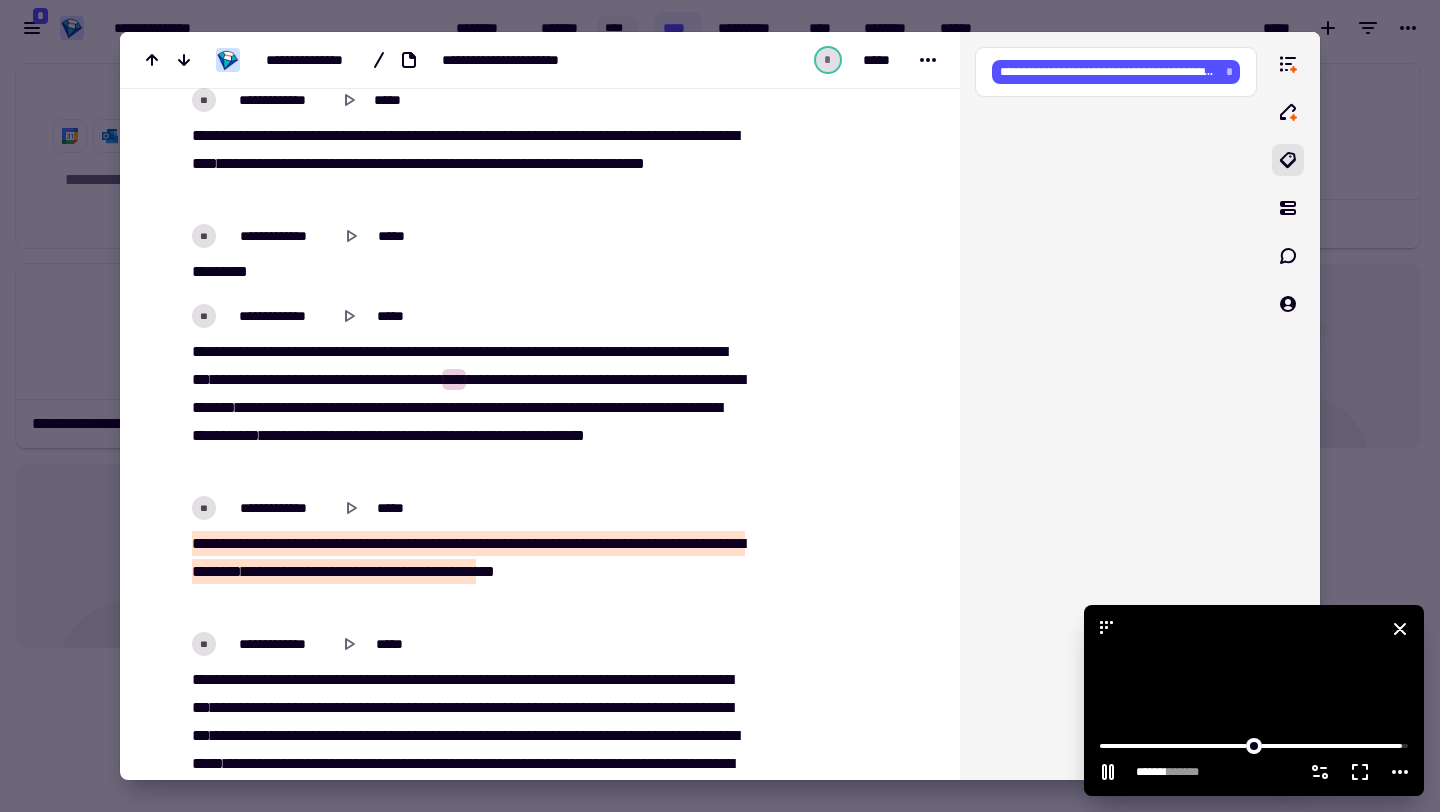 click 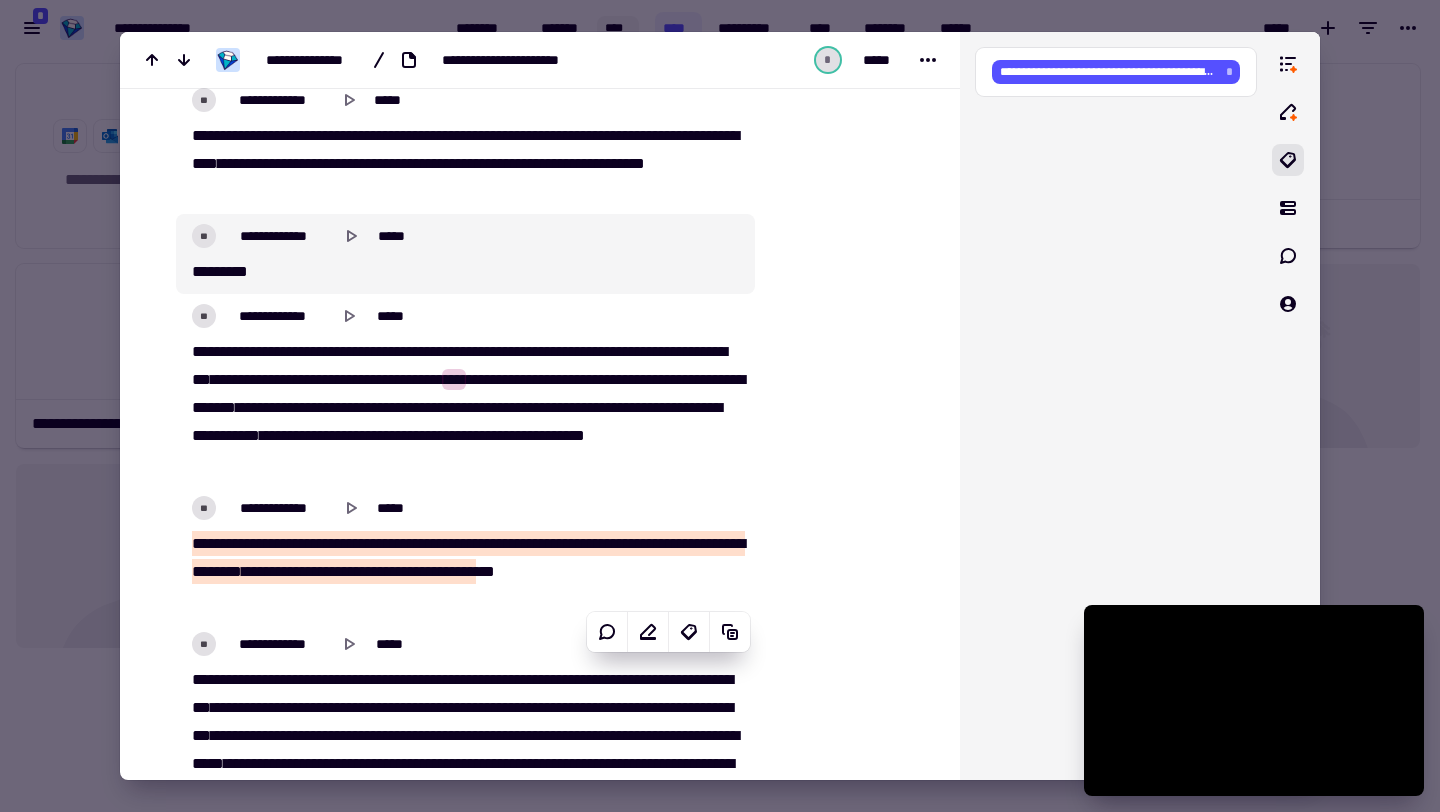 scroll, scrollTop: 32841, scrollLeft: 0, axis: vertical 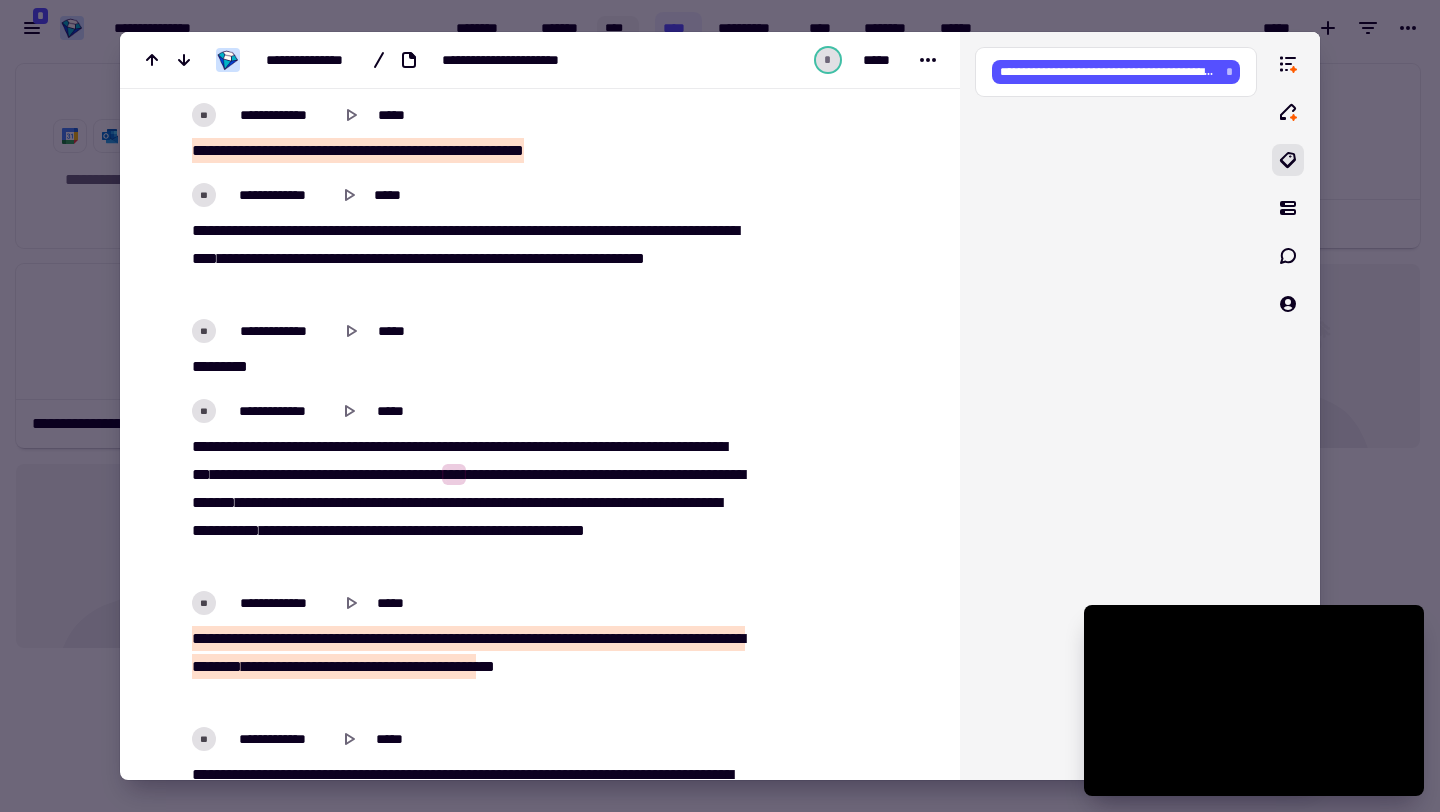 click on "***" at bounding box center [292, 230] 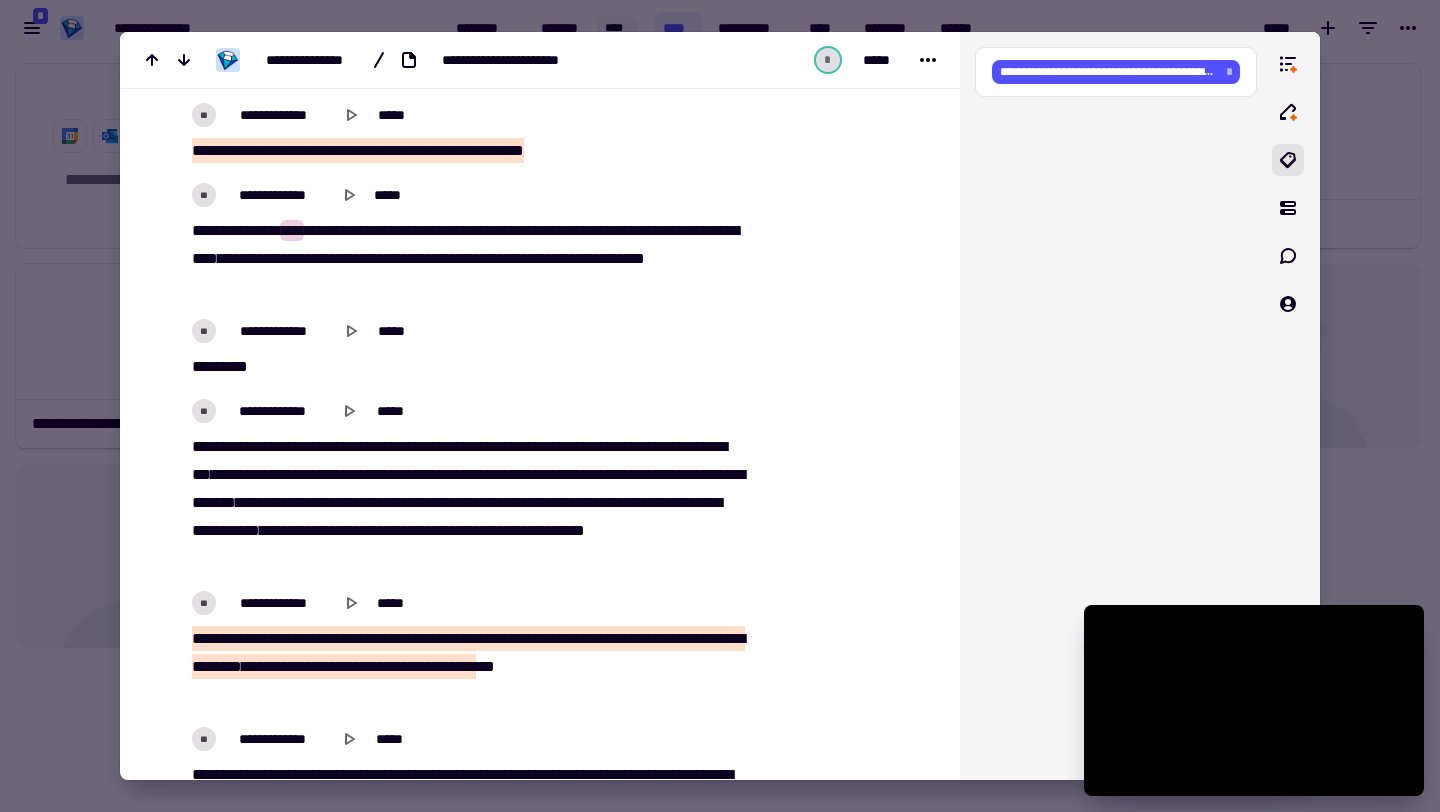 click on "[REDACTED]" at bounding box center [465, 259] 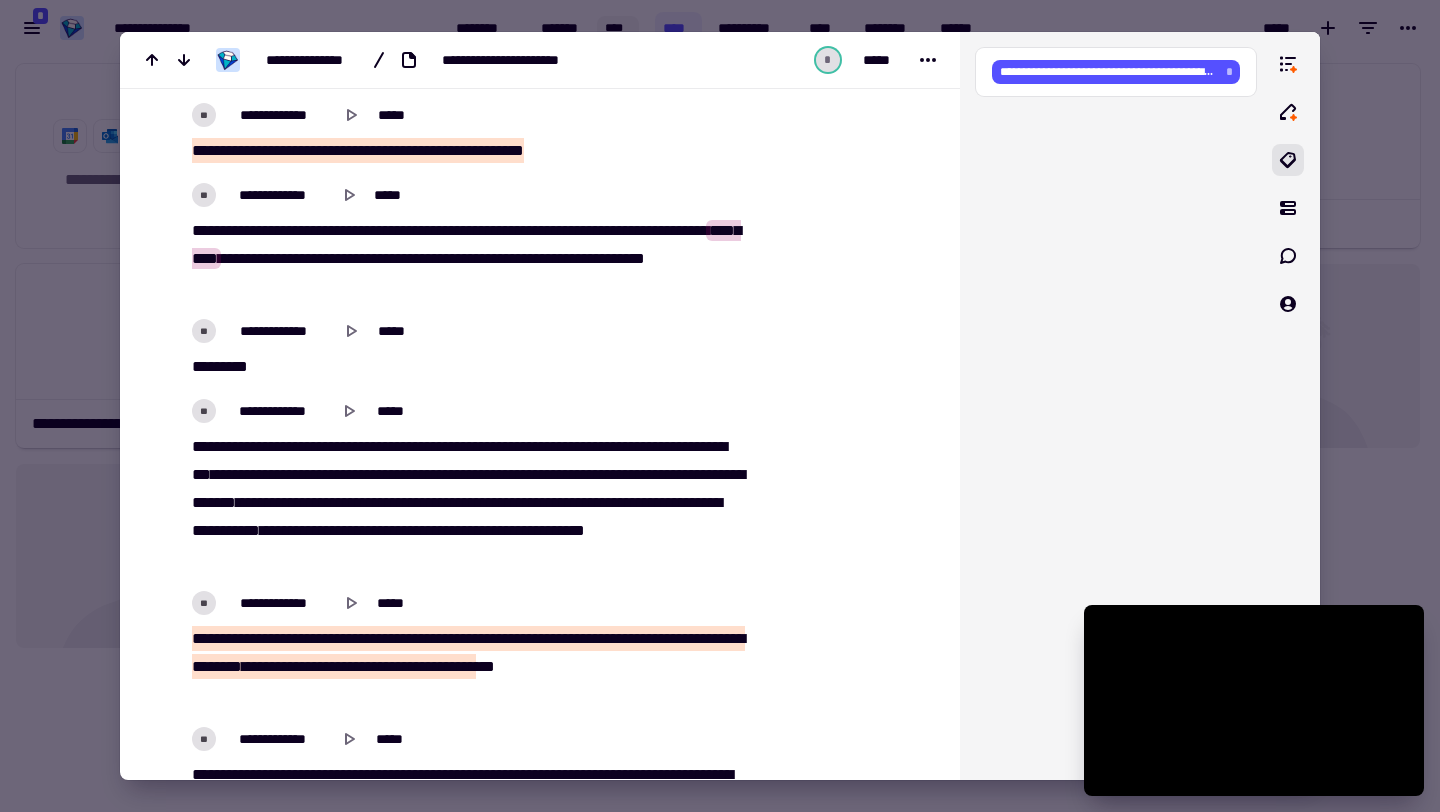 click on "****" at bounding box center [367, 230] 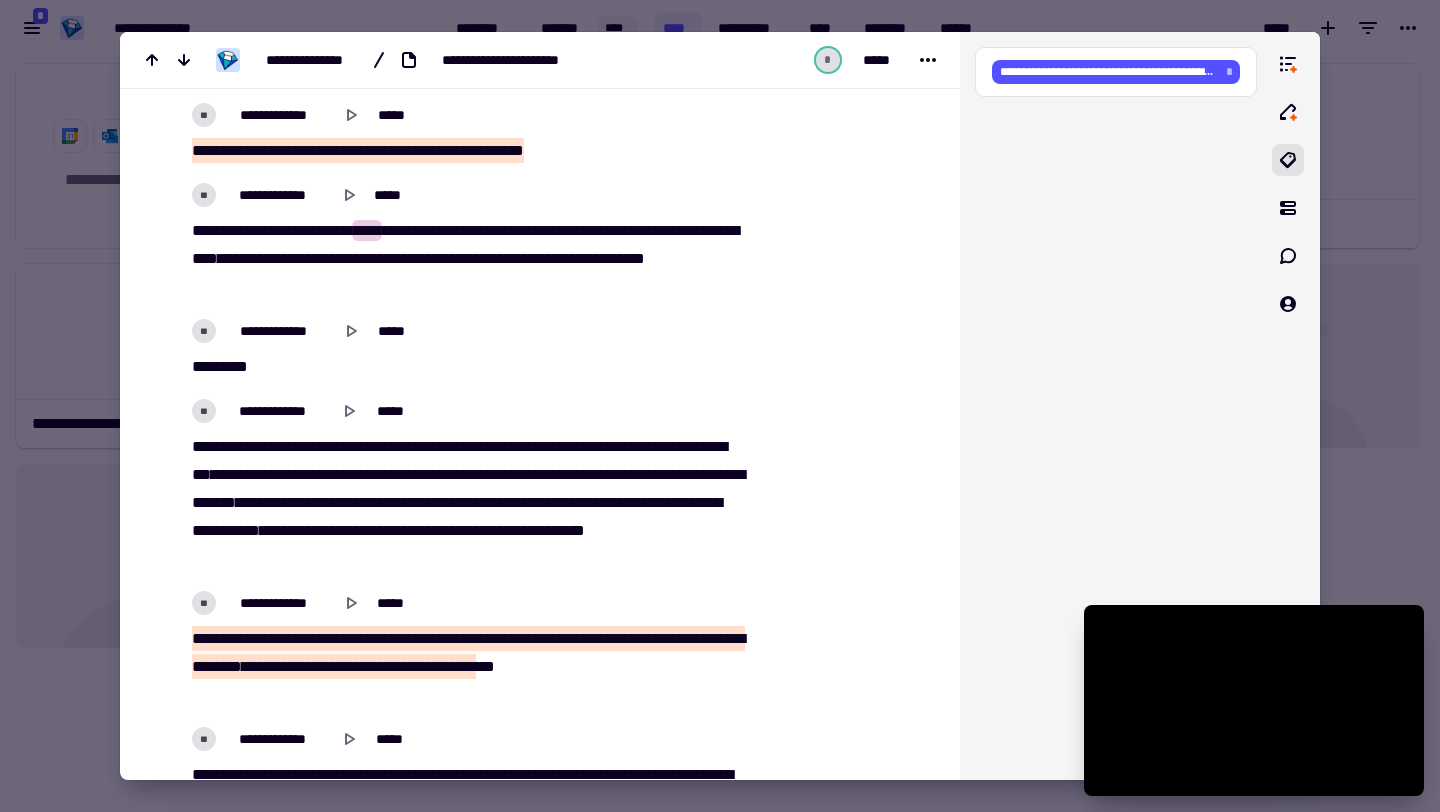 click on "***" at bounding box center [394, 230] 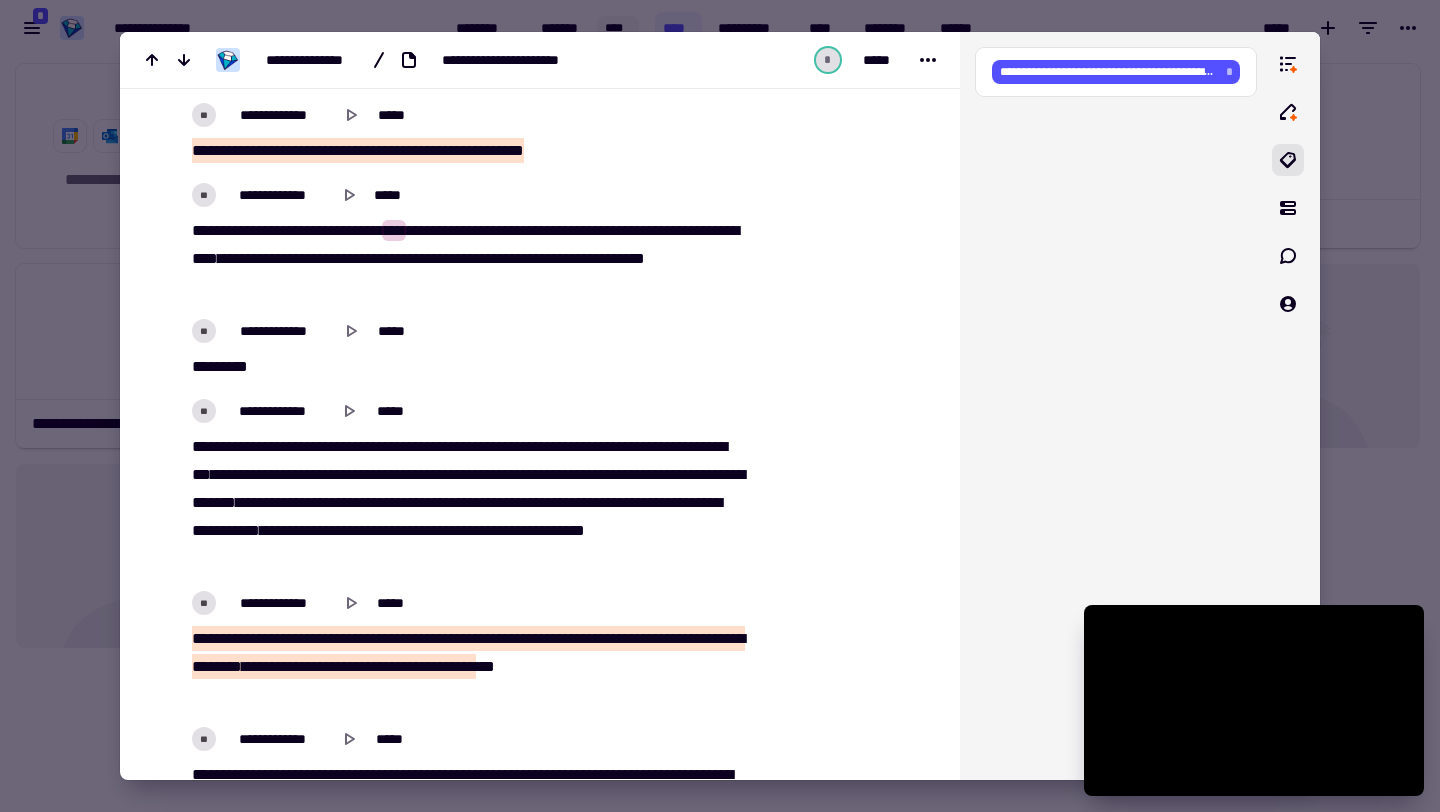 click on "*******" at bounding box center [430, 230] 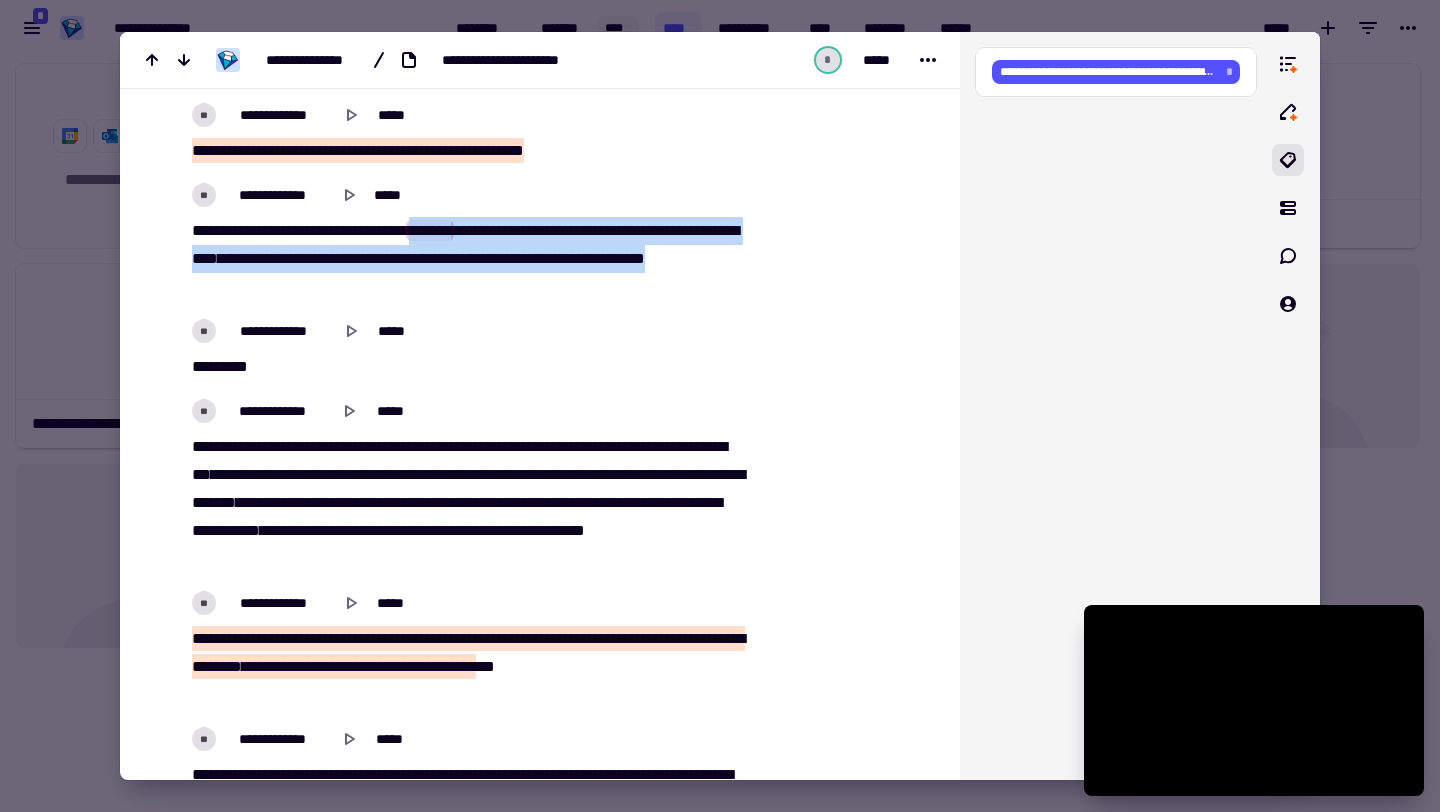 drag, startPoint x: 427, startPoint y: 623, endPoint x: 570, endPoint y: 676, distance: 152.50574 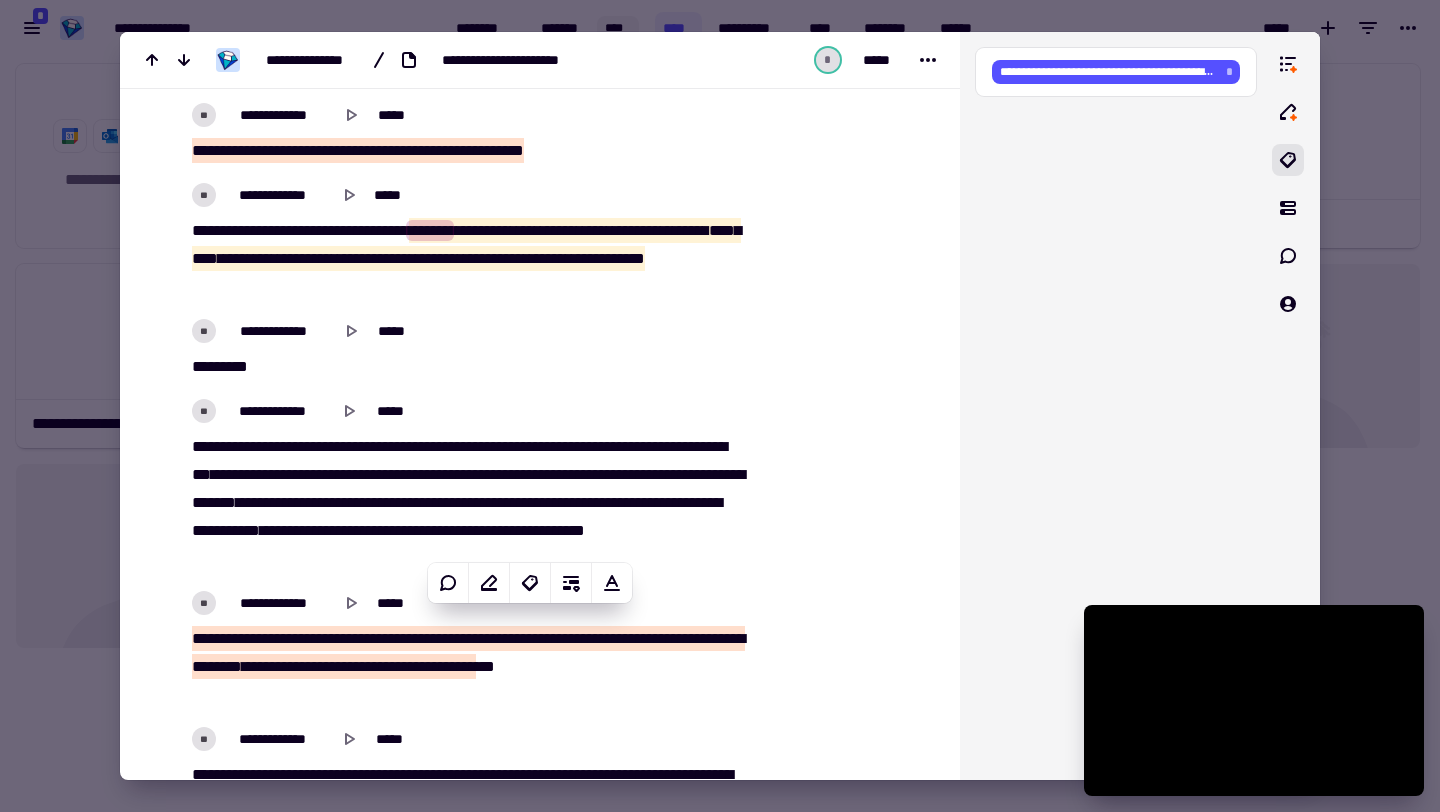 click on "***" at bounding box center (394, 230) 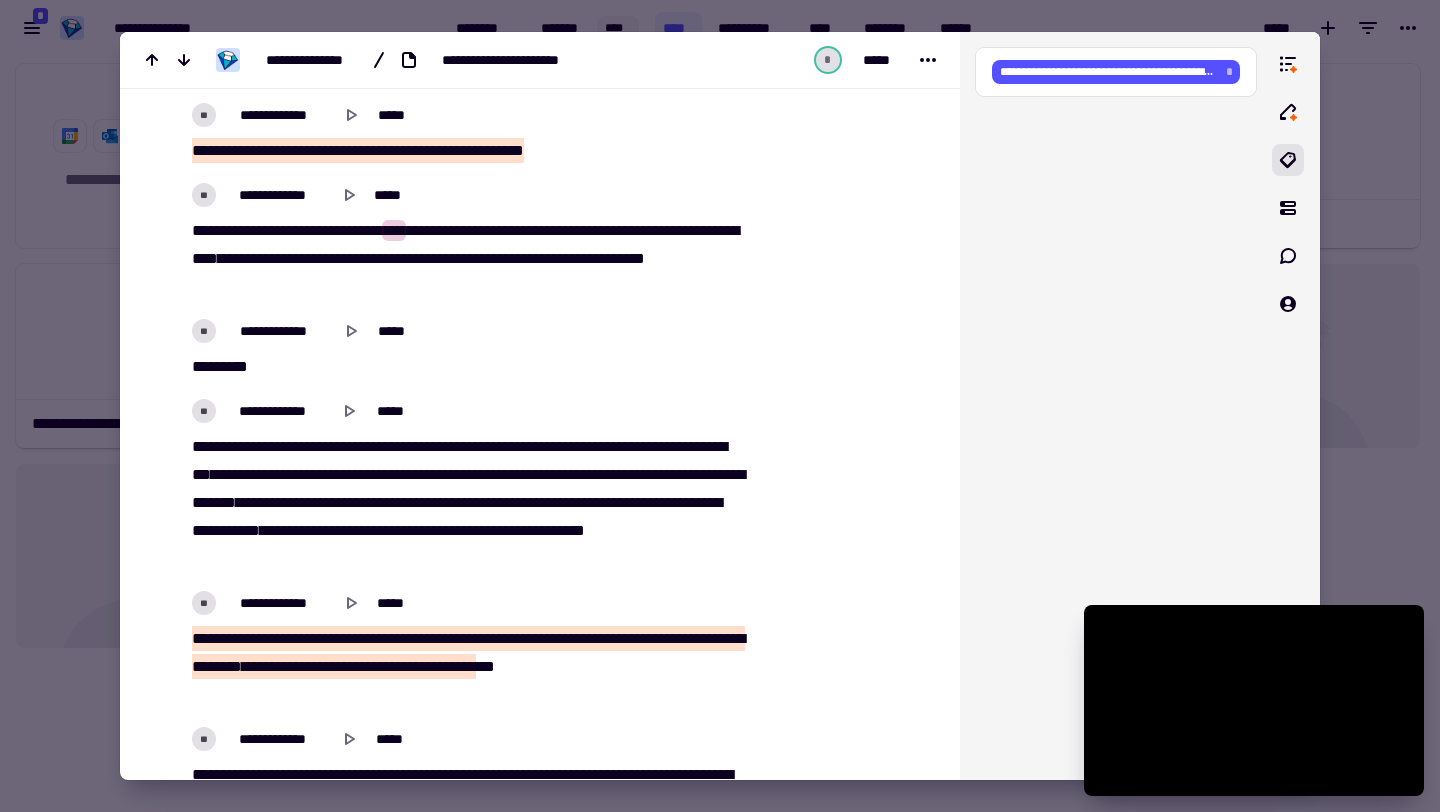 click on "***" at bounding box center (394, 230) 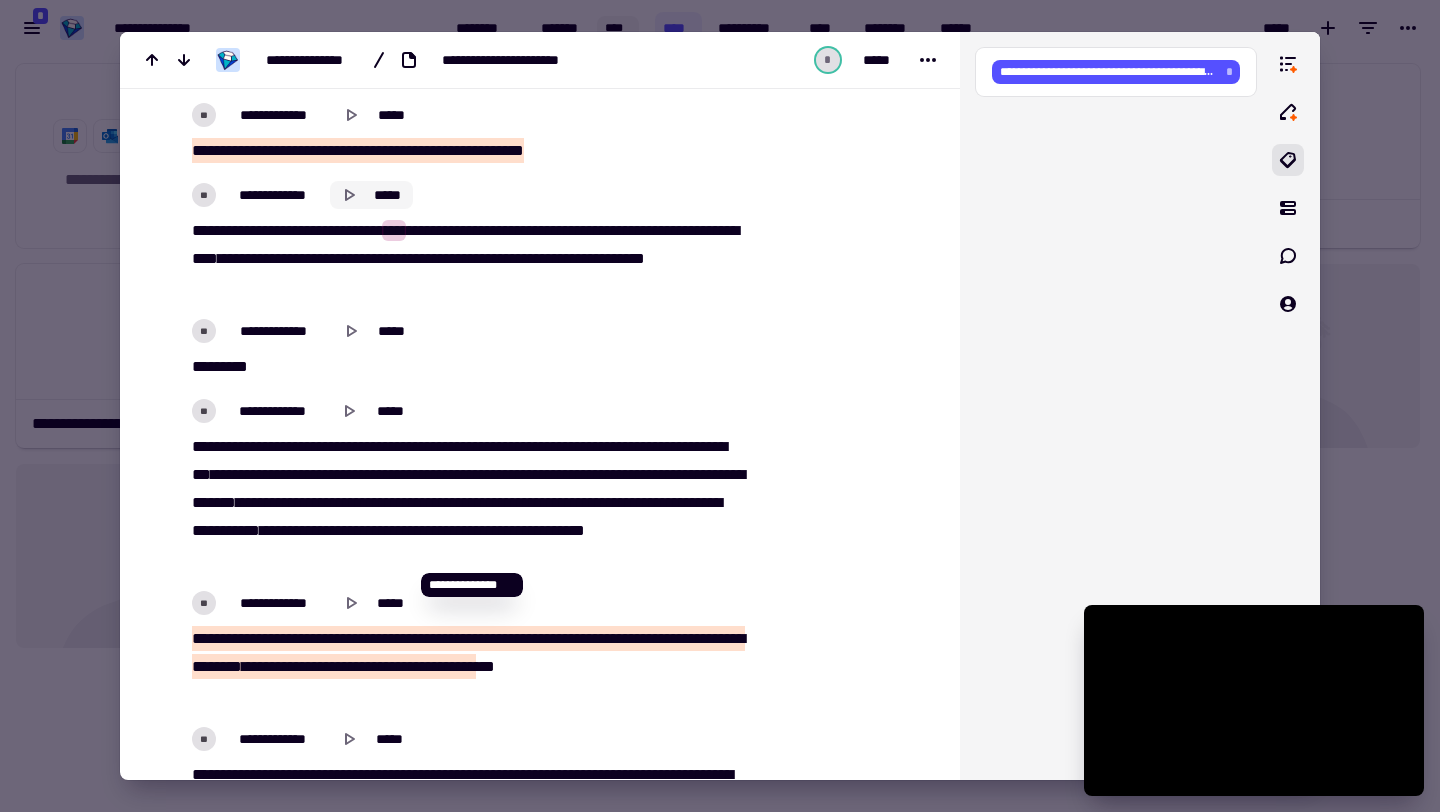 click 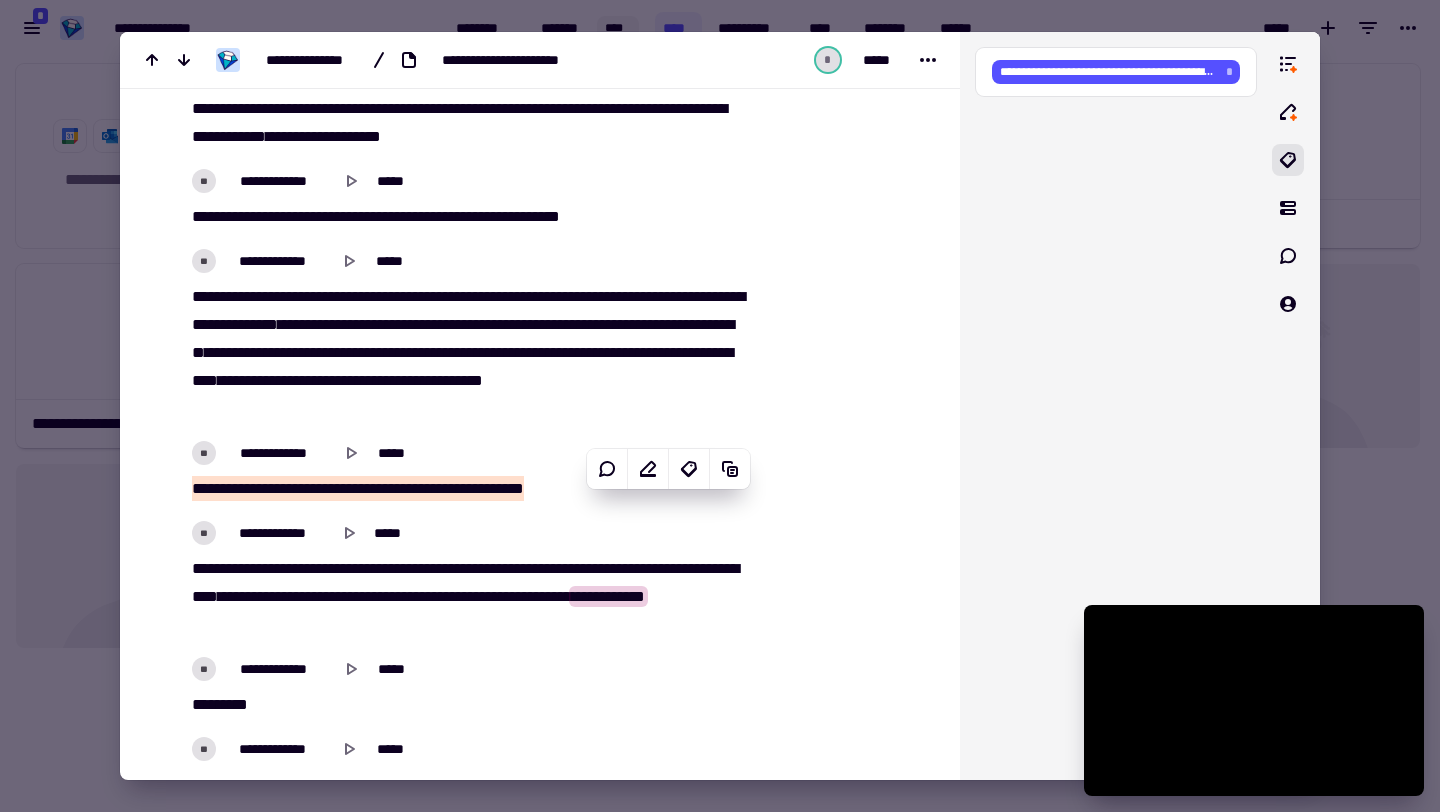scroll, scrollTop: 31917, scrollLeft: 0, axis: vertical 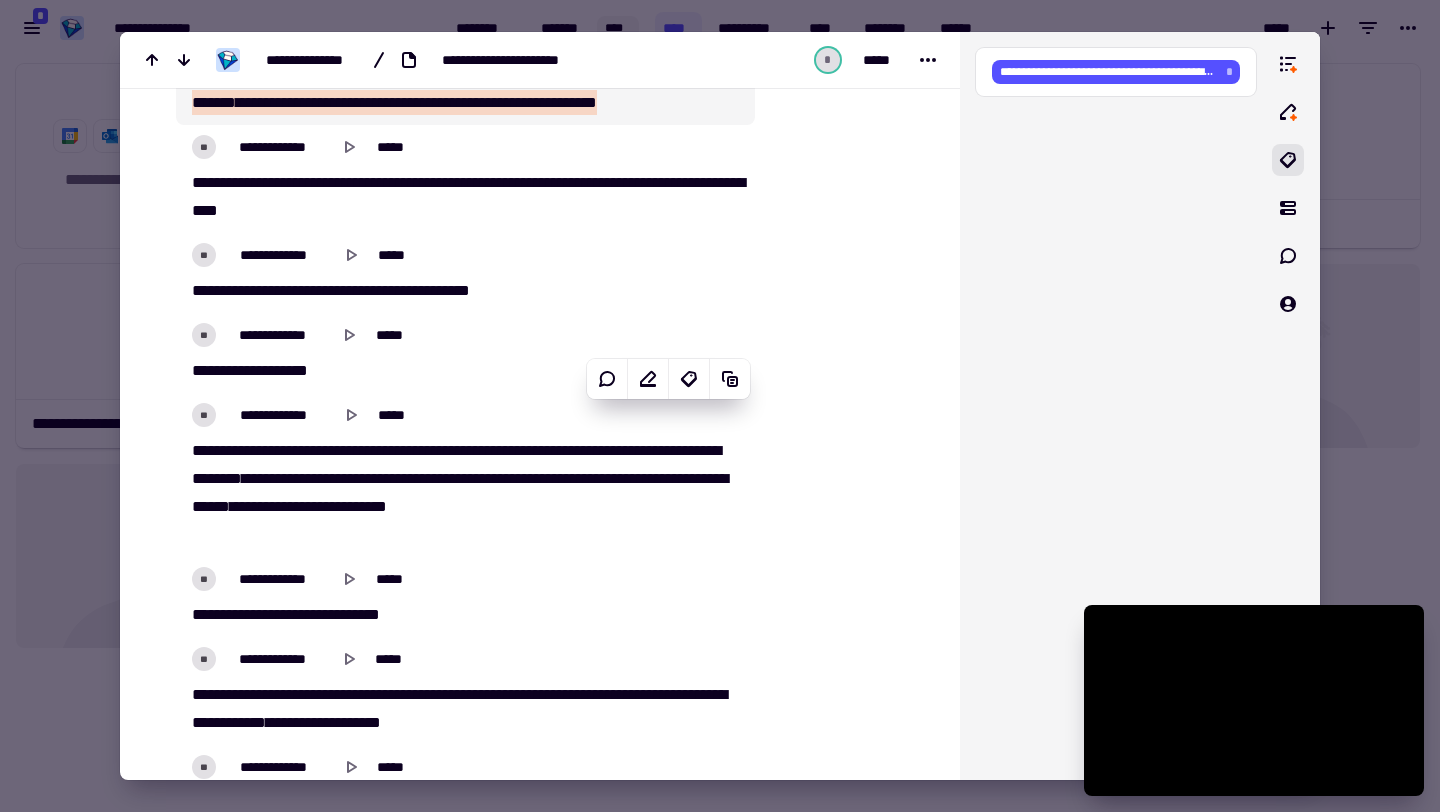 click on "*******" at bounding box center (213, 46) 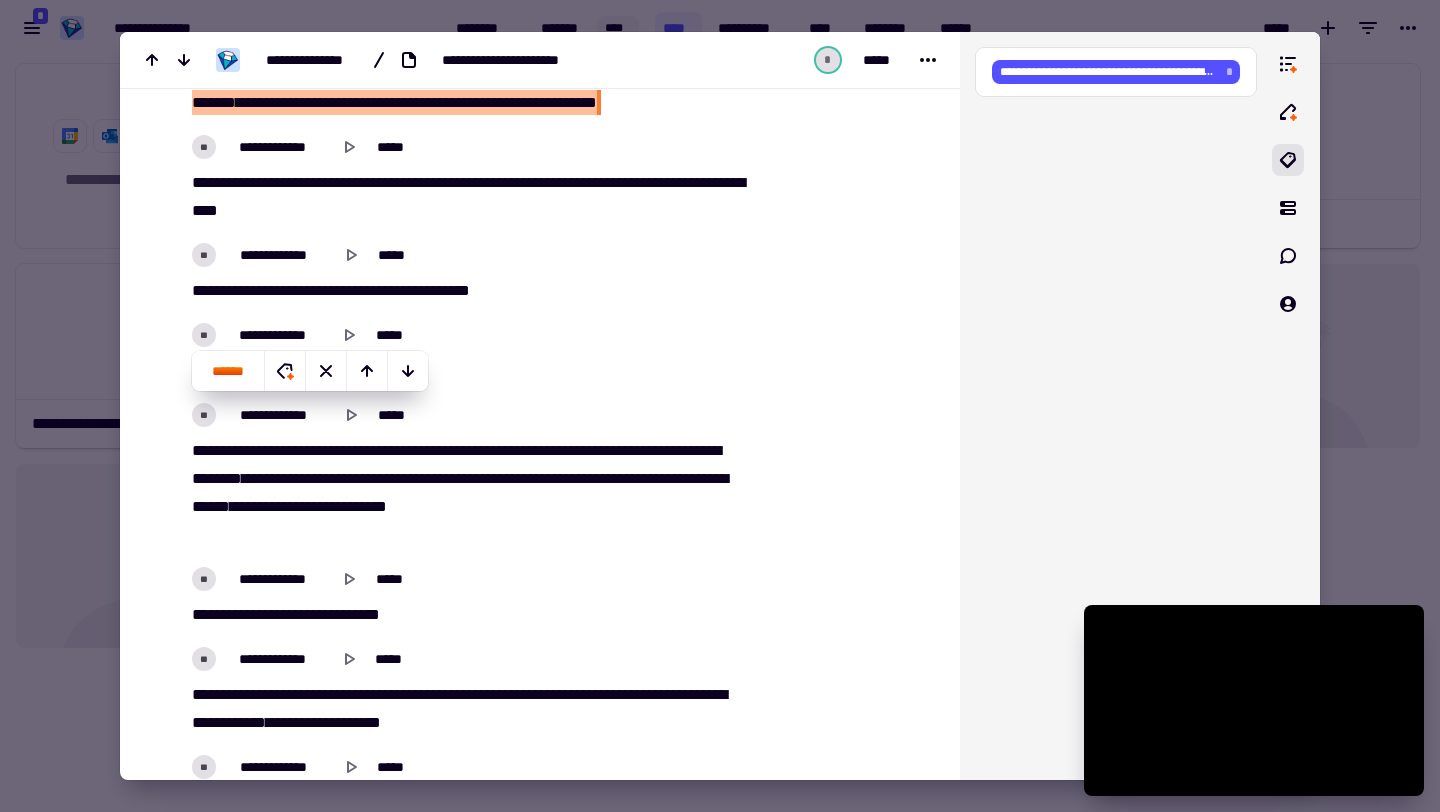 click on "[REDACTED]" at bounding box center (465, 75) 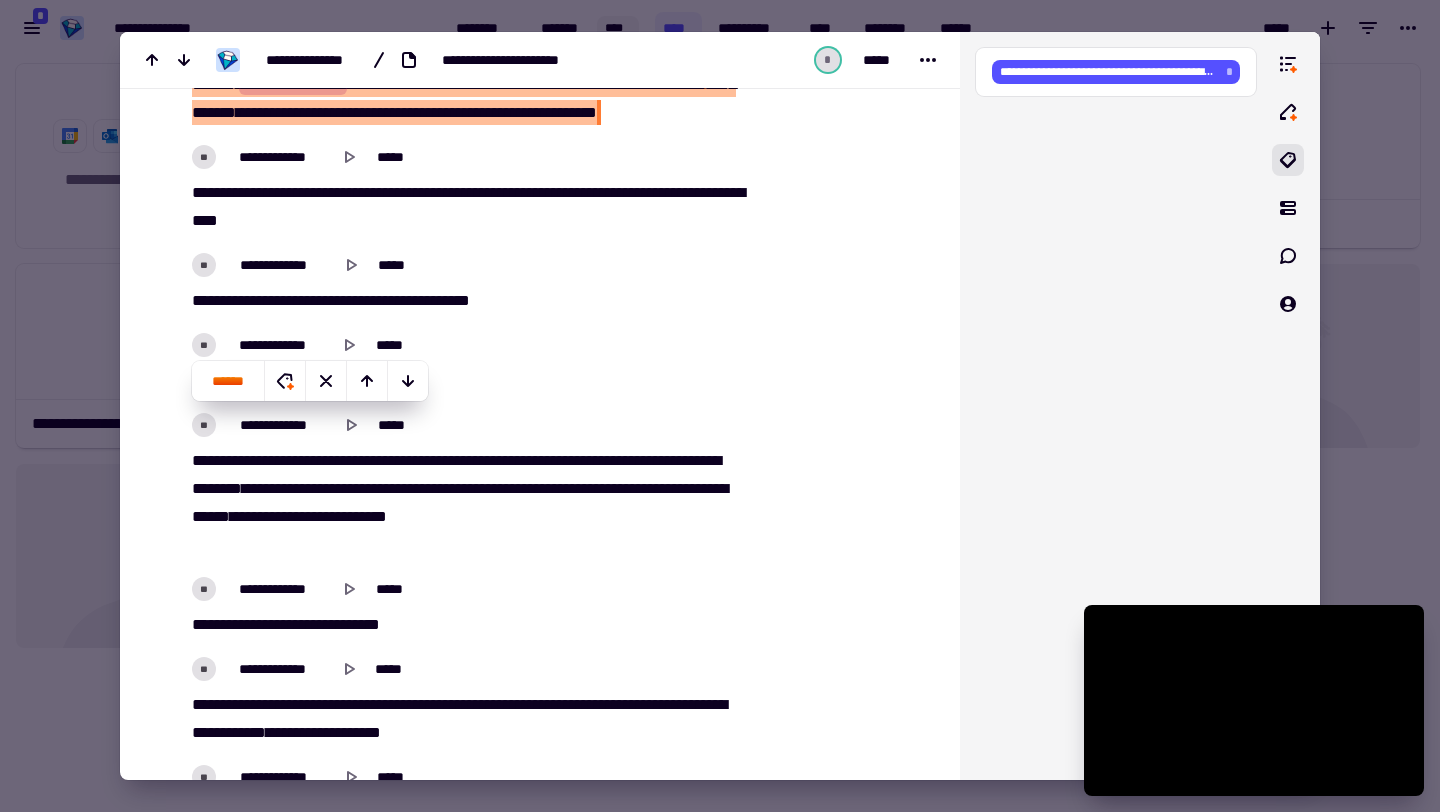 scroll, scrollTop: 31898, scrollLeft: 0, axis: vertical 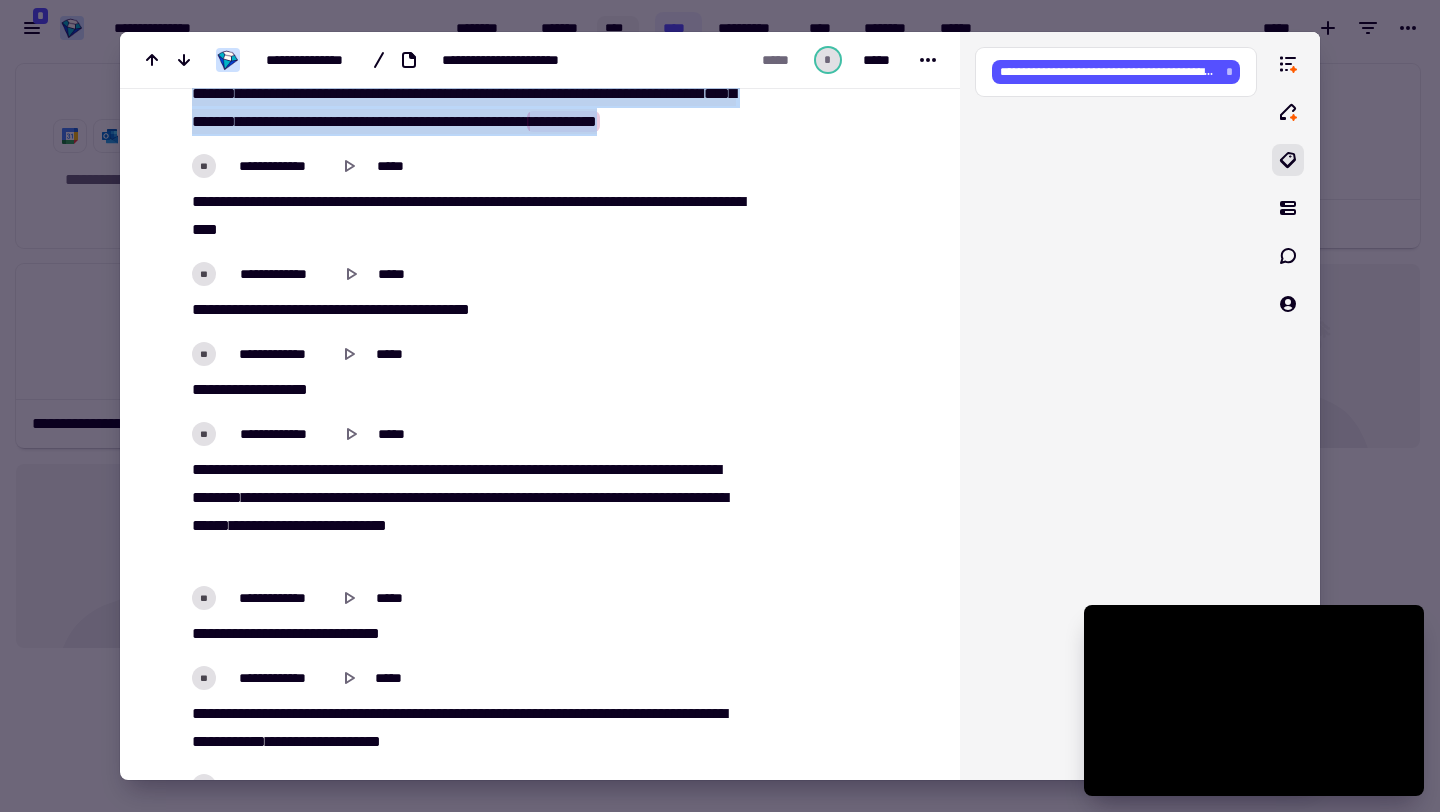 drag, startPoint x: 534, startPoint y: 518, endPoint x: 188, endPoint y: 418, distance: 360.16107 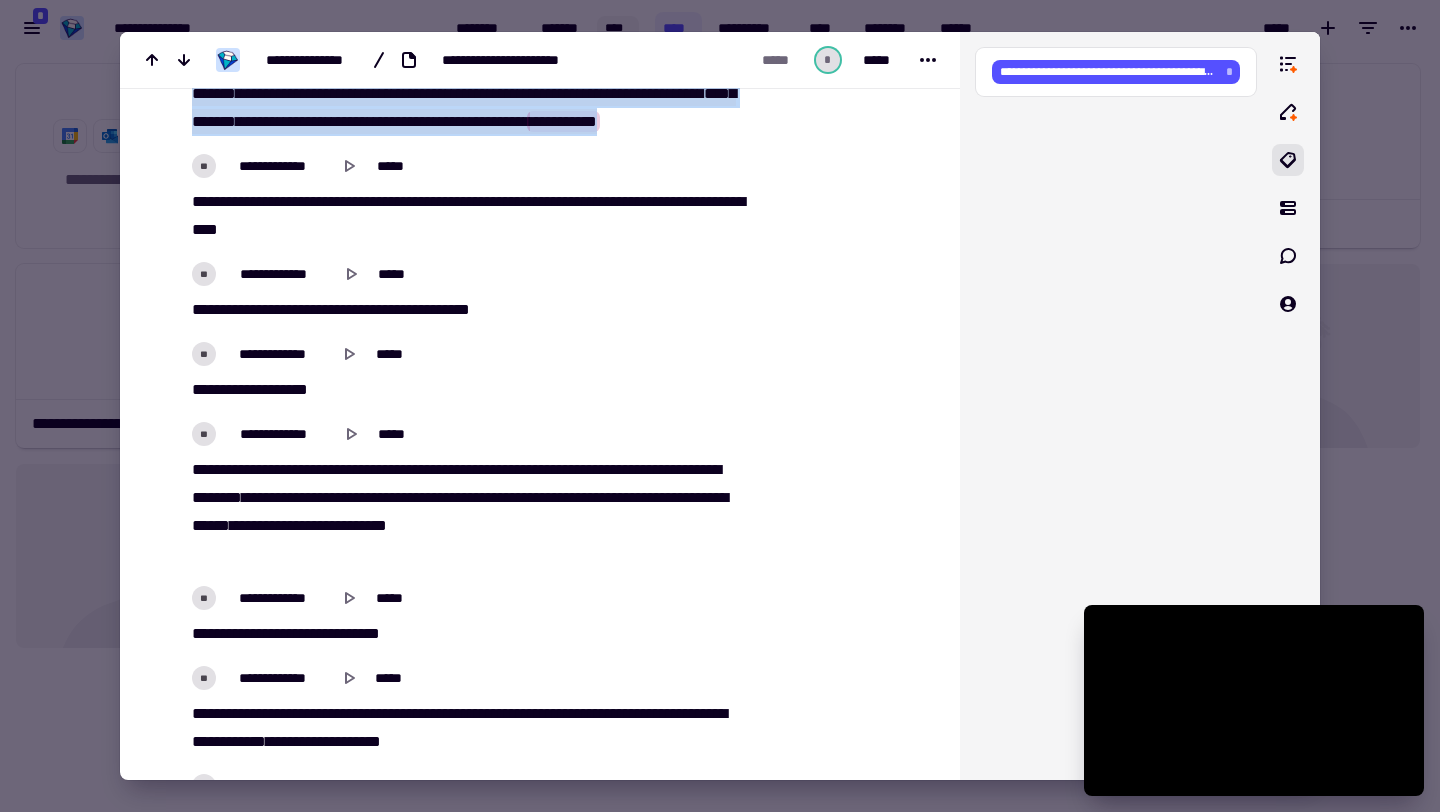 click on "[REDACTED]" at bounding box center [465, 94] 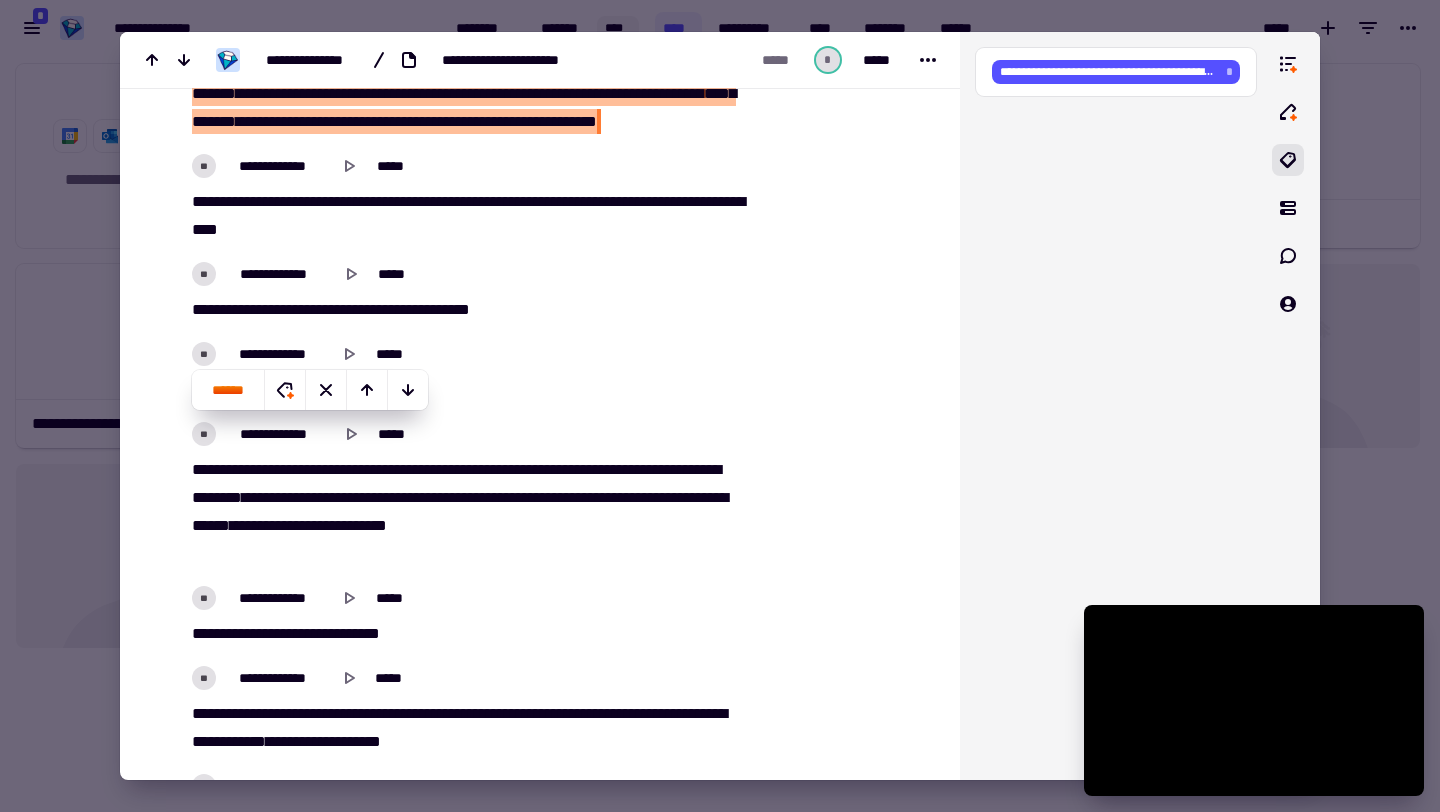 click on "[REDACTED]" at bounding box center [540, -14792] 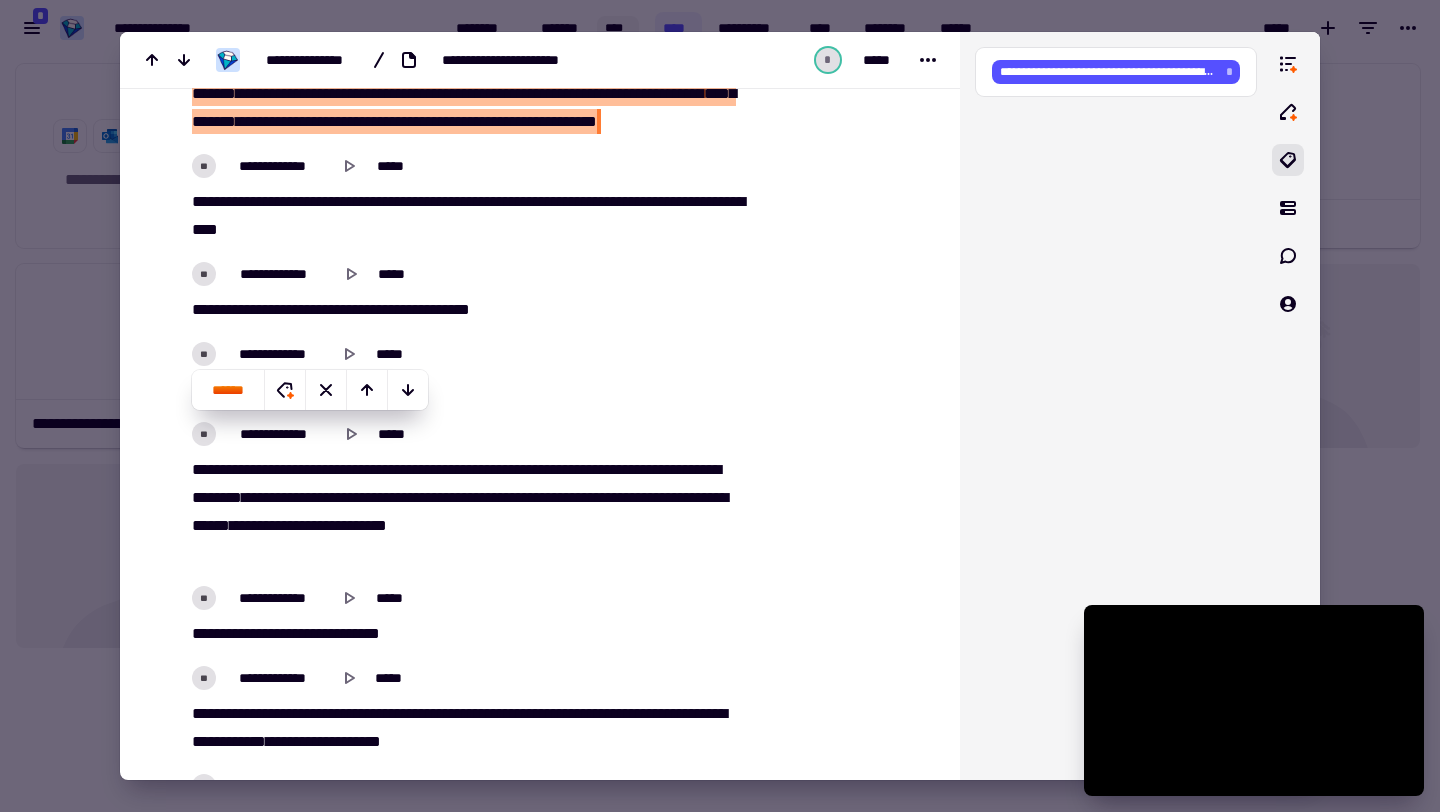 click on "[REDACTED]" at bounding box center [465, 94] 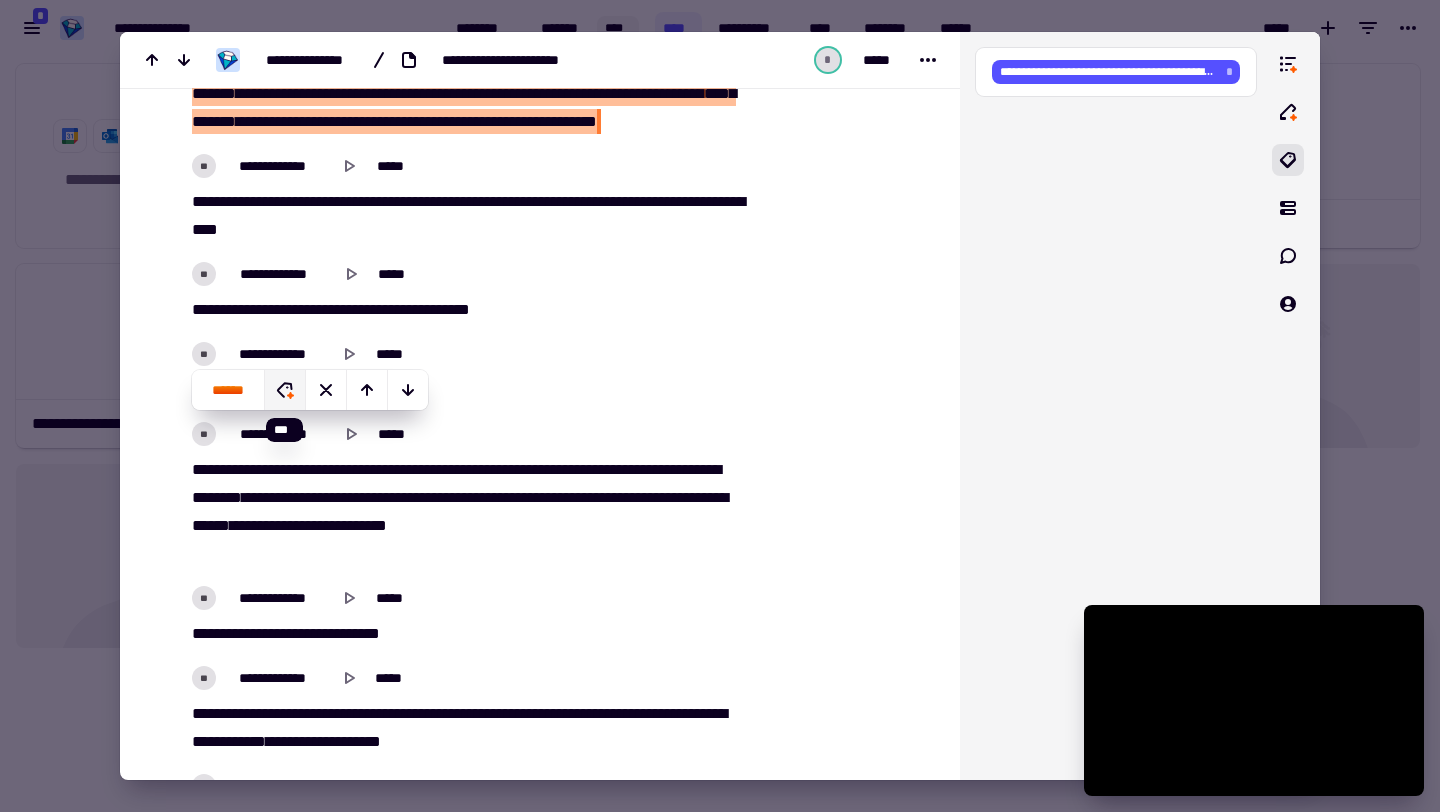 click 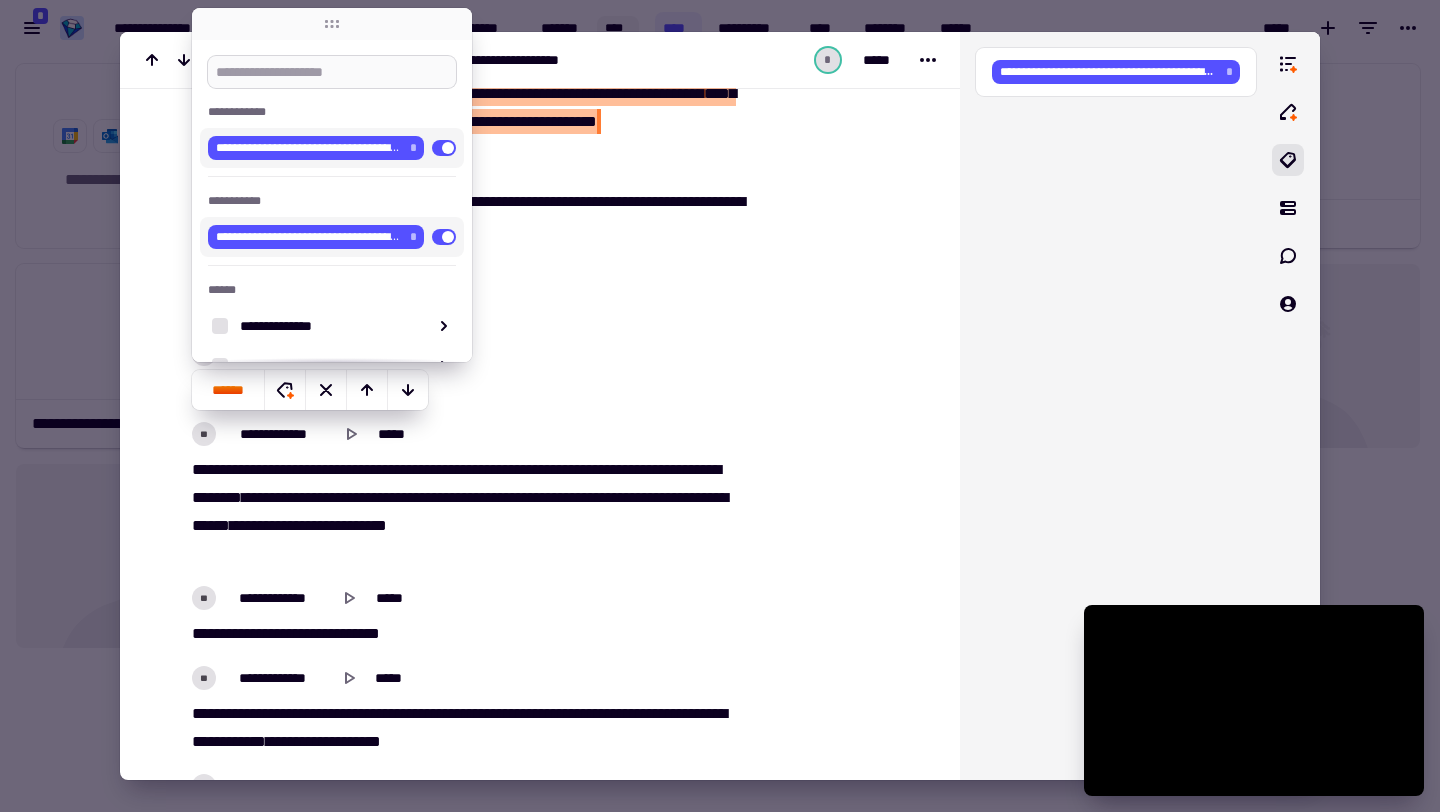 click at bounding box center [332, 72] 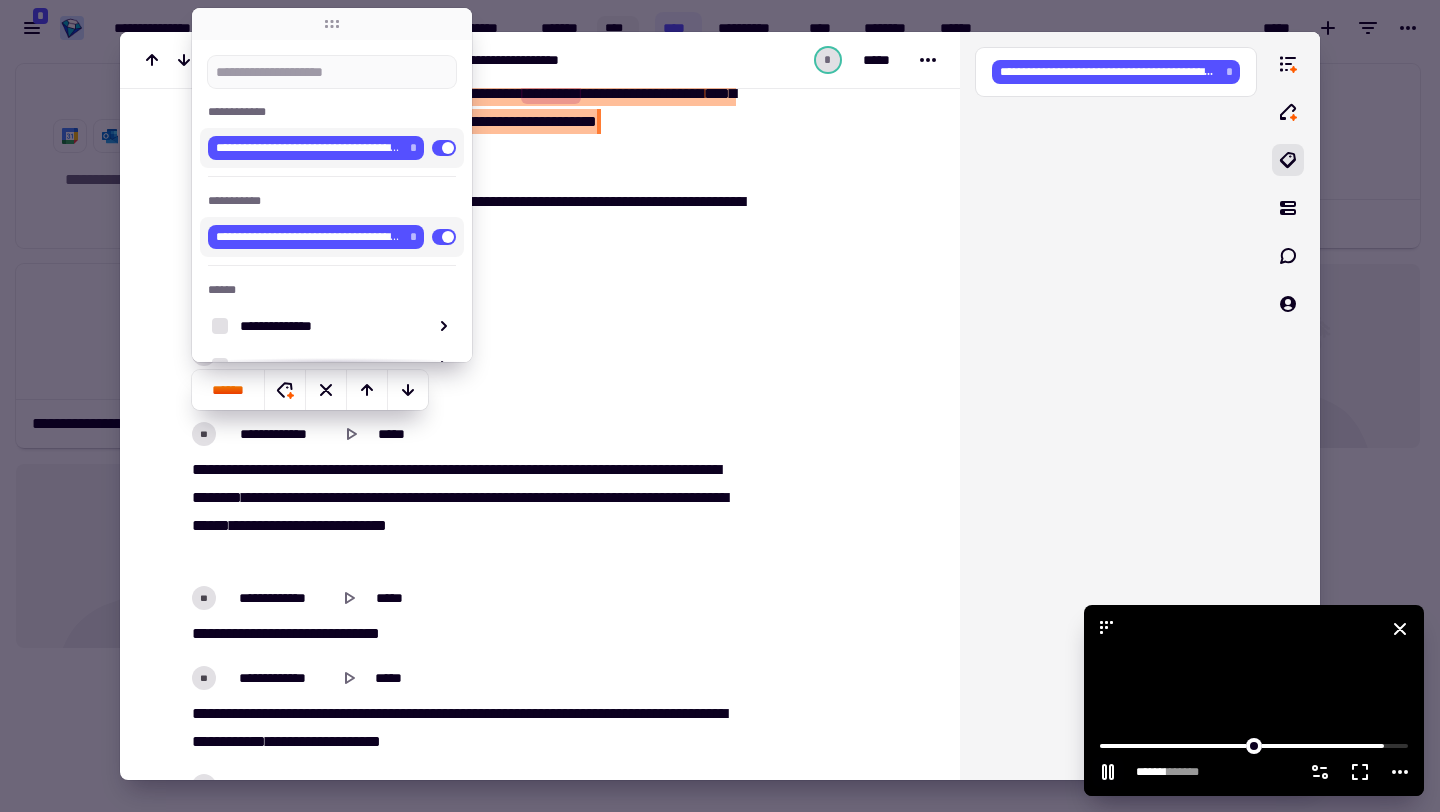click 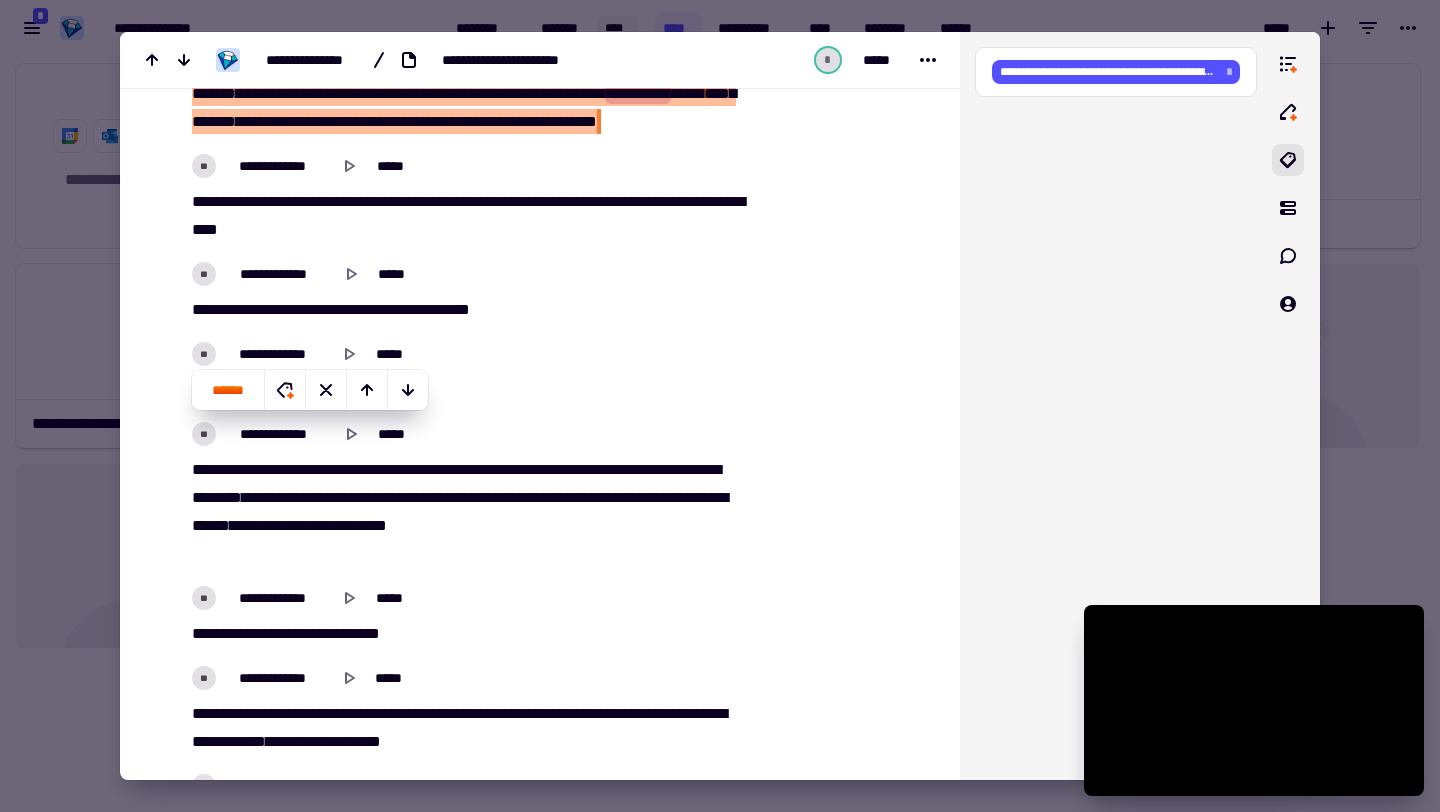 click on "[REDACTED]" at bounding box center (465, 94) 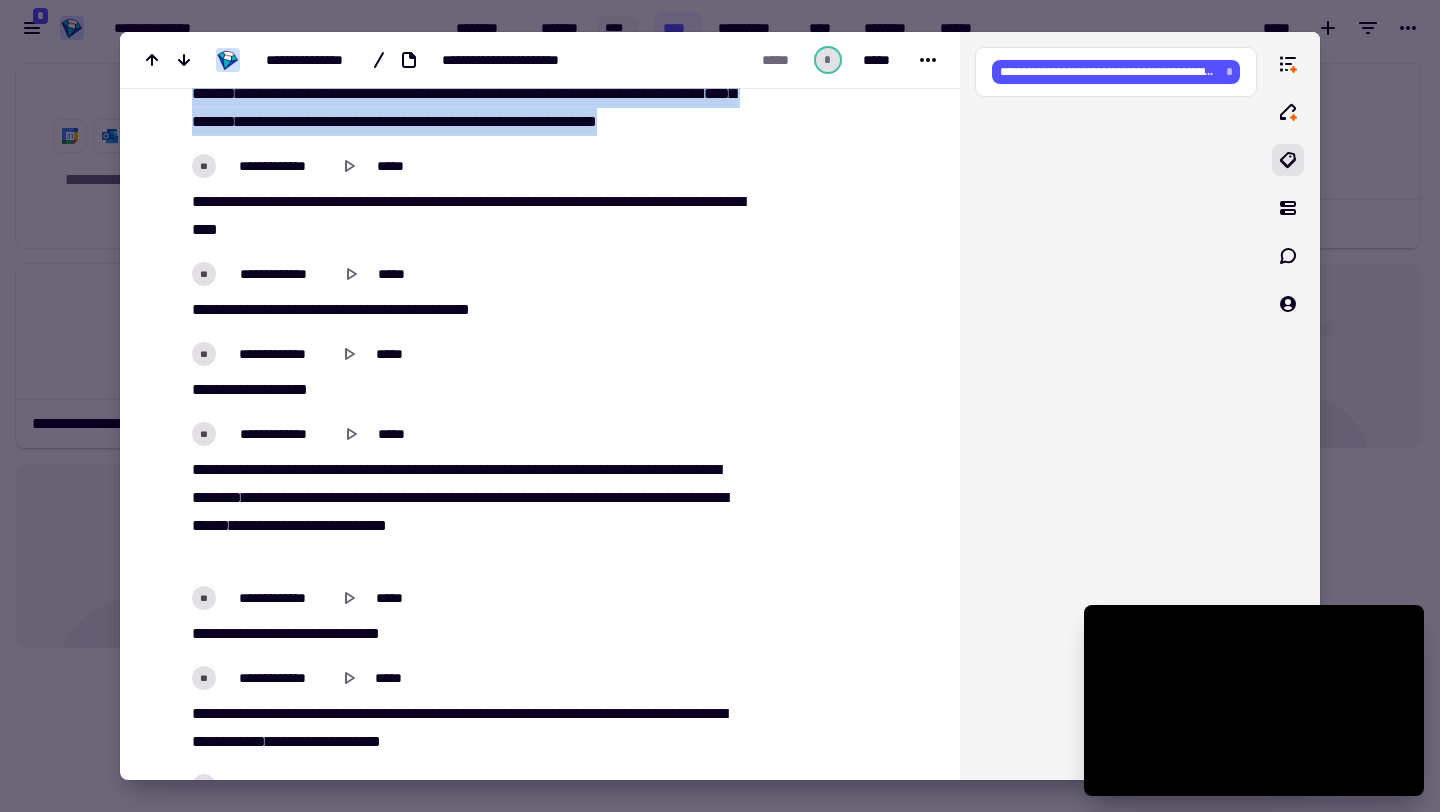 drag, startPoint x: 517, startPoint y: 516, endPoint x: 232, endPoint y: 427, distance: 298.57327 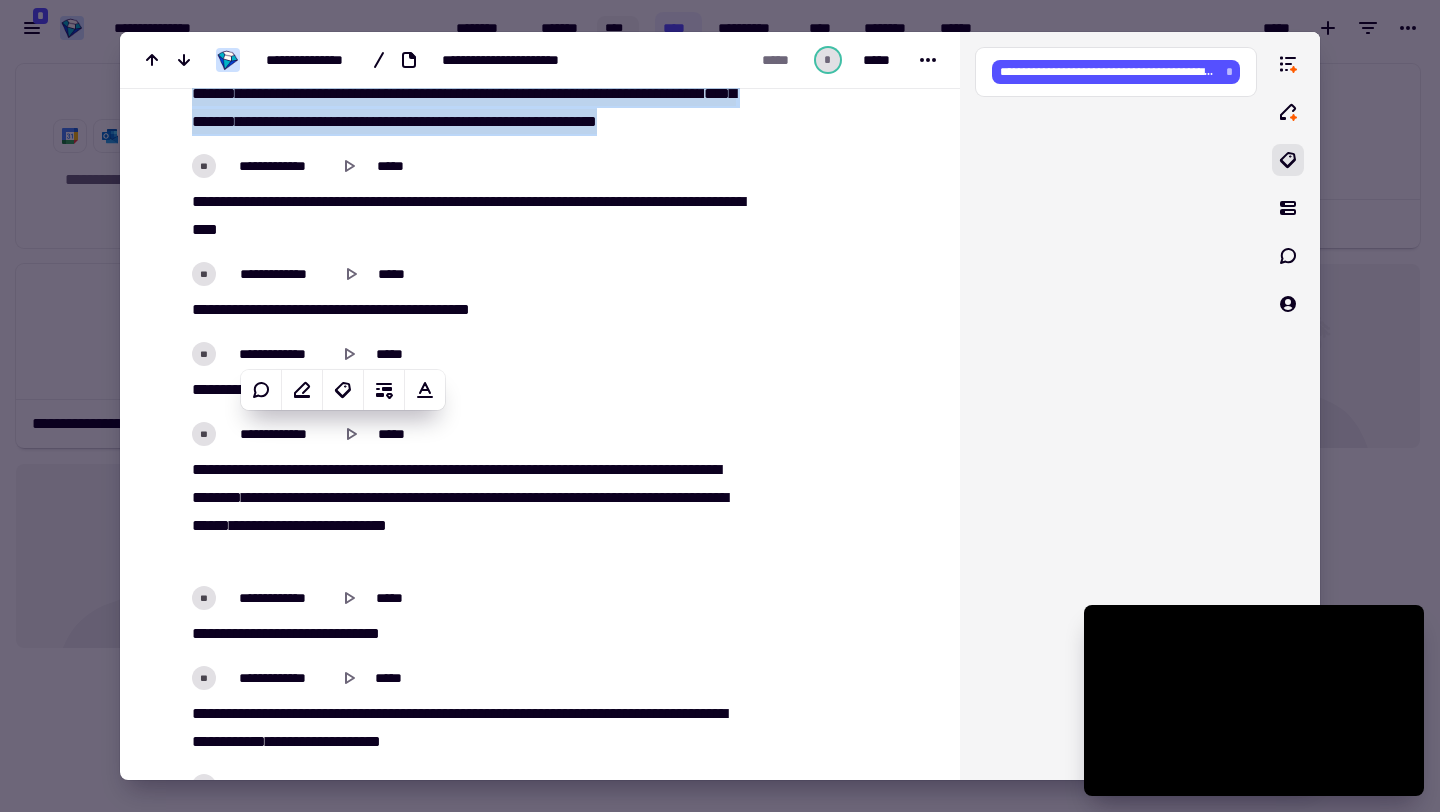click on "[REDACTED]" at bounding box center [540, -14792] 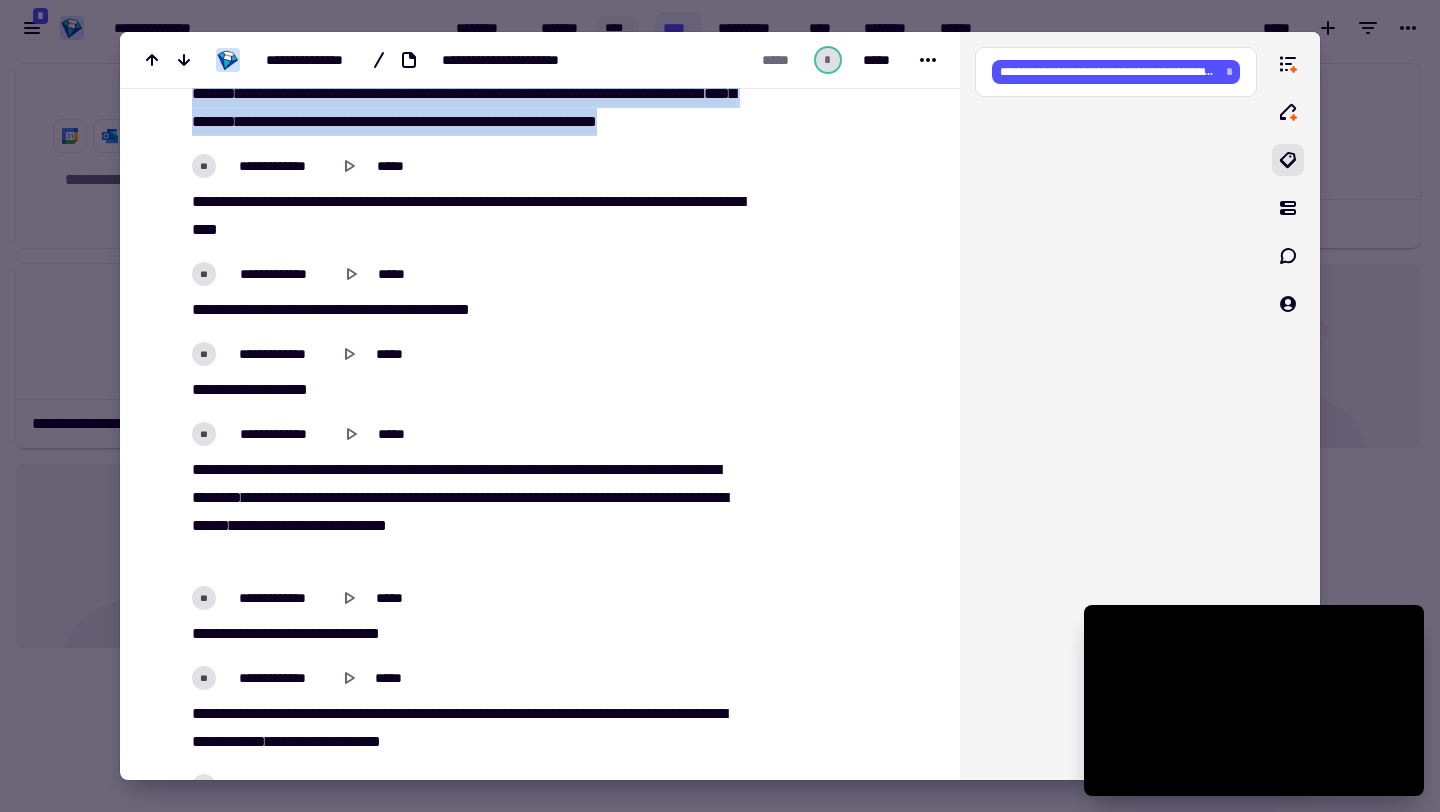 drag, startPoint x: 194, startPoint y: 430, endPoint x: 519, endPoint y: 518, distance: 336.70312 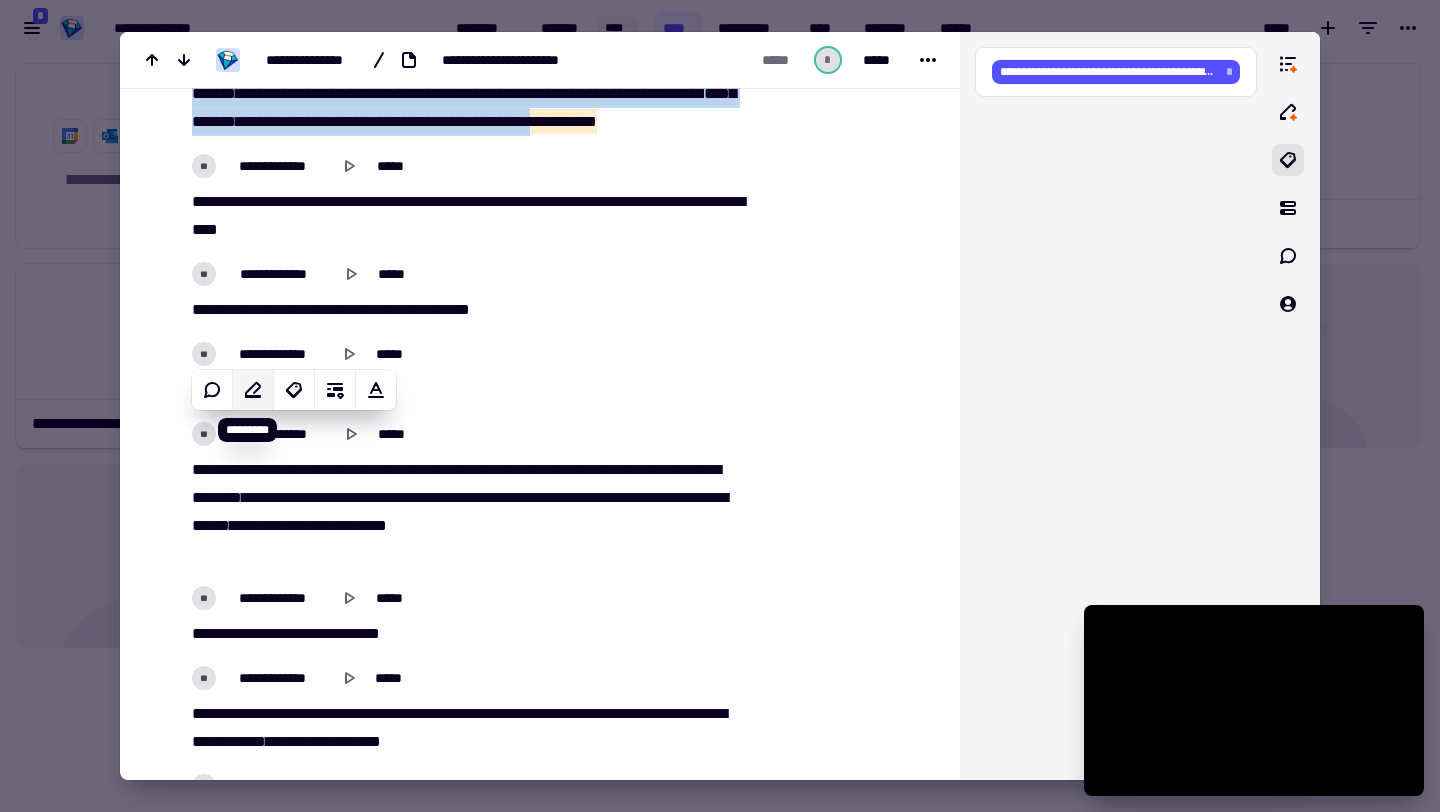 click 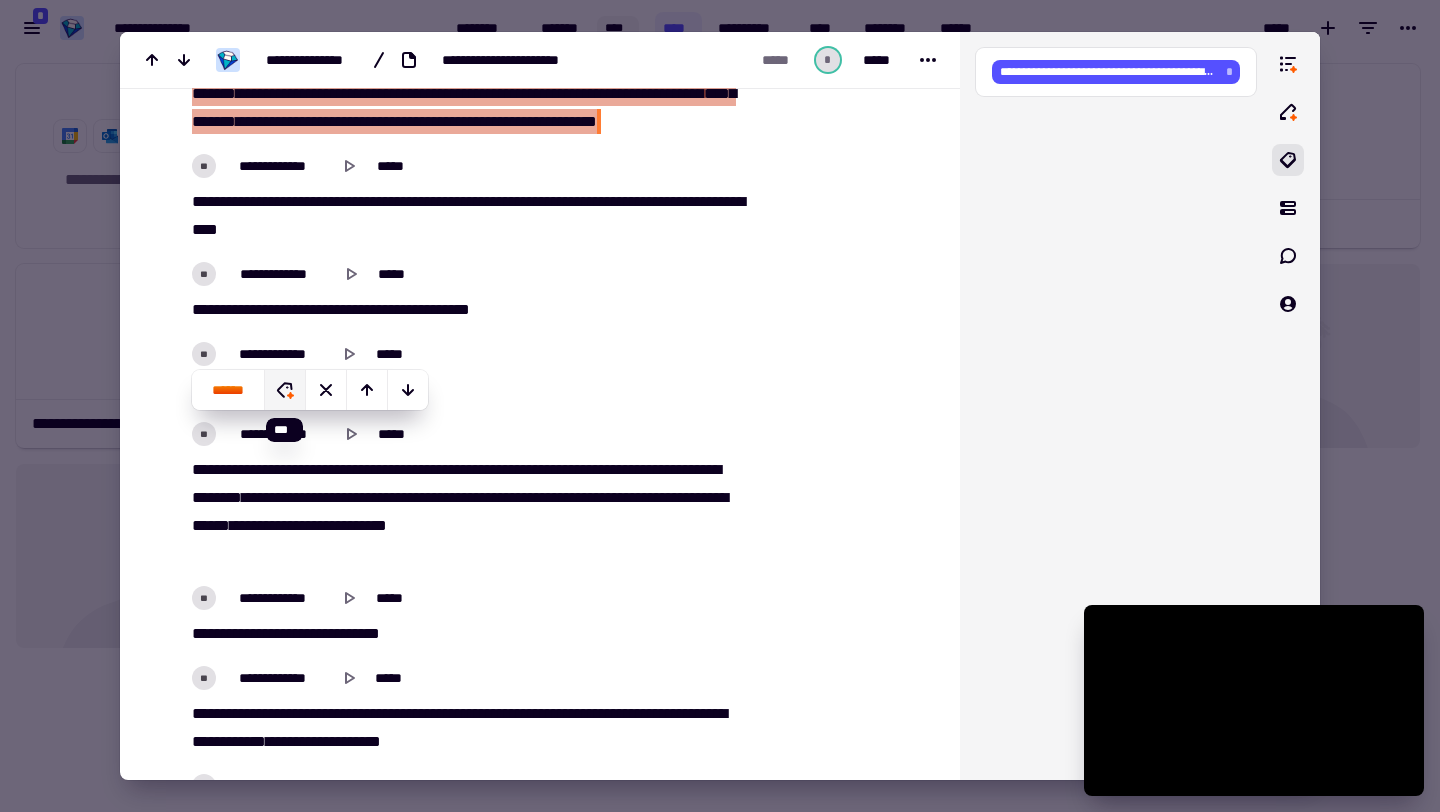 click 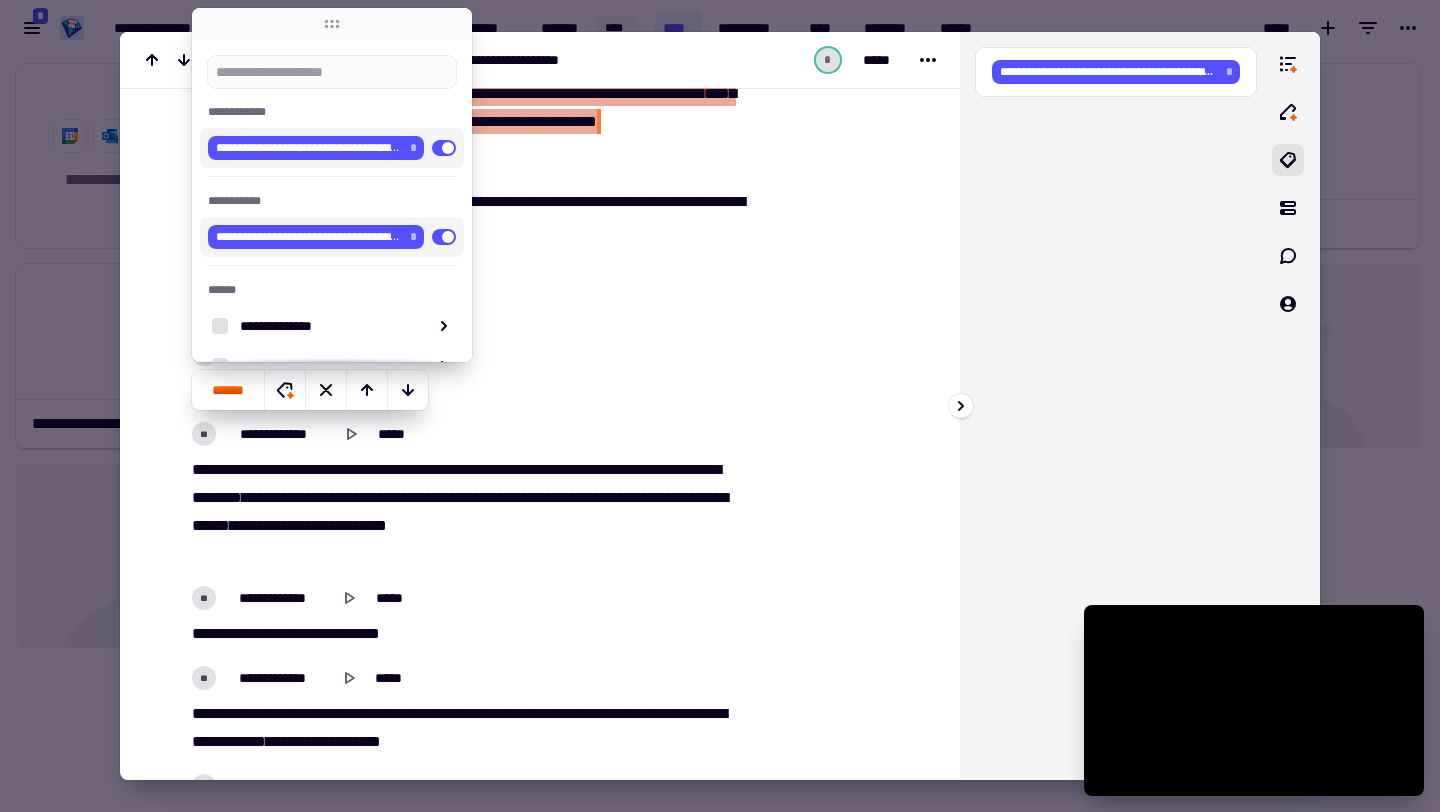 click on "**********" at bounding box center [1116, 406] 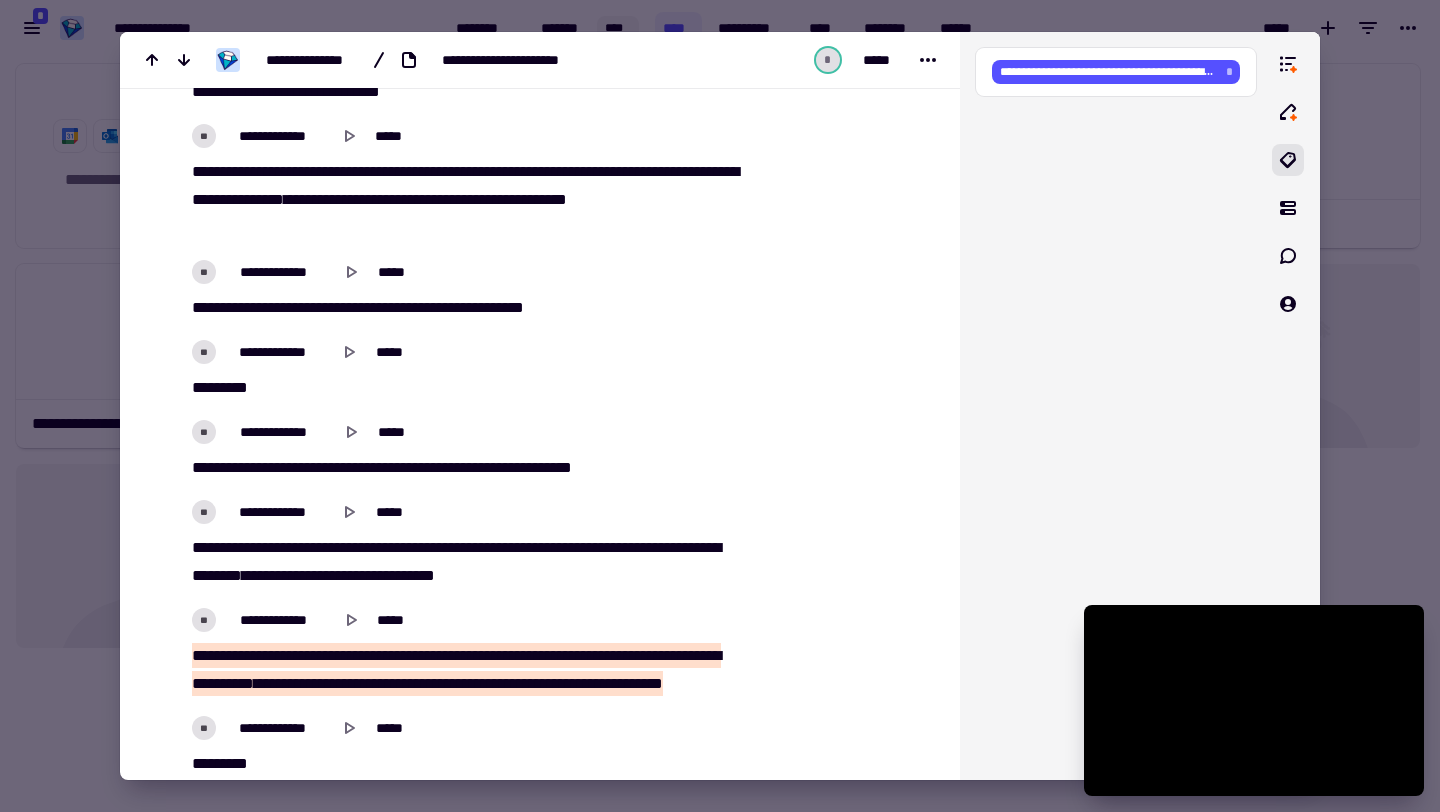 scroll, scrollTop: 29894, scrollLeft: 0, axis: vertical 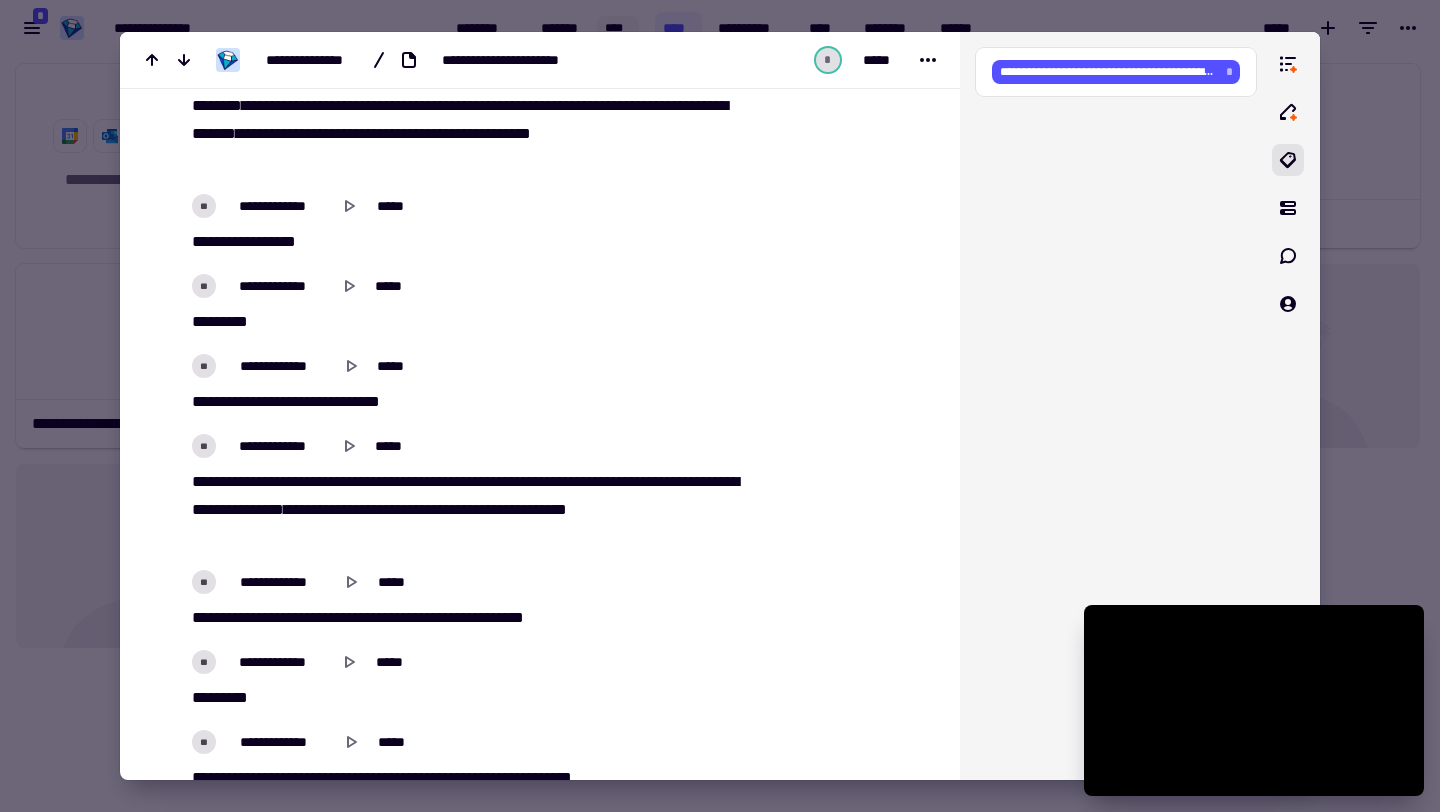 click at bounding box center (720, 406) 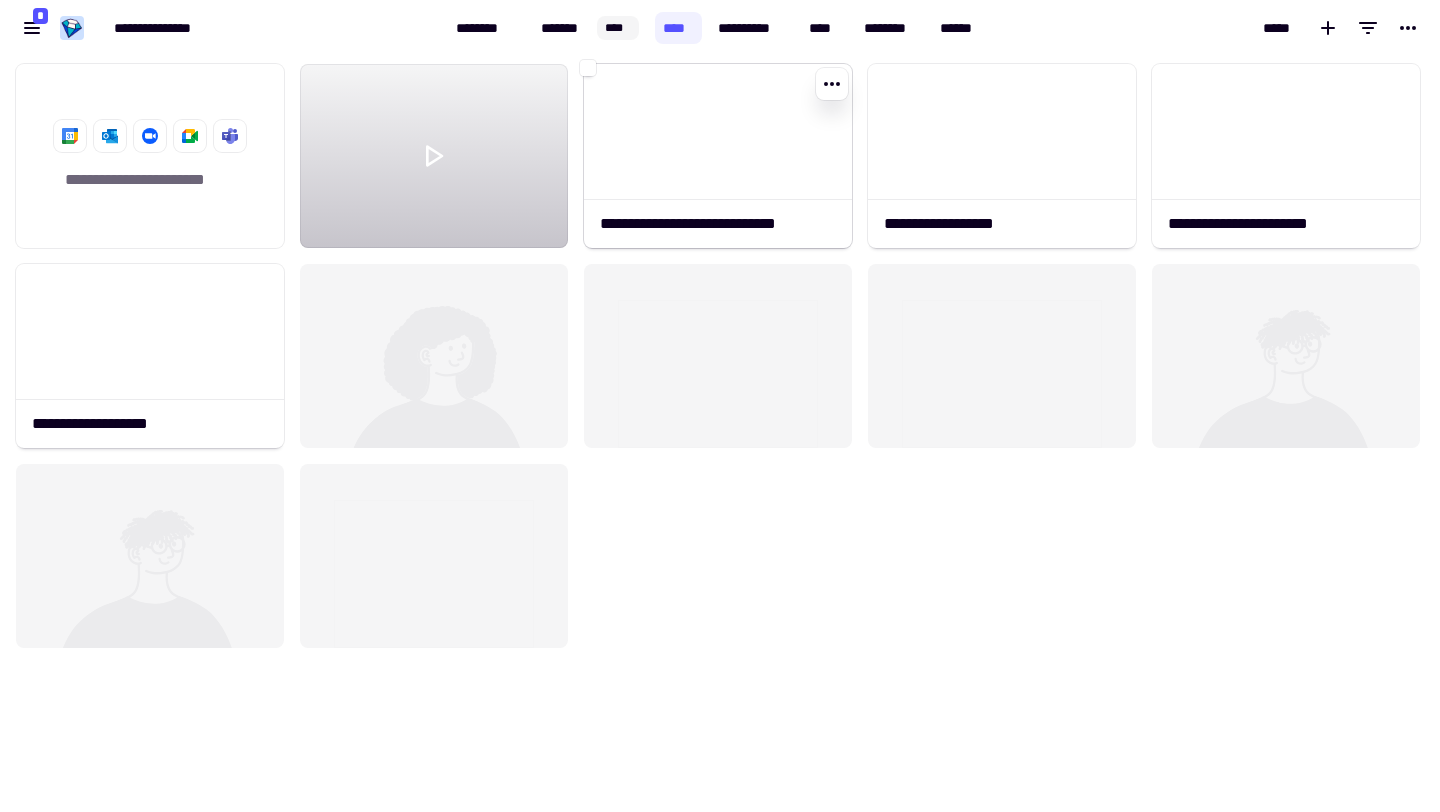 click 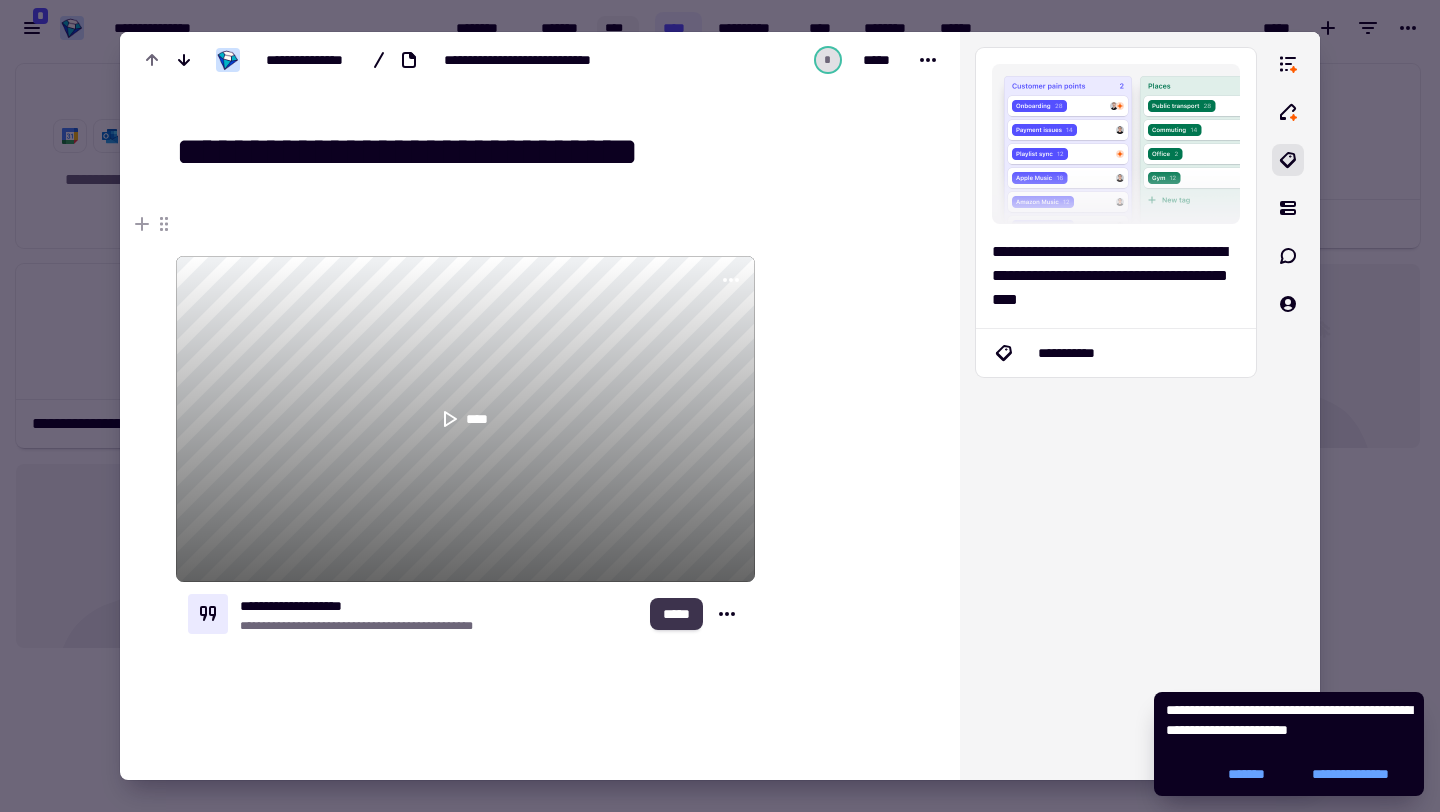 click on "*****" 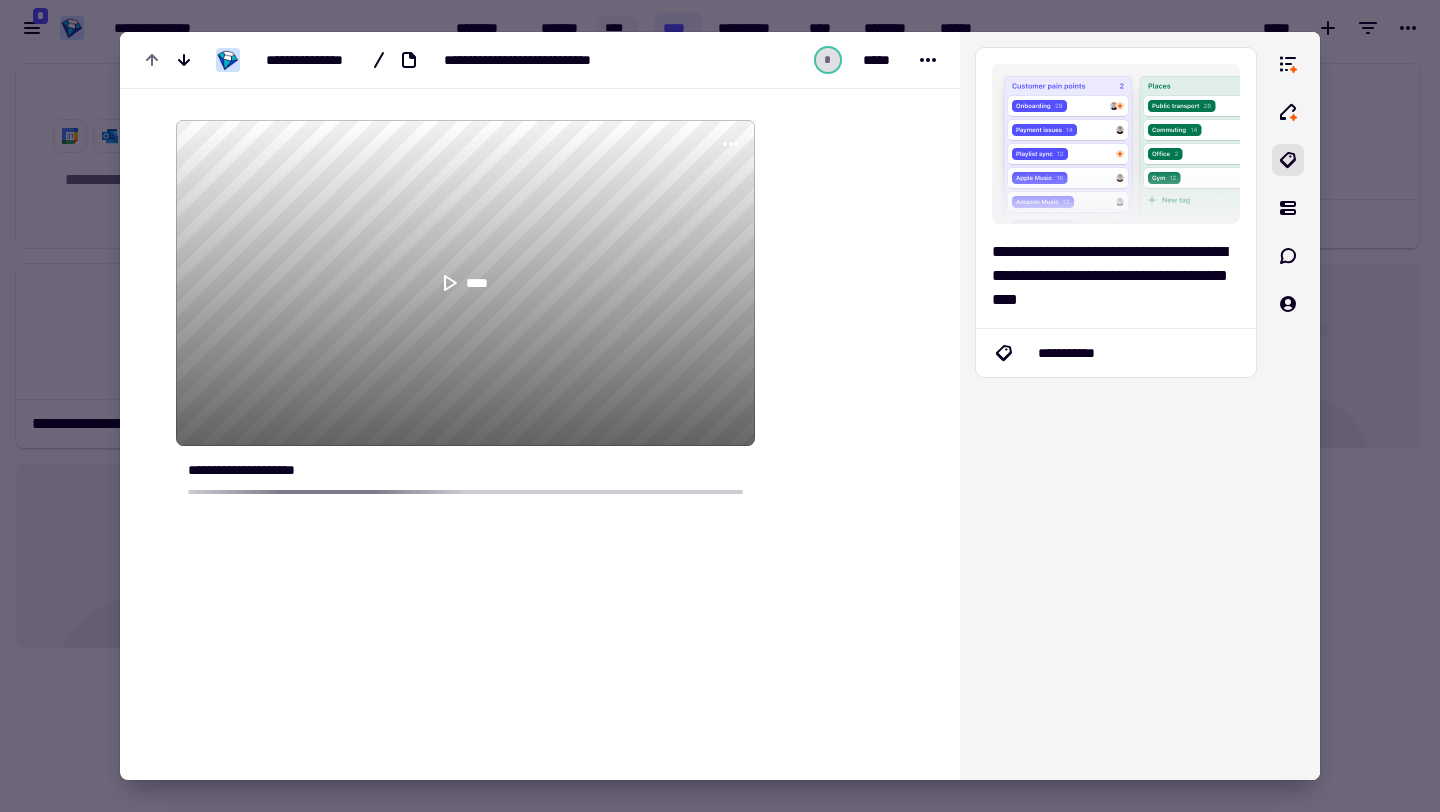 scroll, scrollTop: 195, scrollLeft: 0, axis: vertical 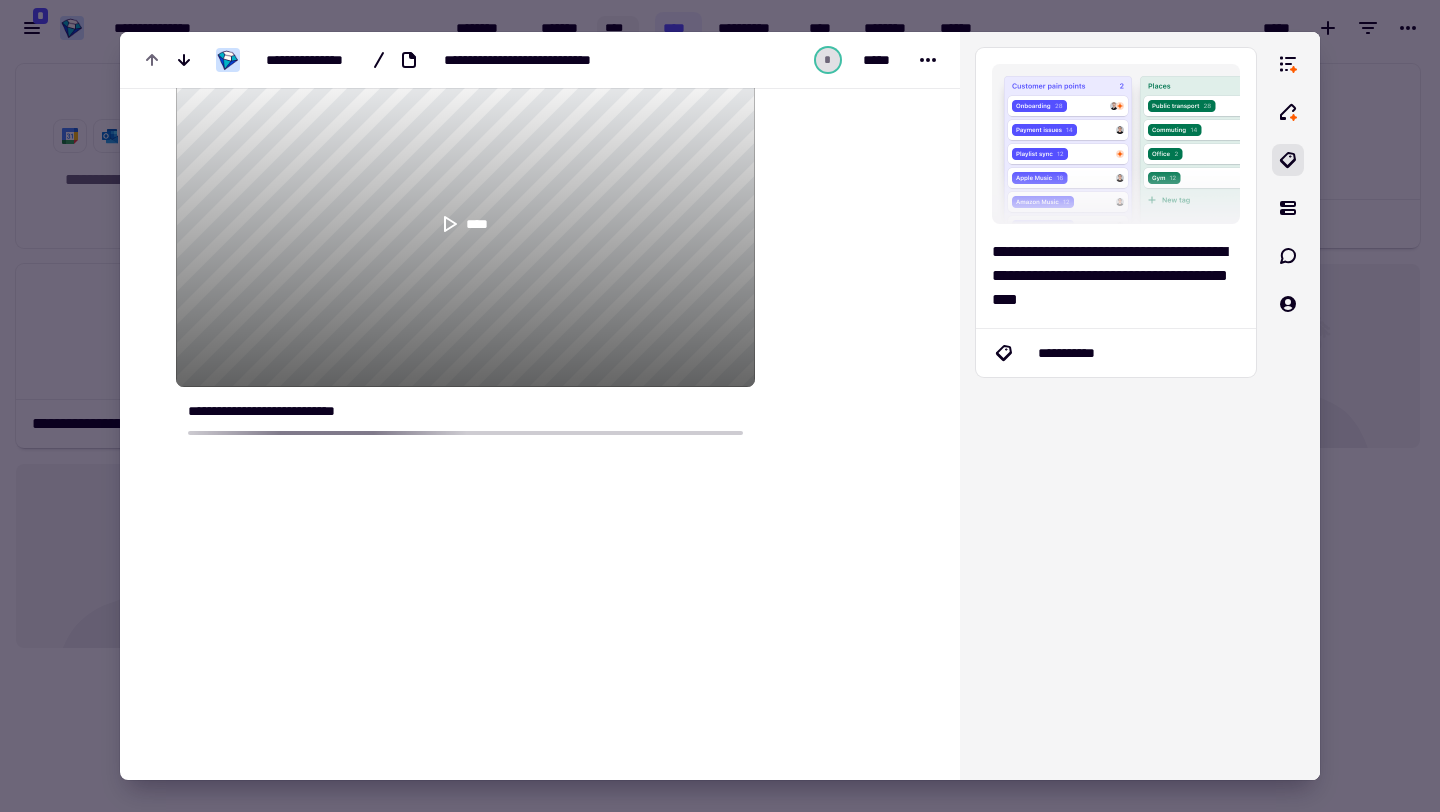 click at bounding box center (720, 406) 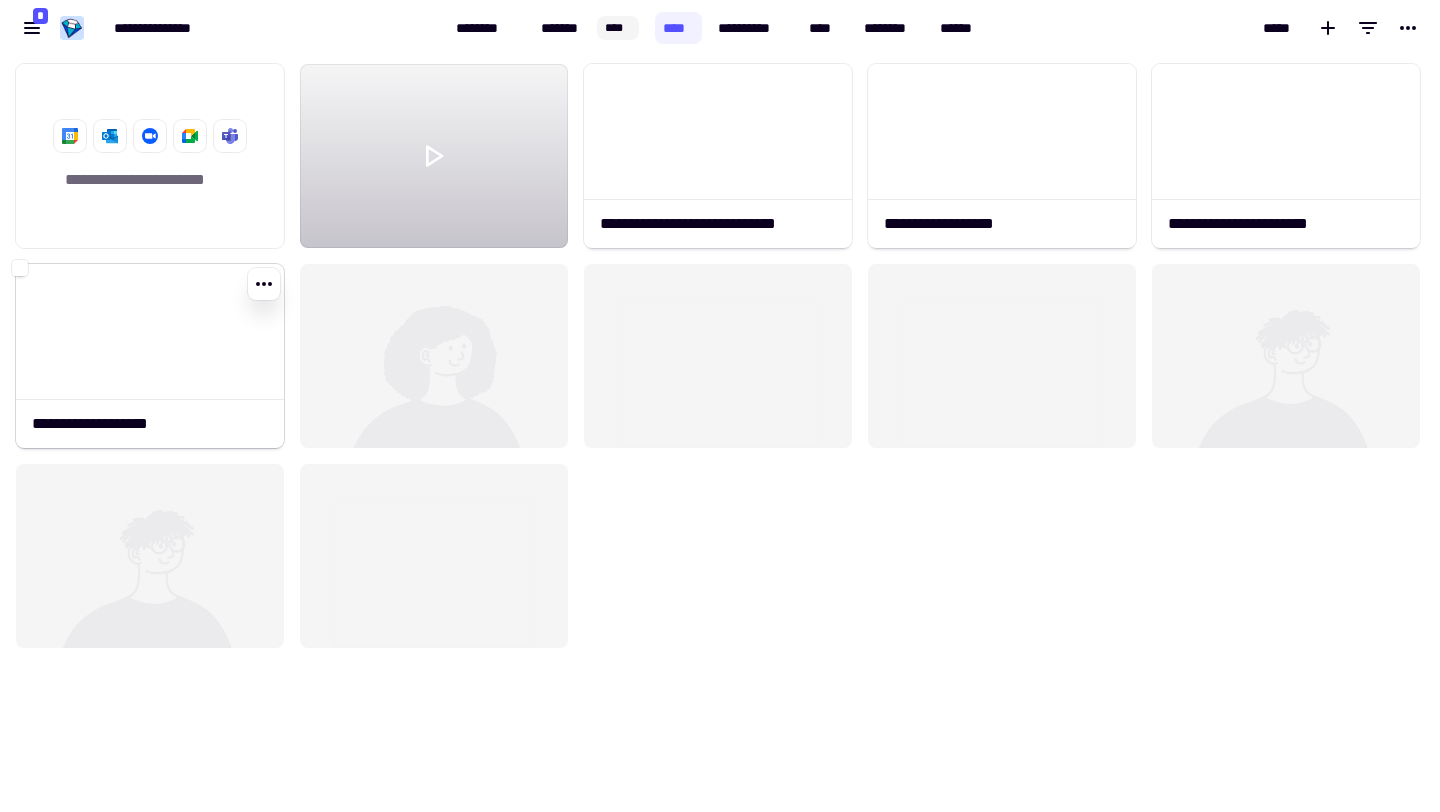 click 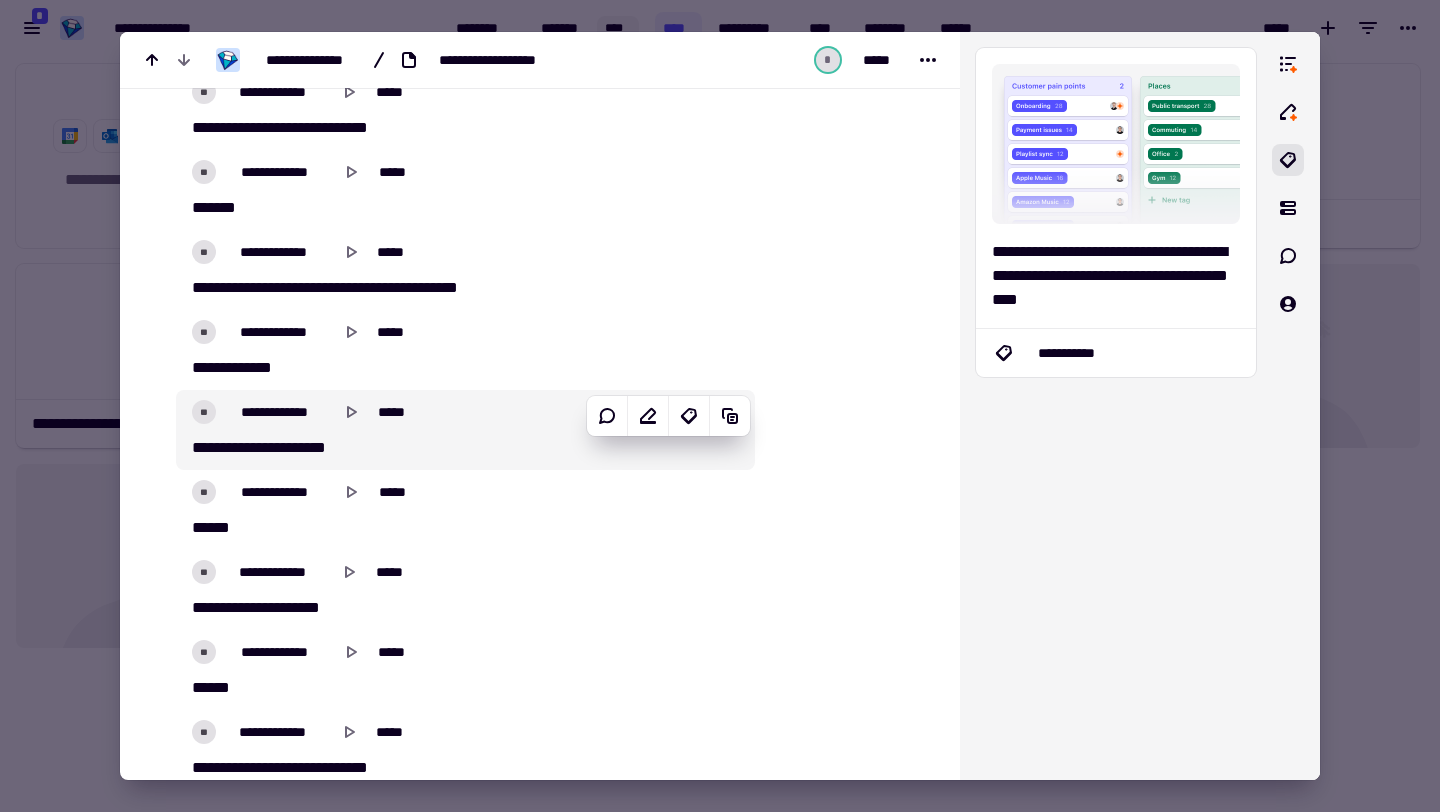 scroll, scrollTop: 30984, scrollLeft: 0, axis: vertical 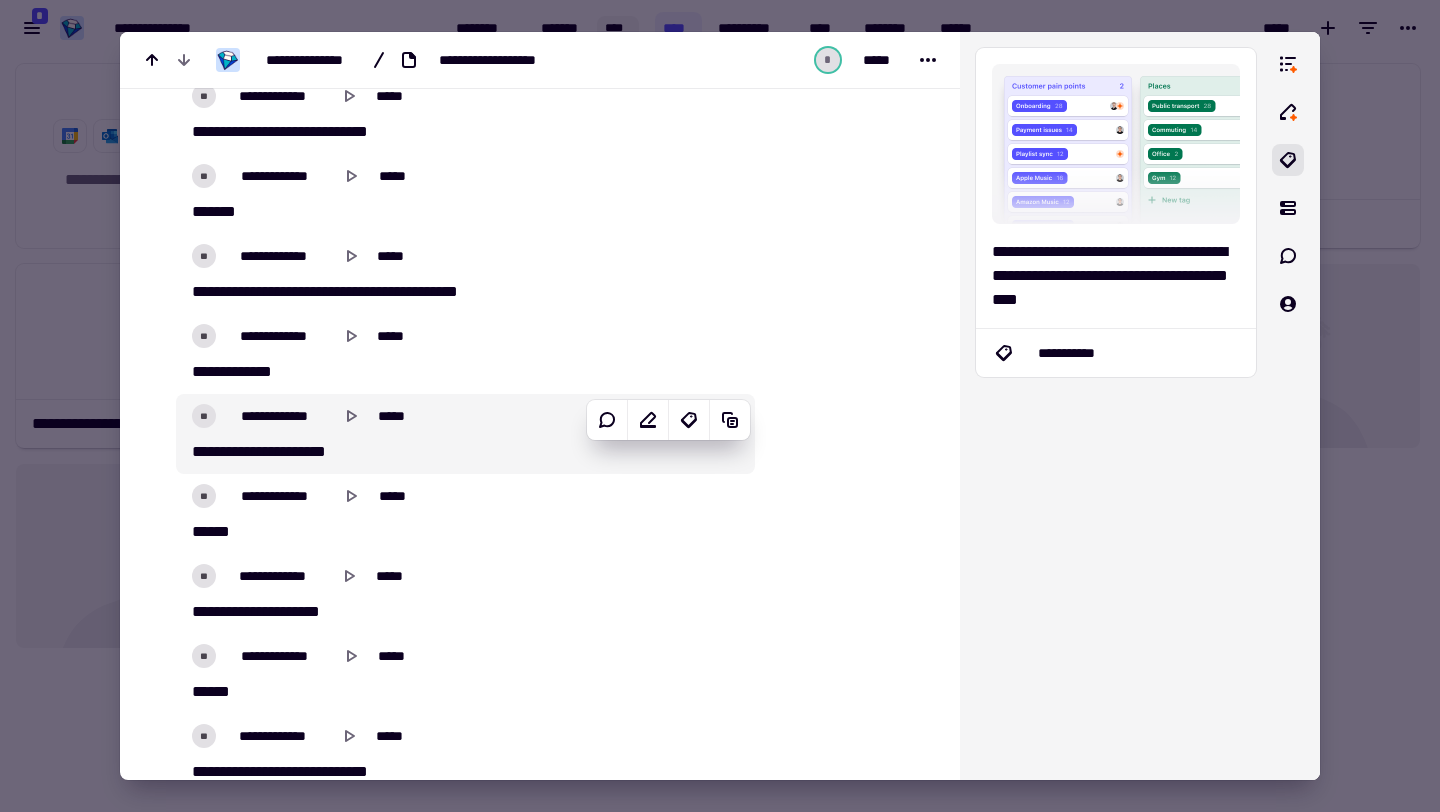 click on "[REDACTED]" at bounding box center [465, 354] 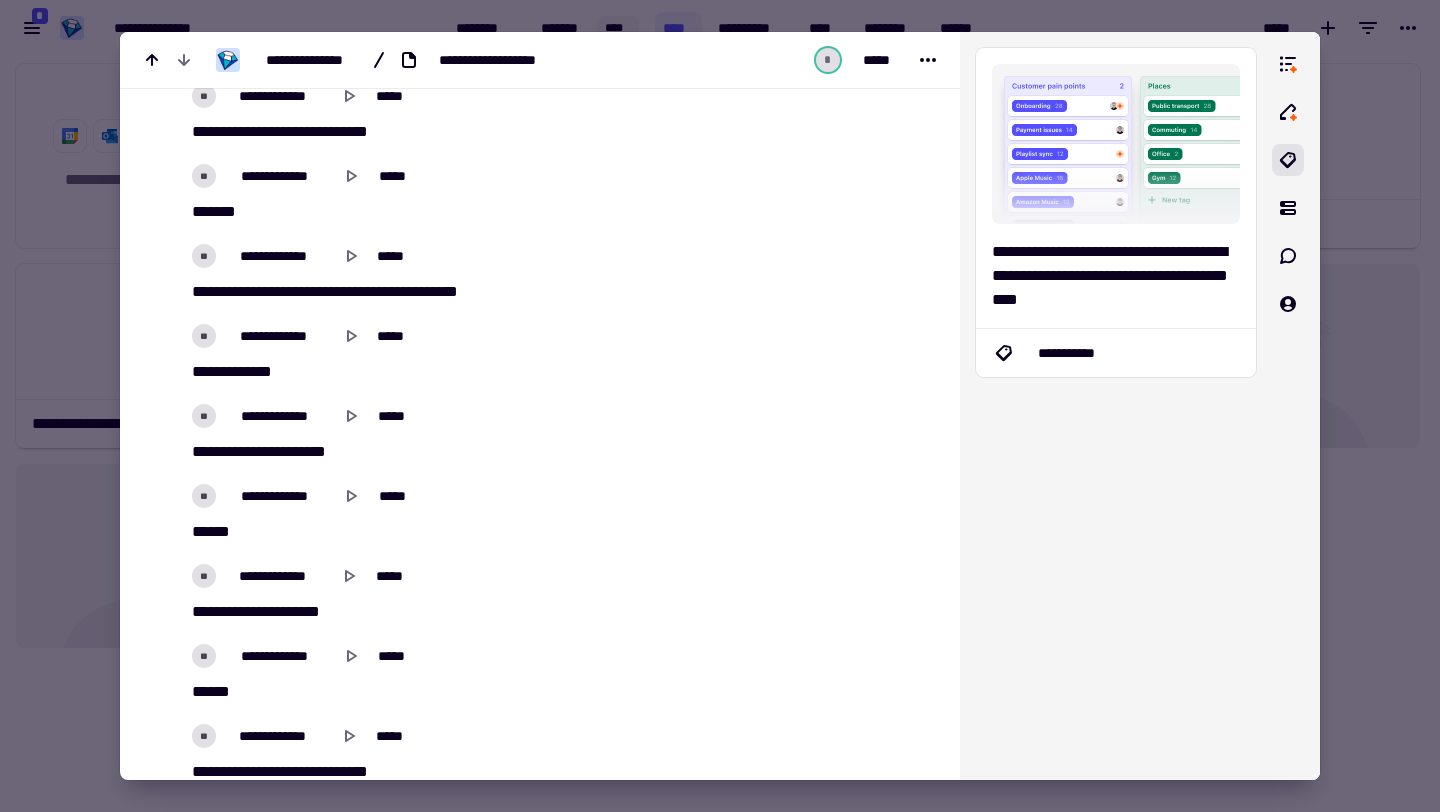 click on "******" at bounding box center [259, 451] 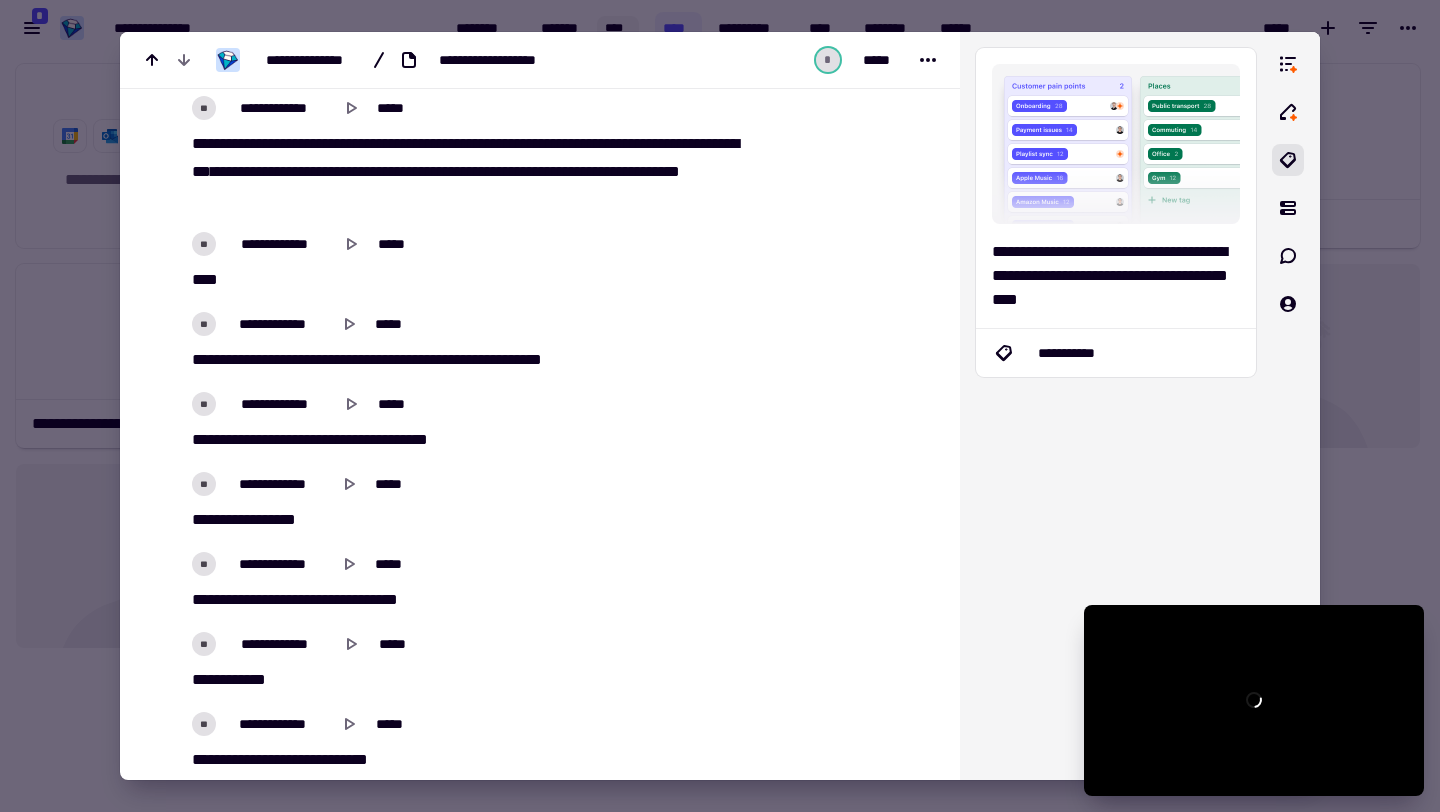 scroll, scrollTop: 30348, scrollLeft: 0, axis: vertical 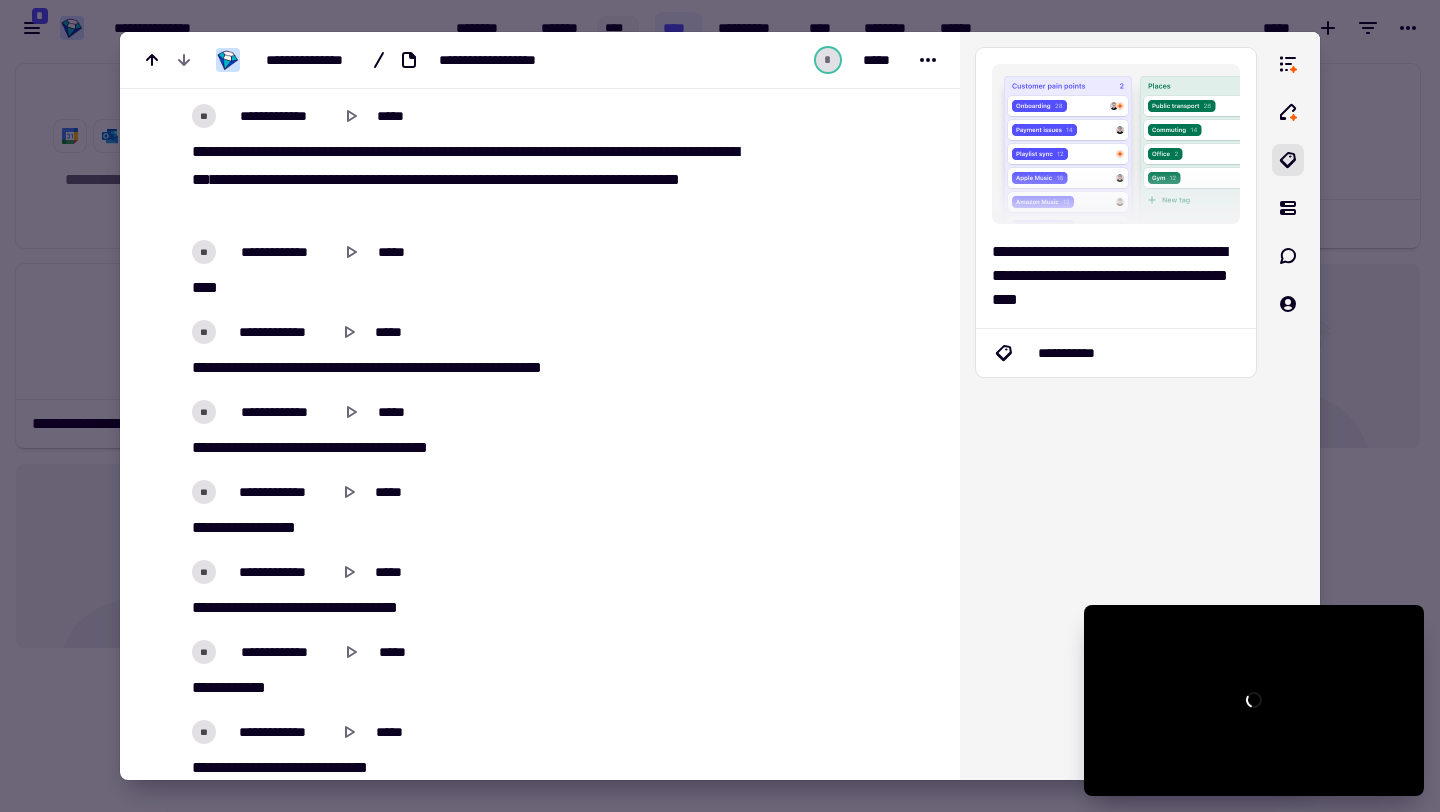 click on "********" at bounding box center (295, 367) 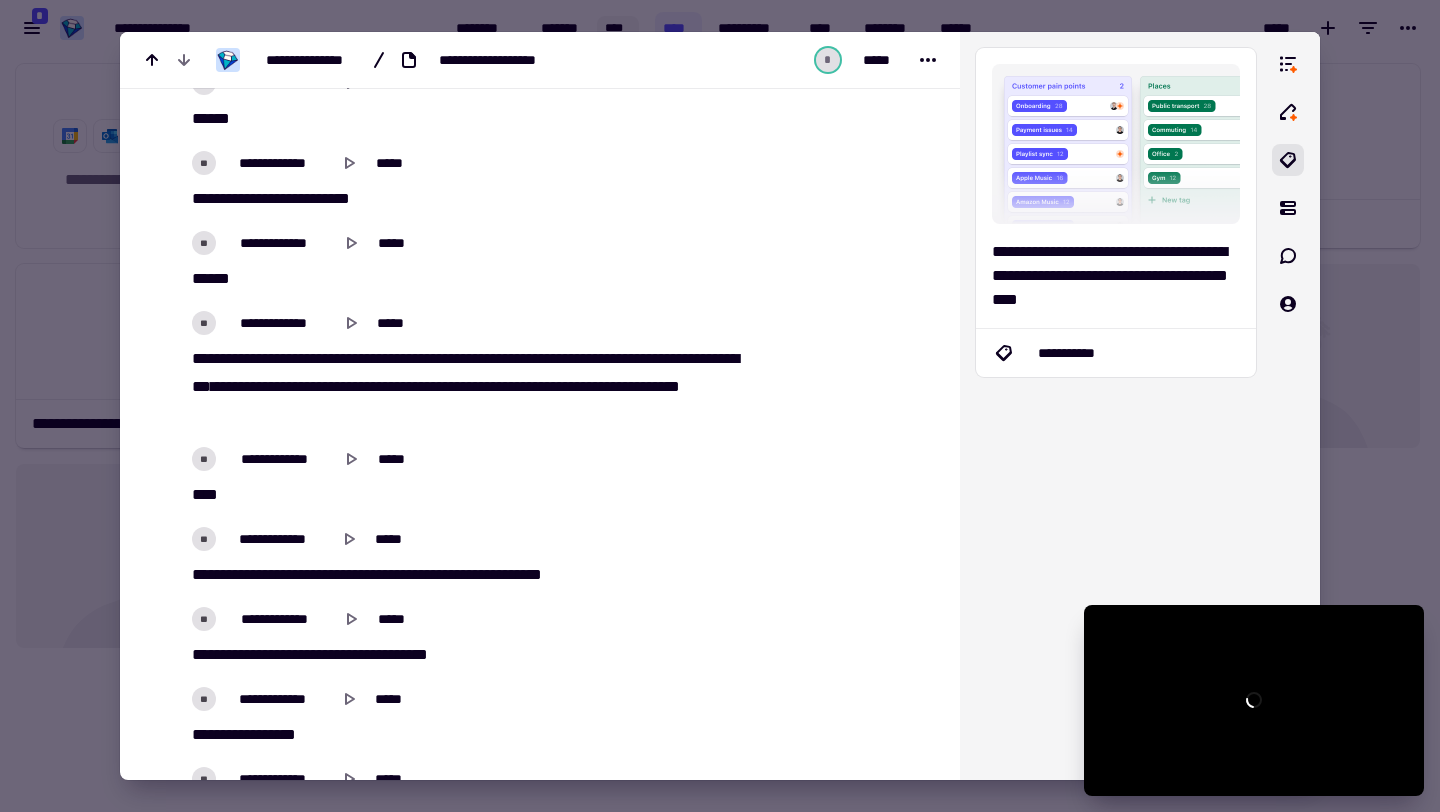 scroll, scrollTop: 30111, scrollLeft: 0, axis: vertical 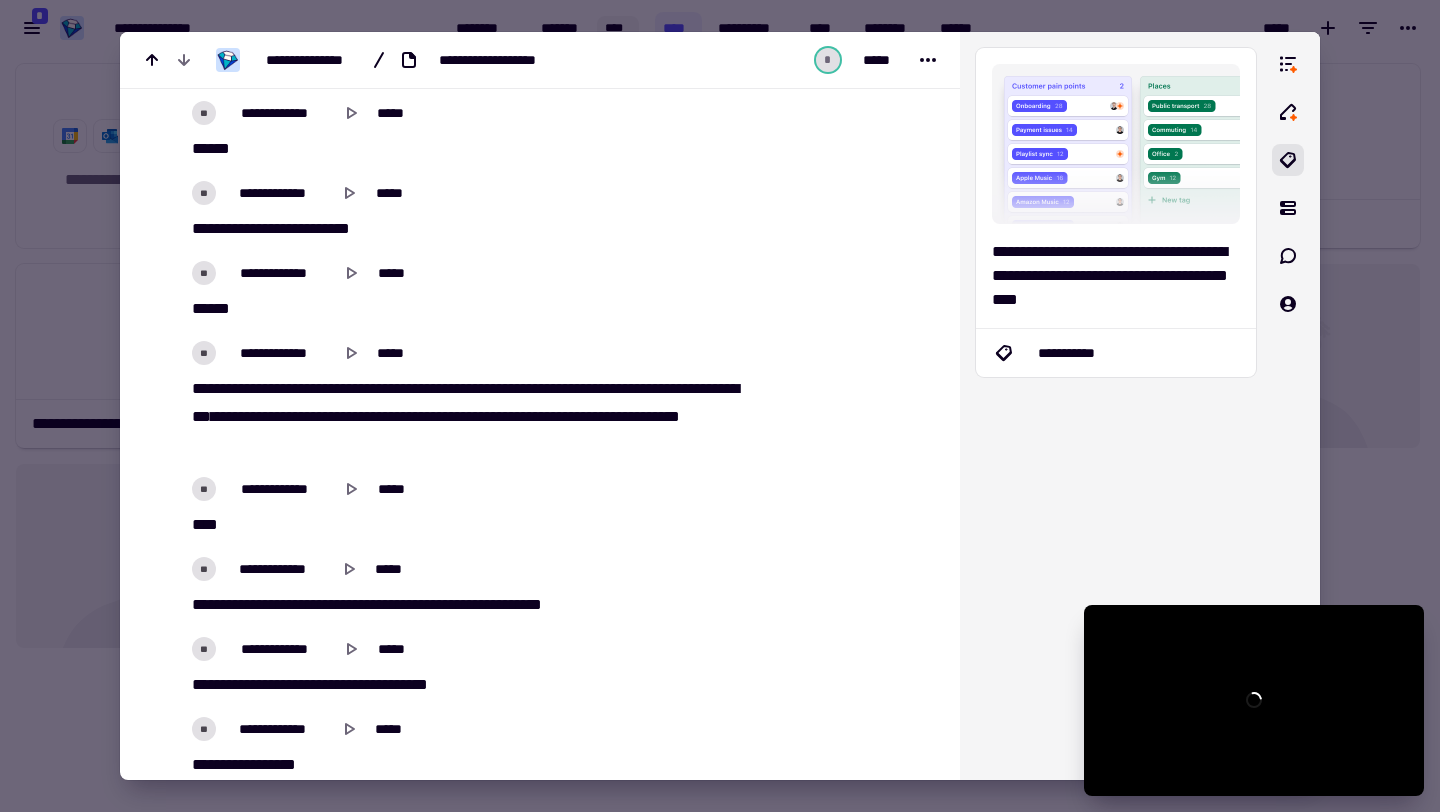 click on "[REDACTED]" at bounding box center [465, 399] 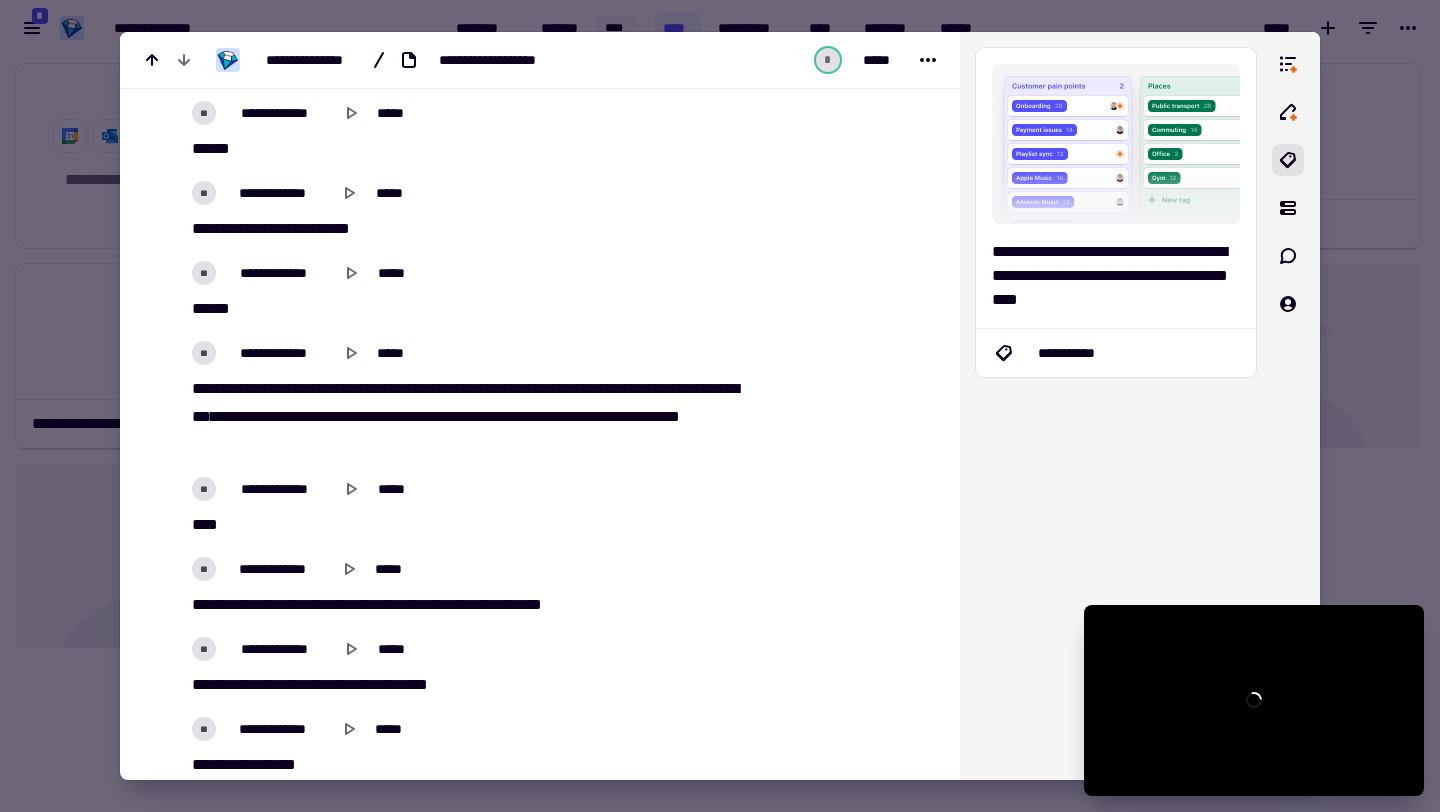 click on "***" at bounding box center [201, 604] 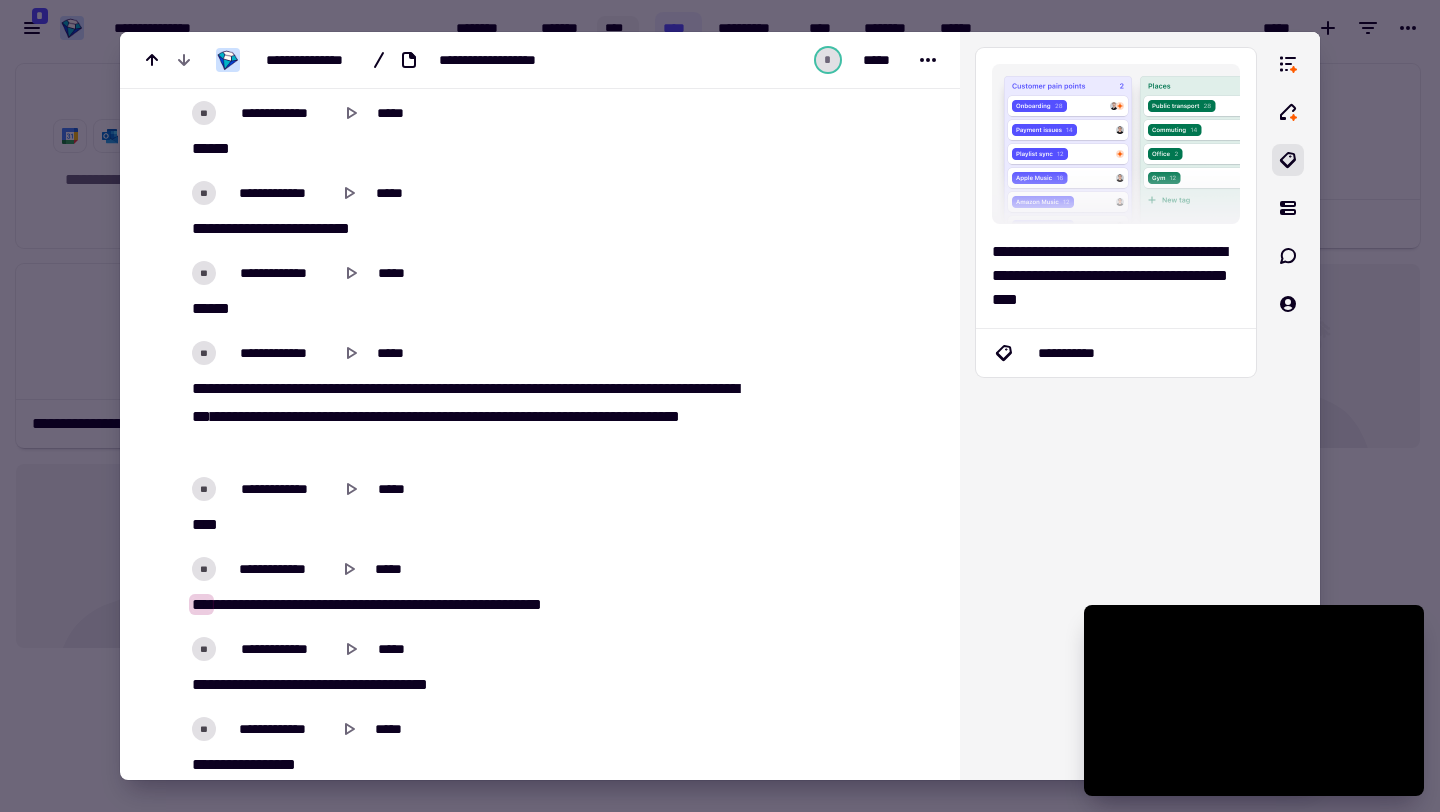 click on "***" at bounding box center (201, 604) 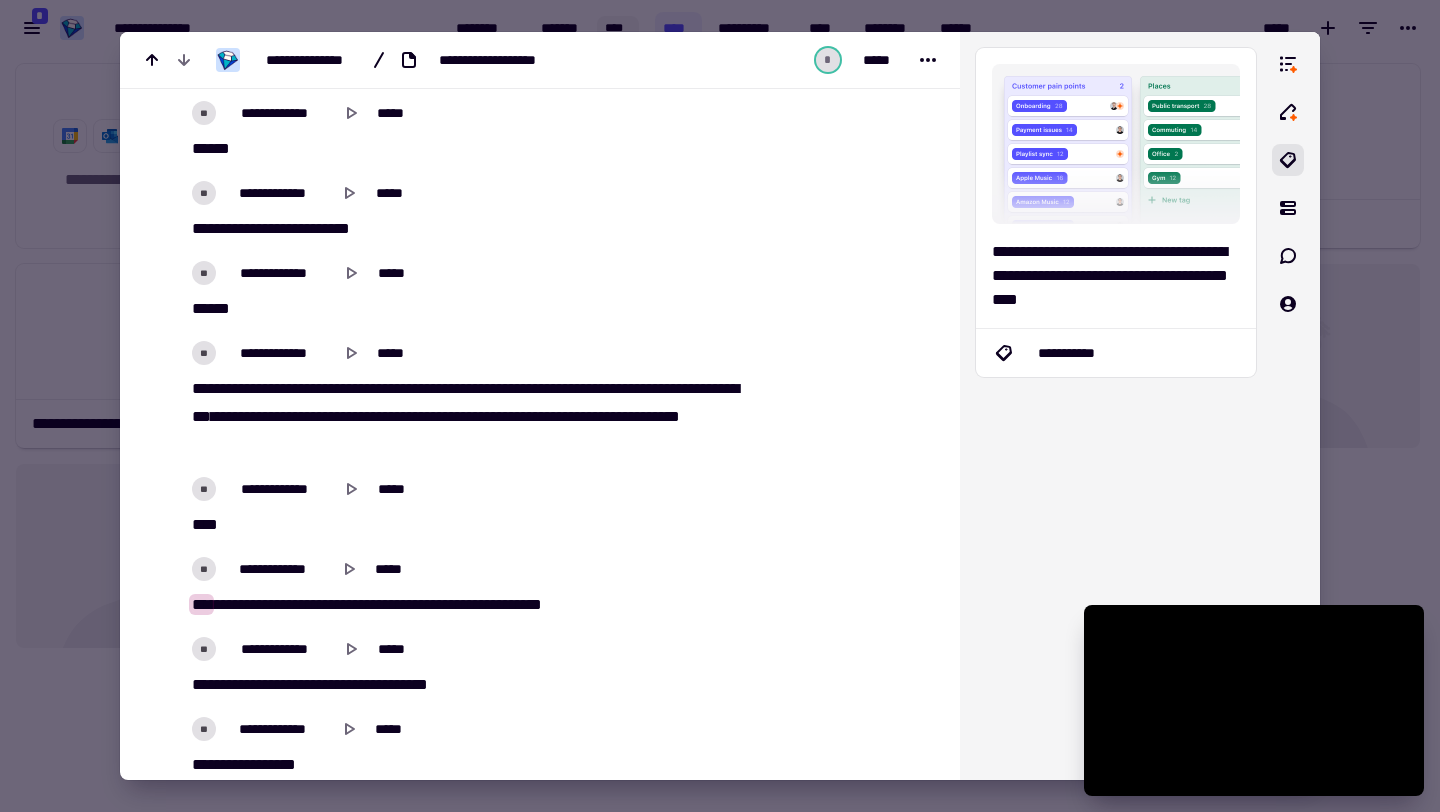 click on "*****" at bounding box center [250, 604] 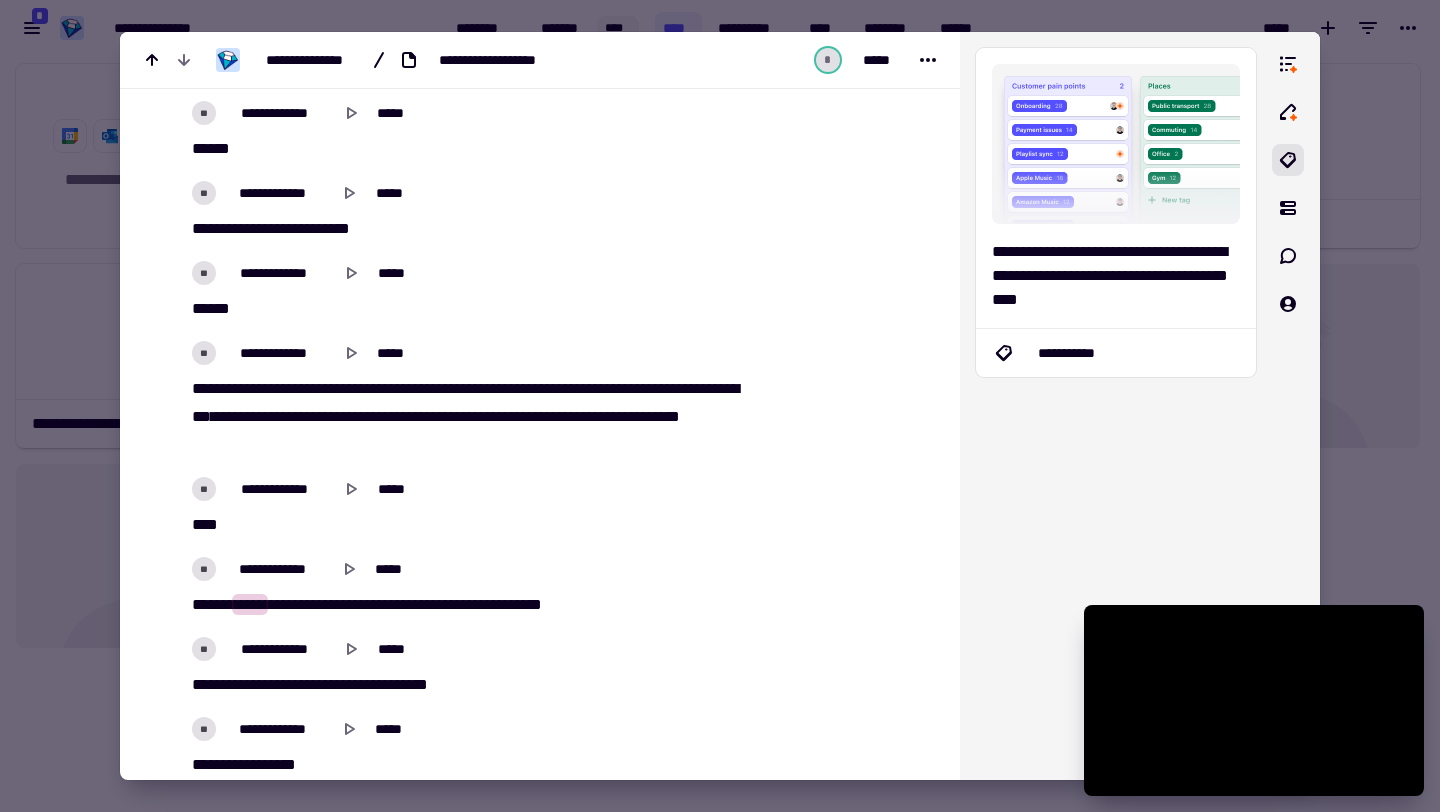 click on "***" at bounding box center (201, 604) 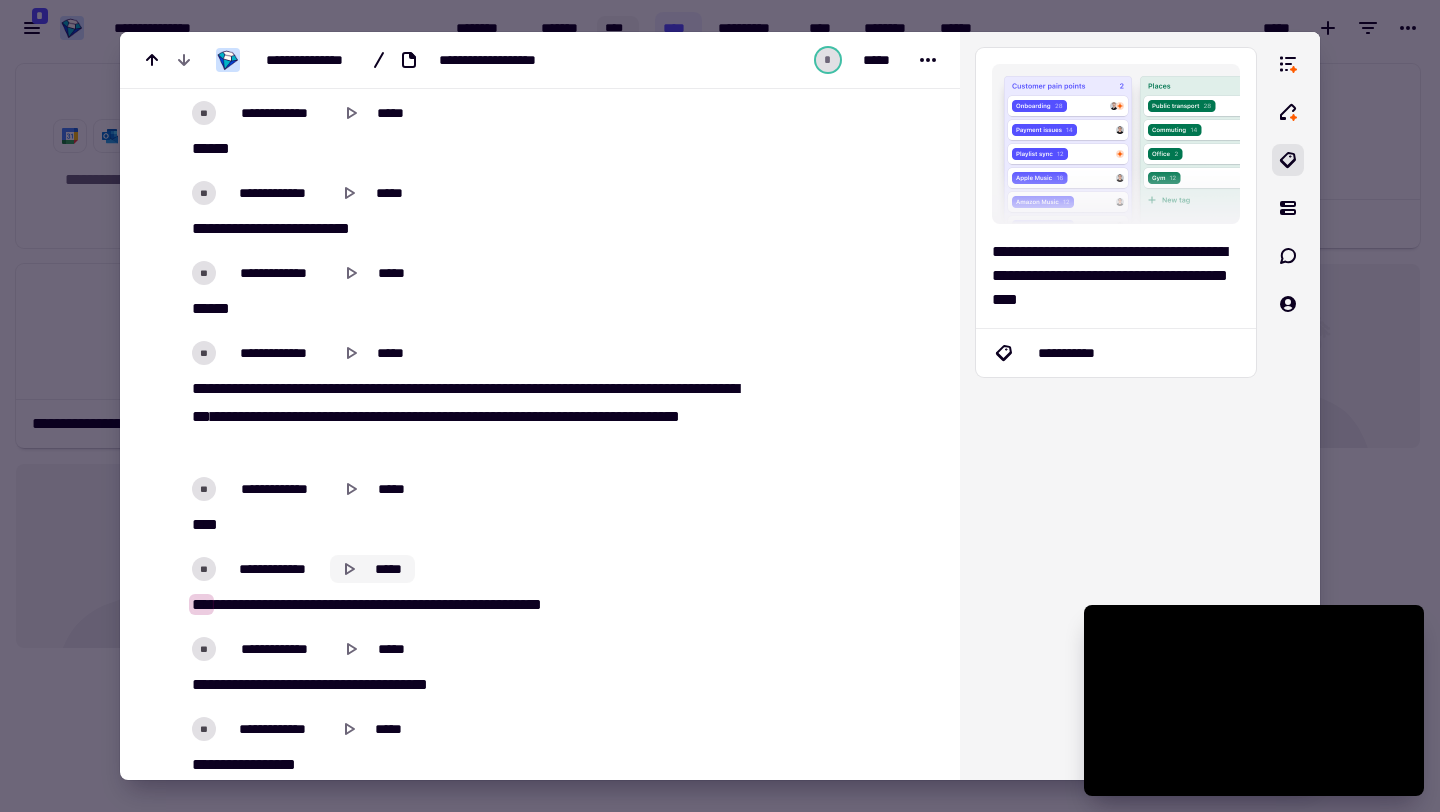 click 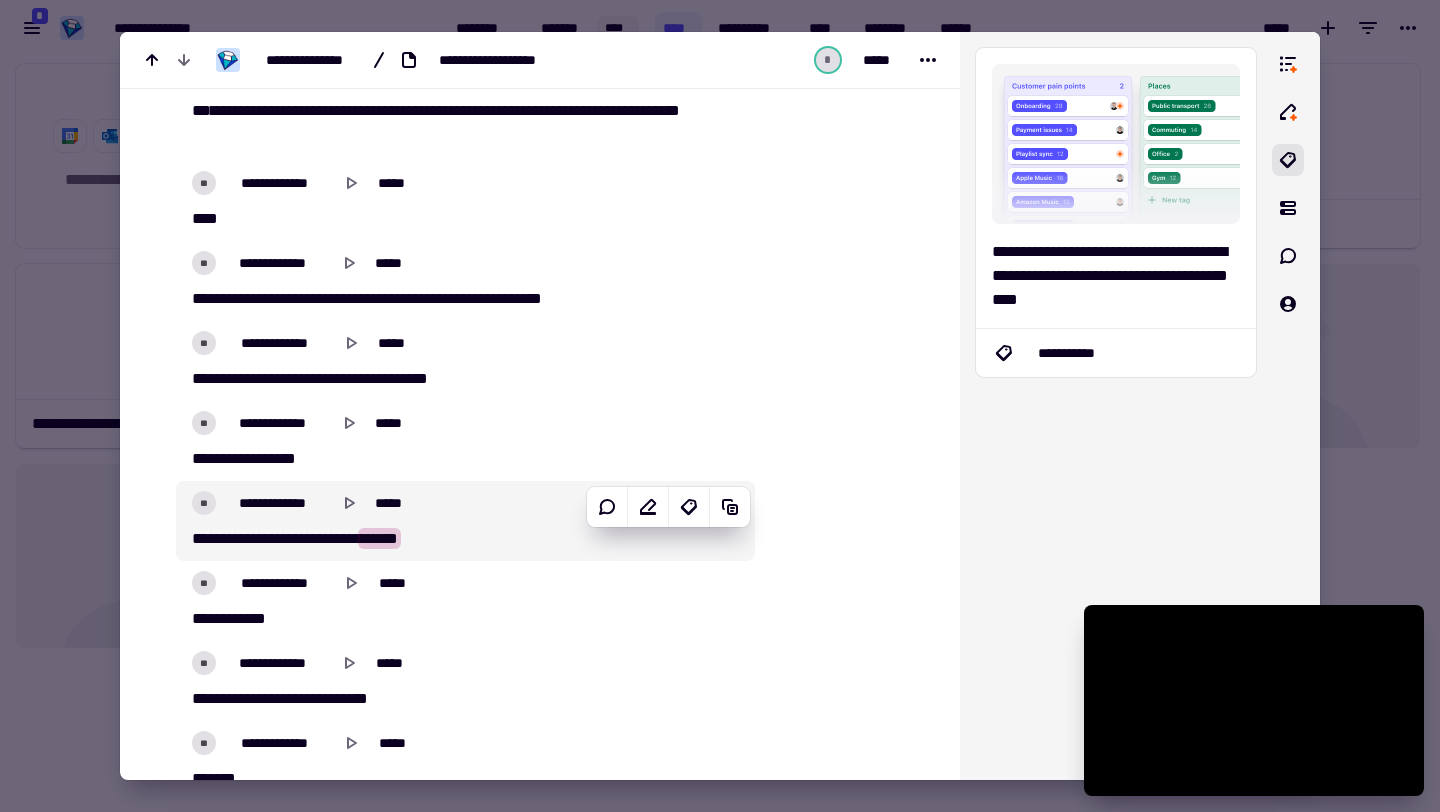 scroll, scrollTop: 30401, scrollLeft: 0, axis: vertical 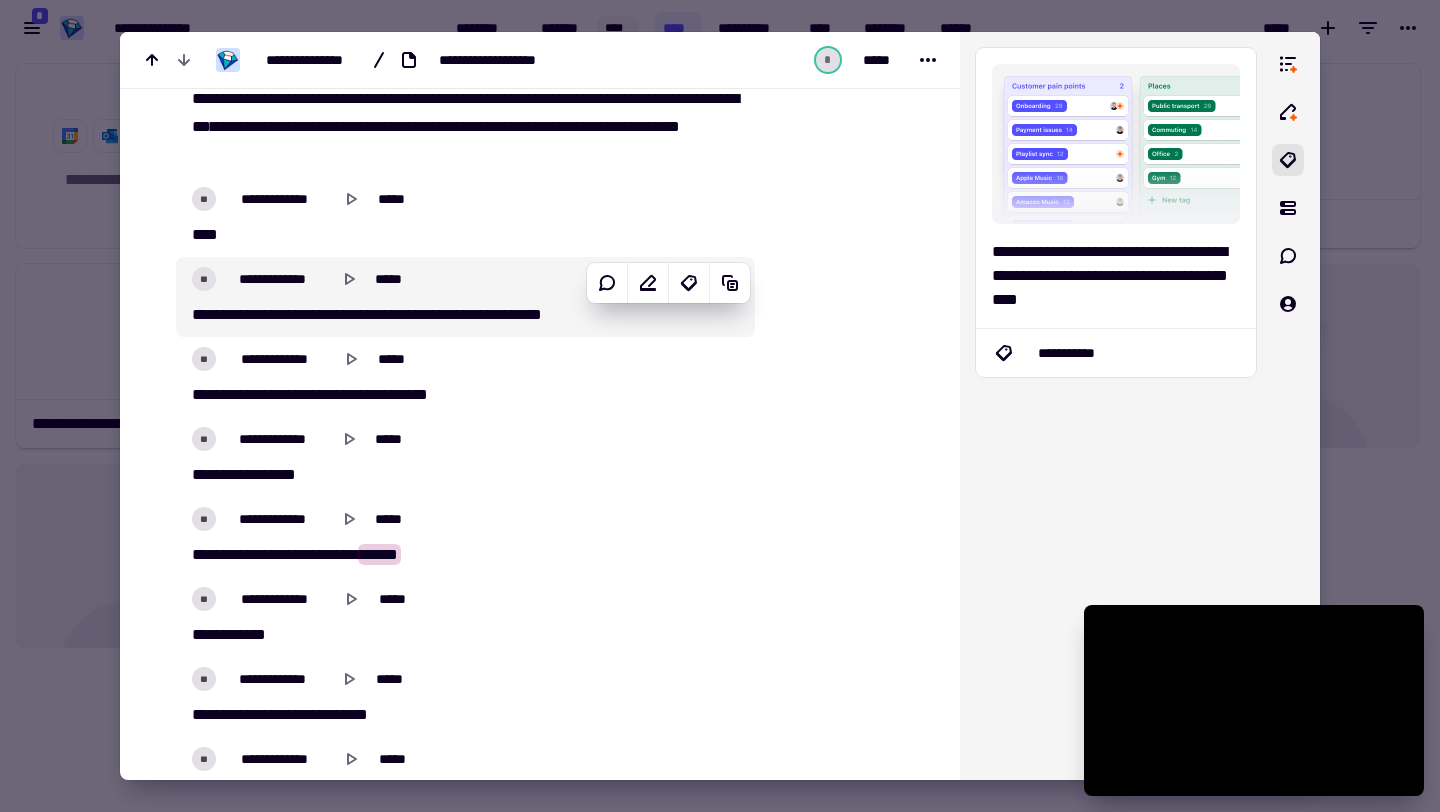 click on "*****" at bounding box center [250, 314] 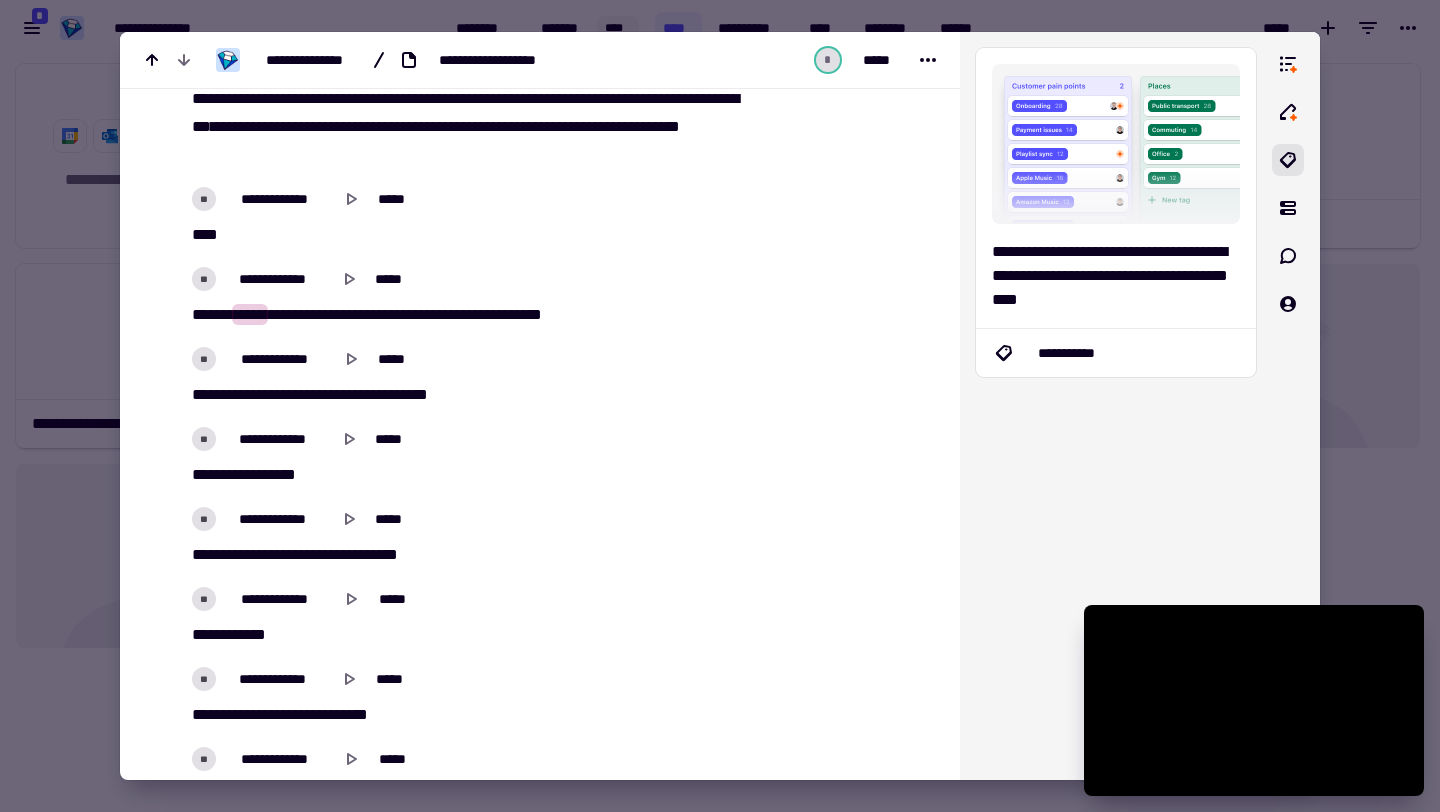 click on "***" at bounding box center [201, 314] 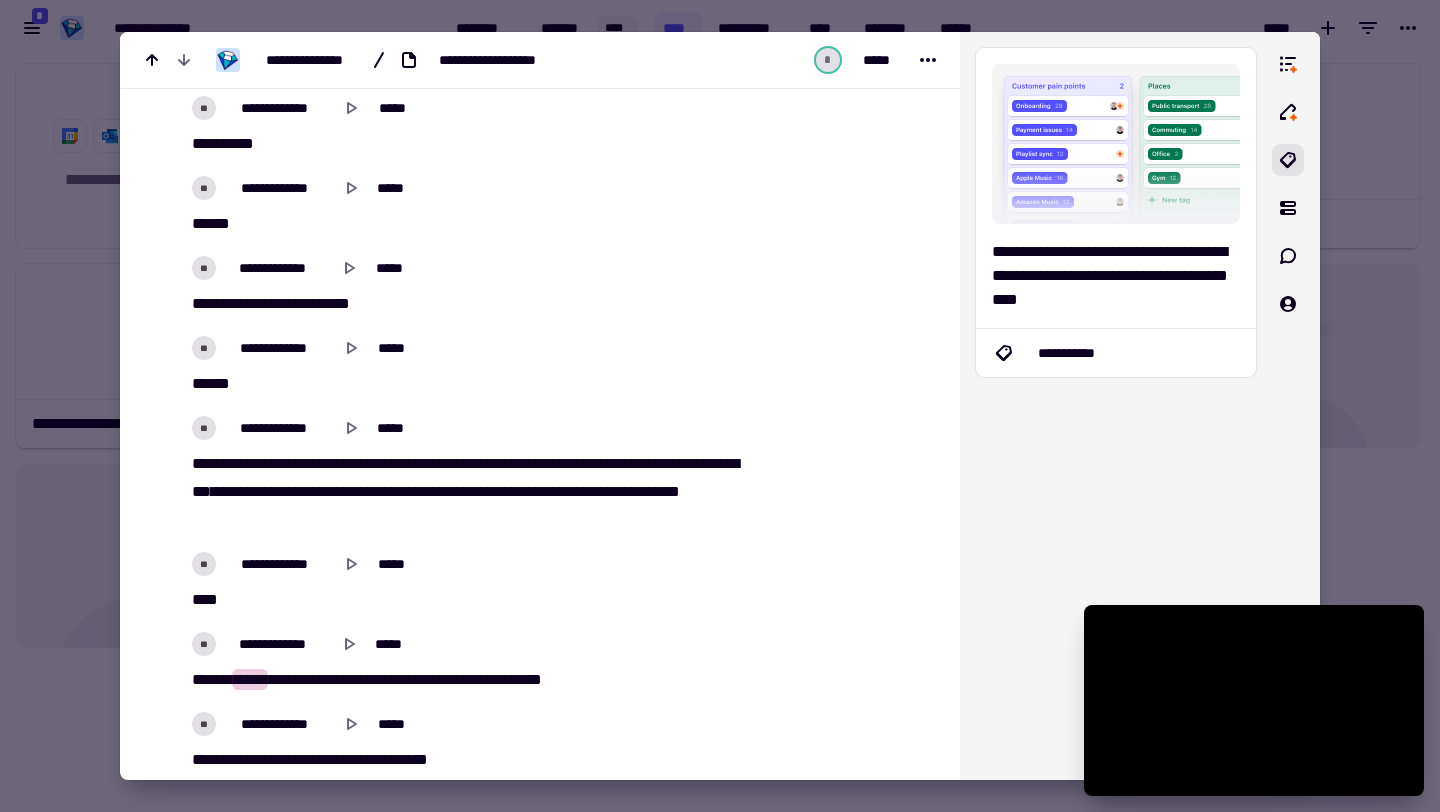 scroll, scrollTop: 30034, scrollLeft: 0, axis: vertical 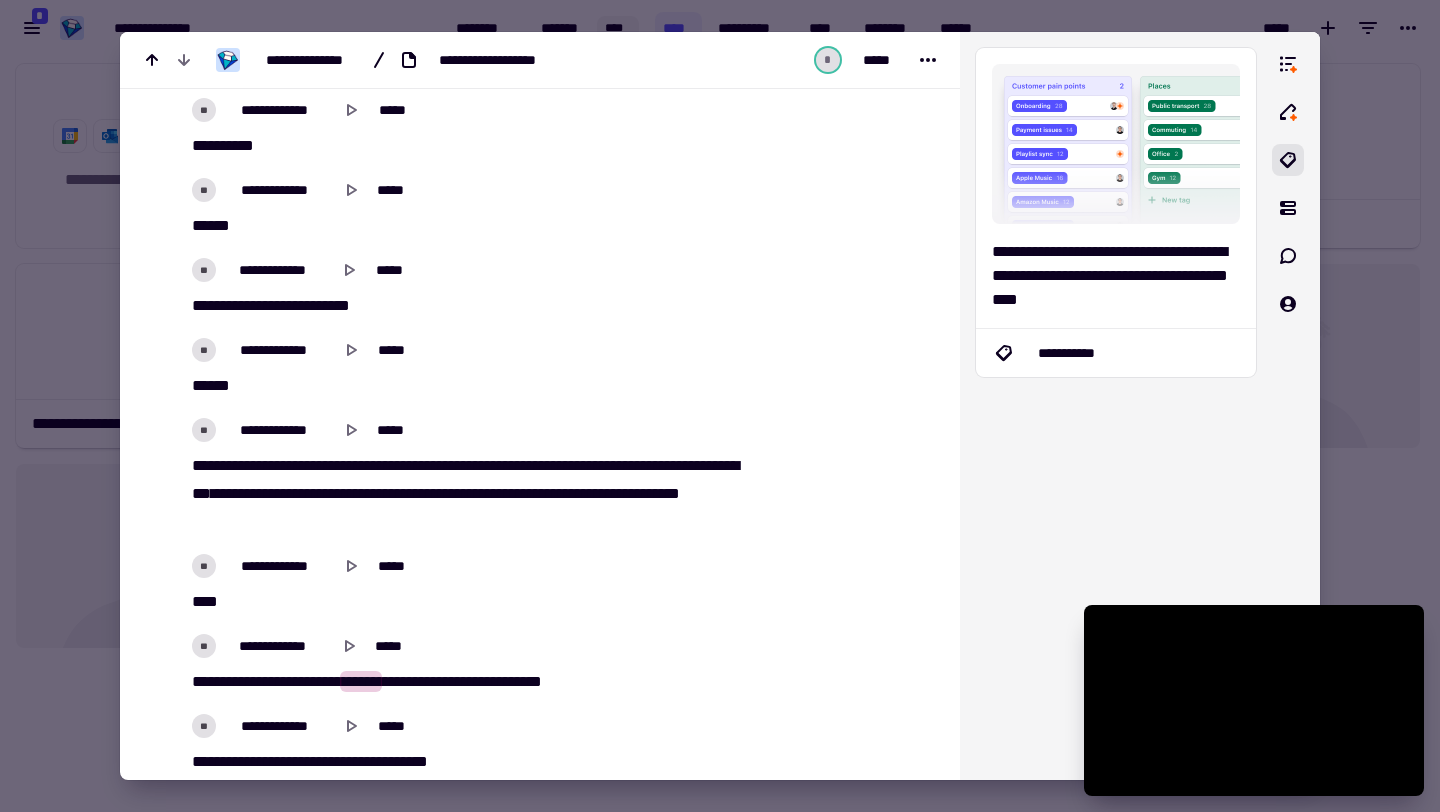 click on "**" at bounding box center [198, 465] 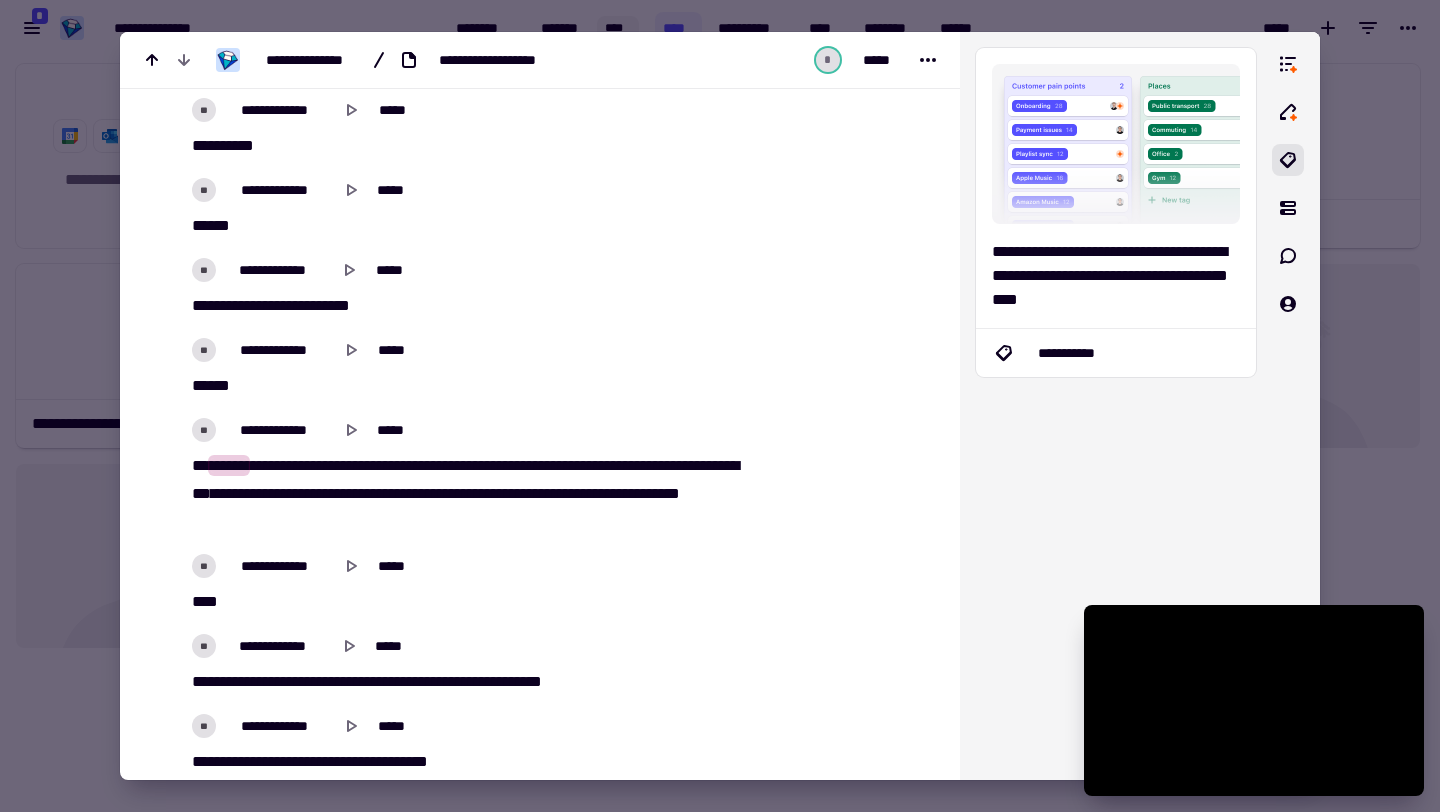 click on "**" at bounding box center (198, 465) 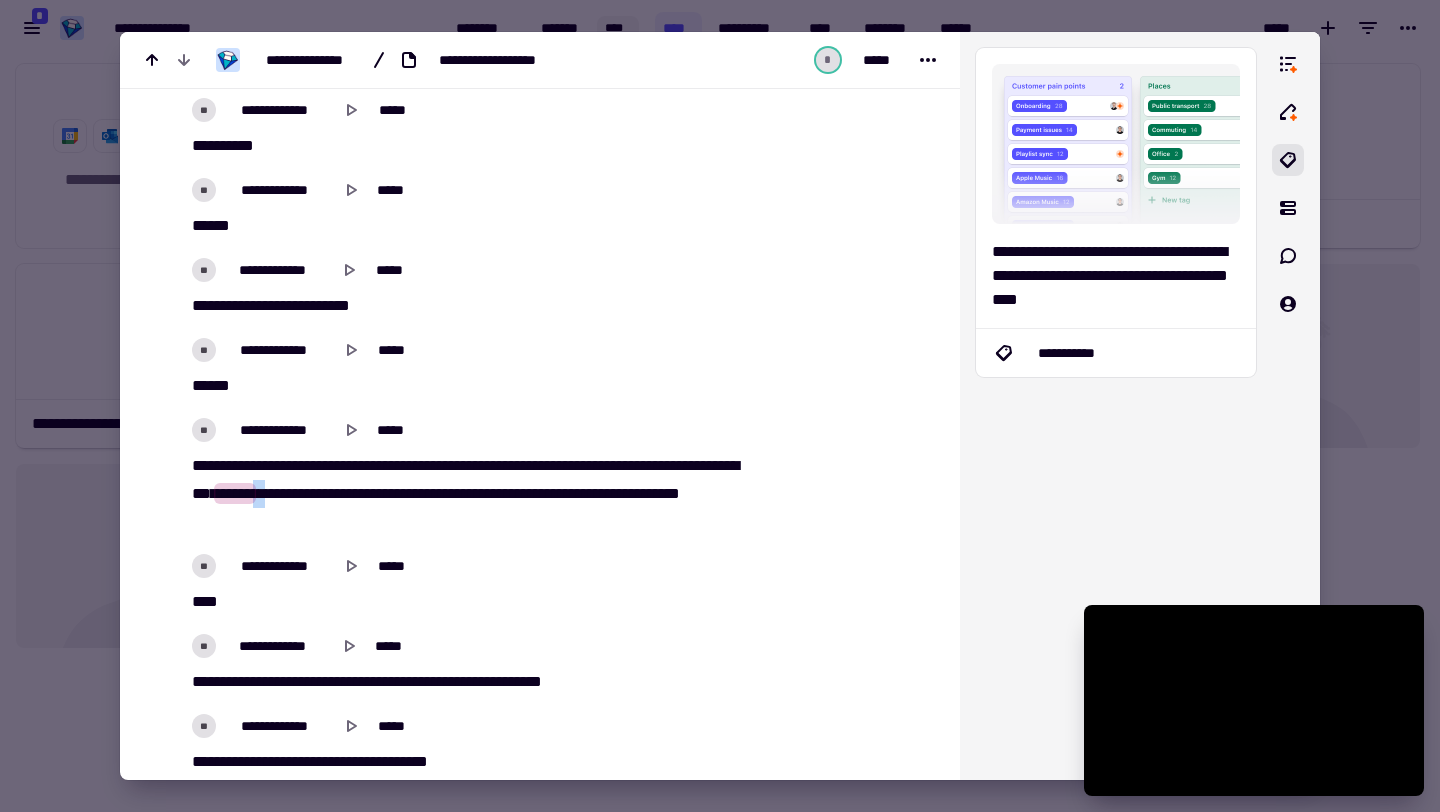 drag, startPoint x: 412, startPoint y: 492, endPoint x: 428, endPoint y: 502, distance: 18.867962 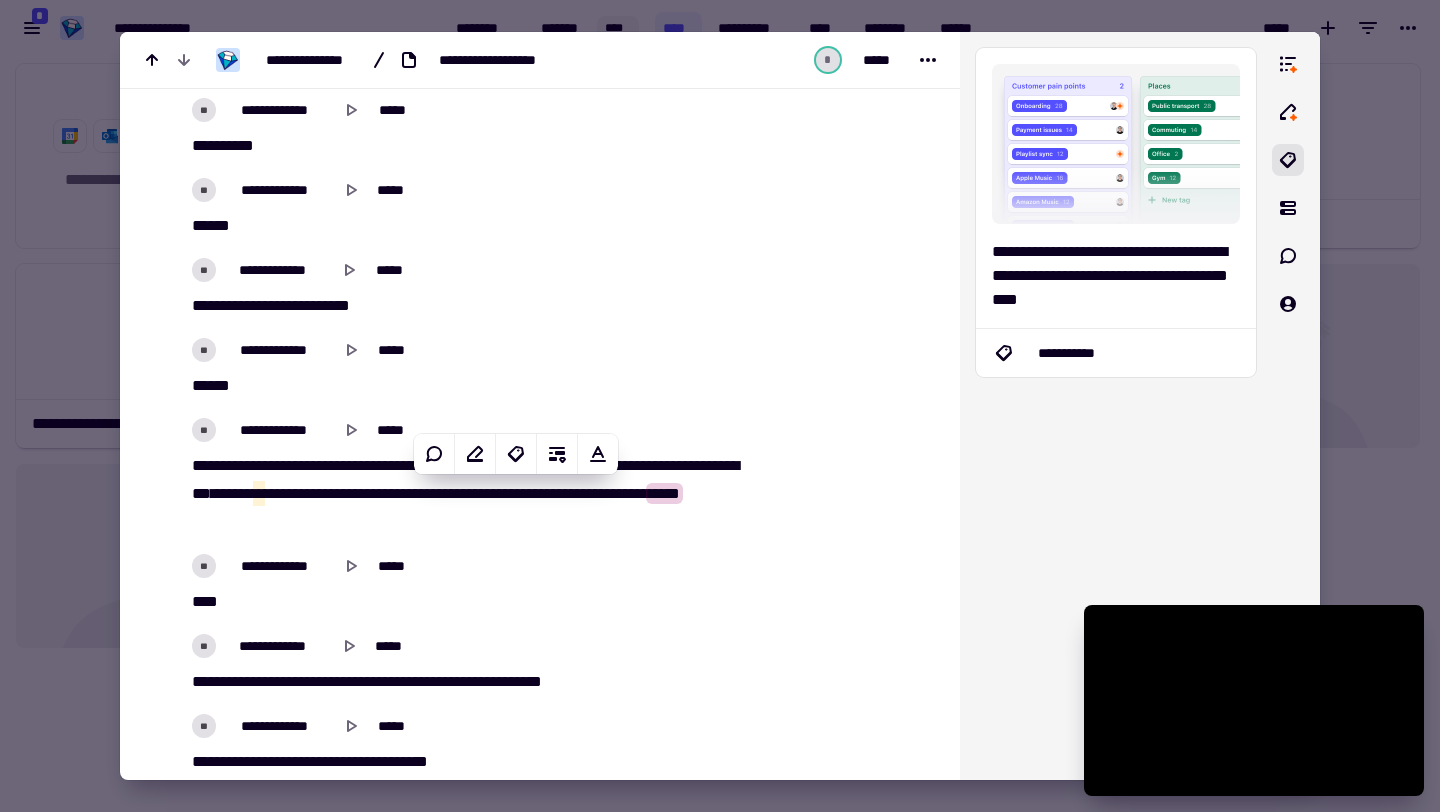 click on "[REDACTED]" at bounding box center (465, 494) 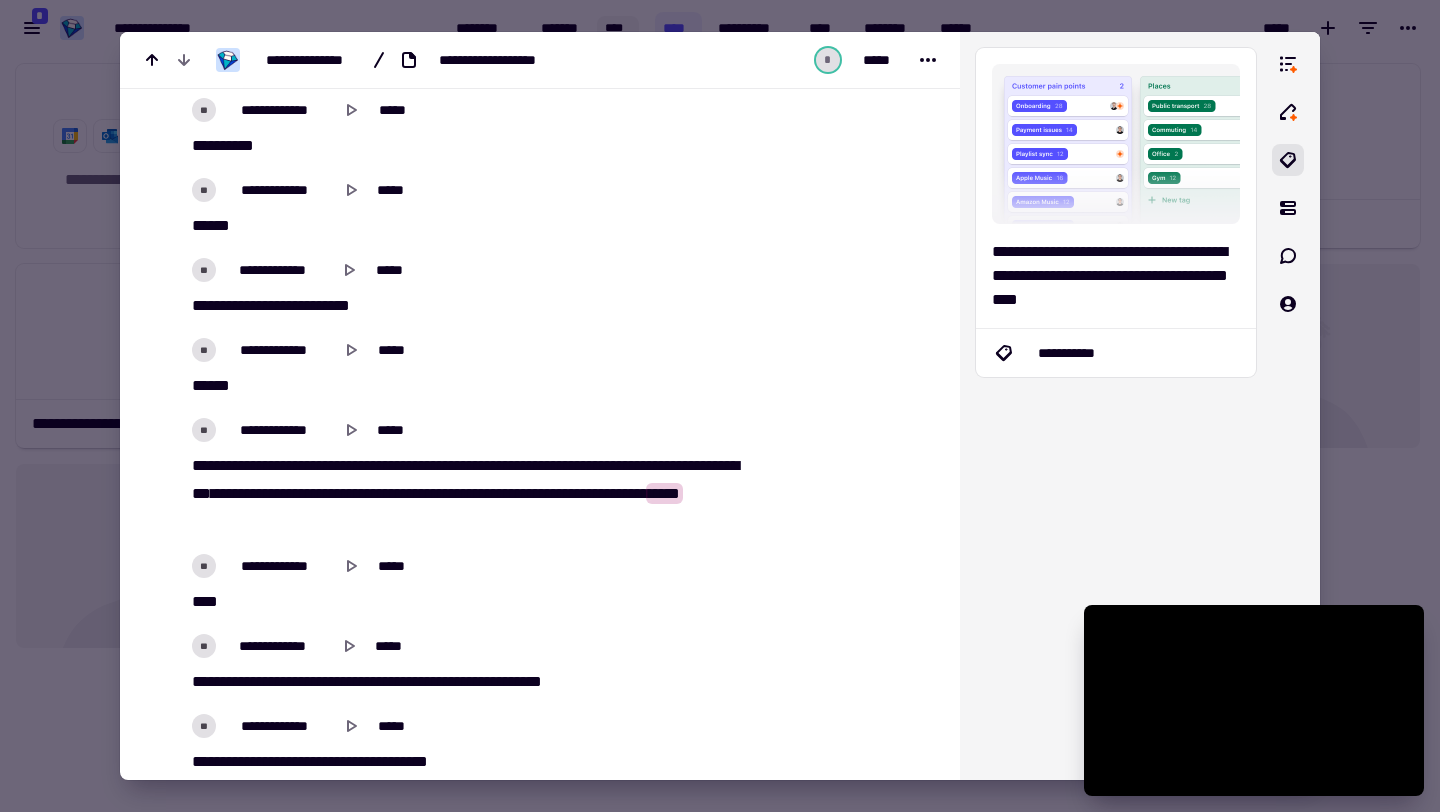 click on "[REDACTED]" at bounding box center [465, 494] 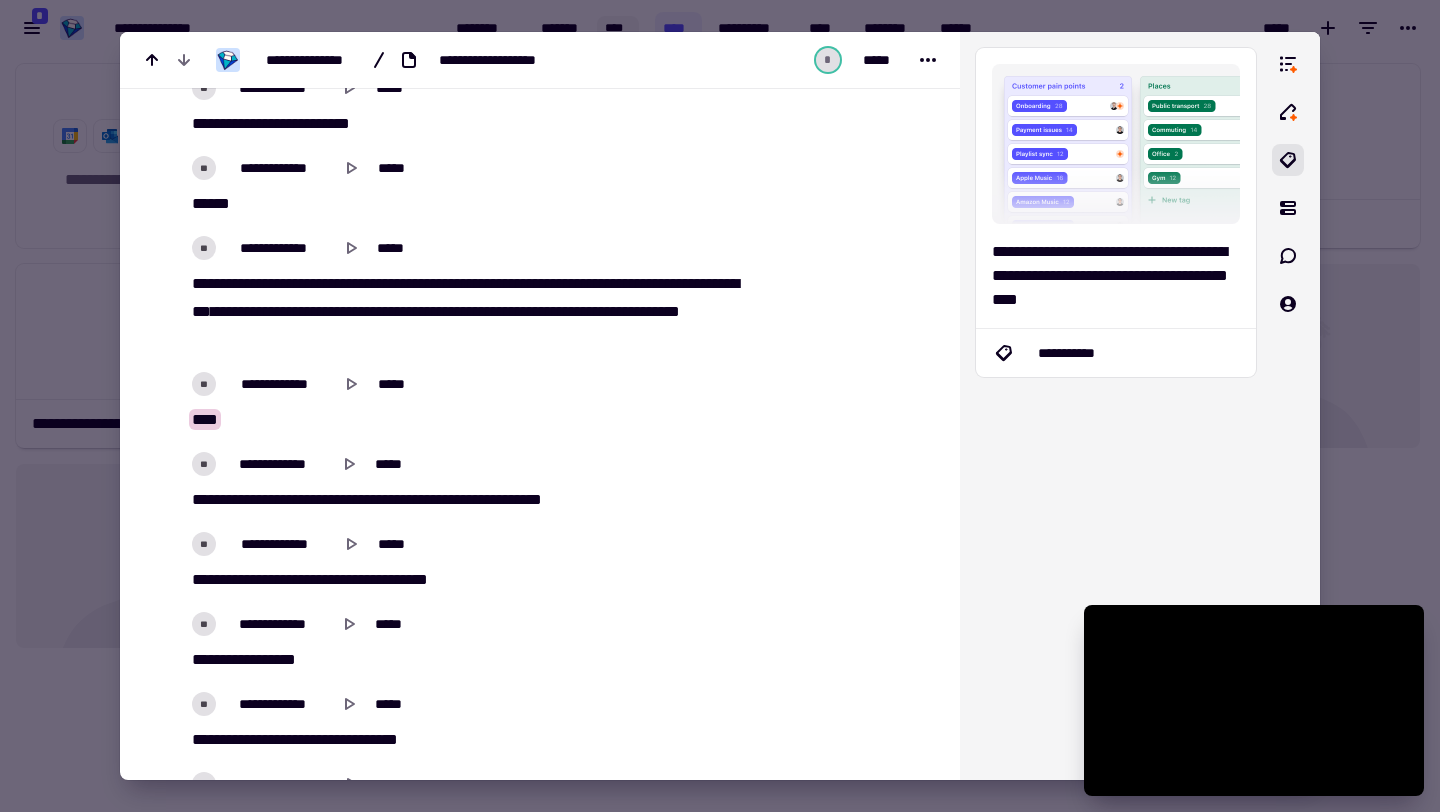 scroll, scrollTop: 30220, scrollLeft: 0, axis: vertical 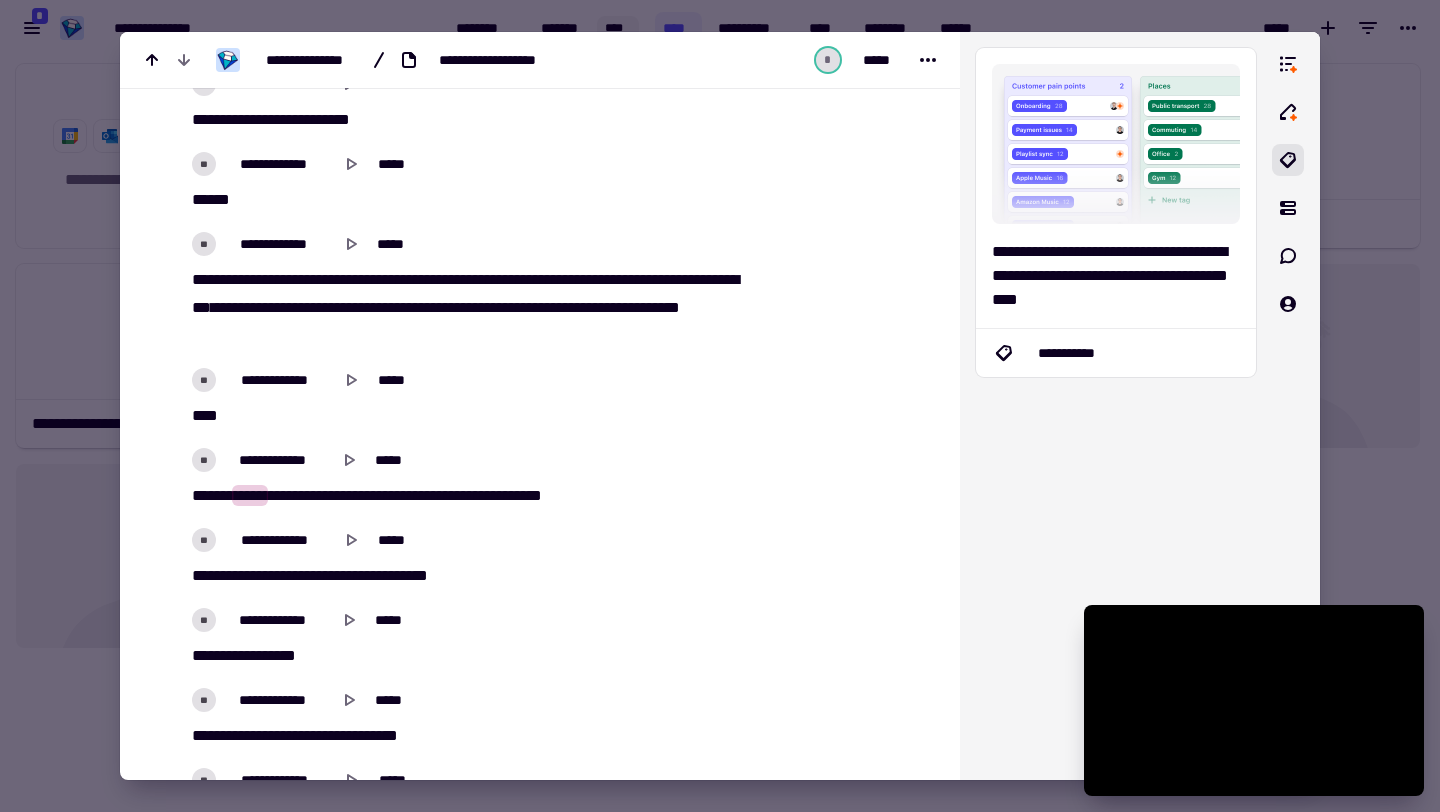click on "***" at bounding box center [201, 495] 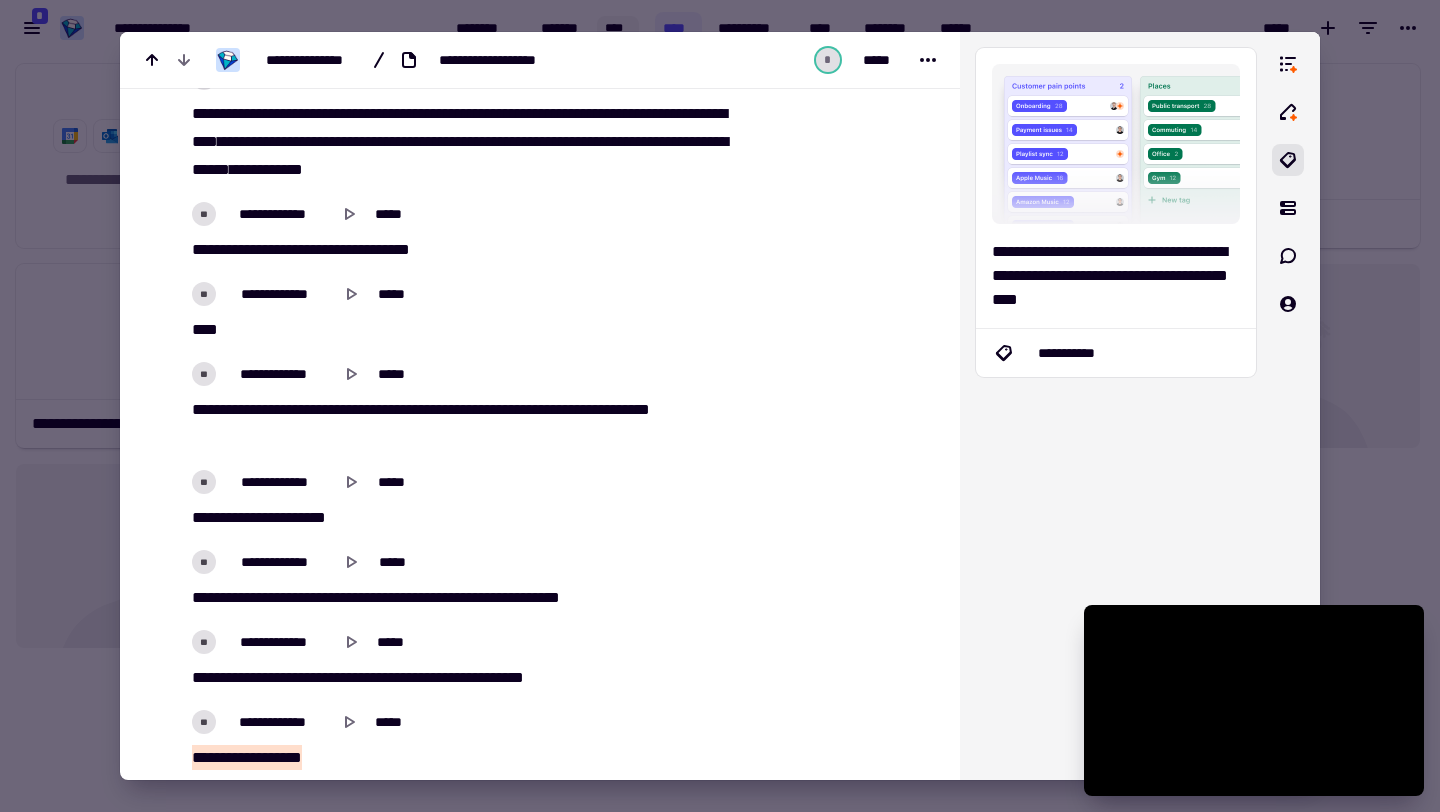 scroll, scrollTop: 29017, scrollLeft: 0, axis: vertical 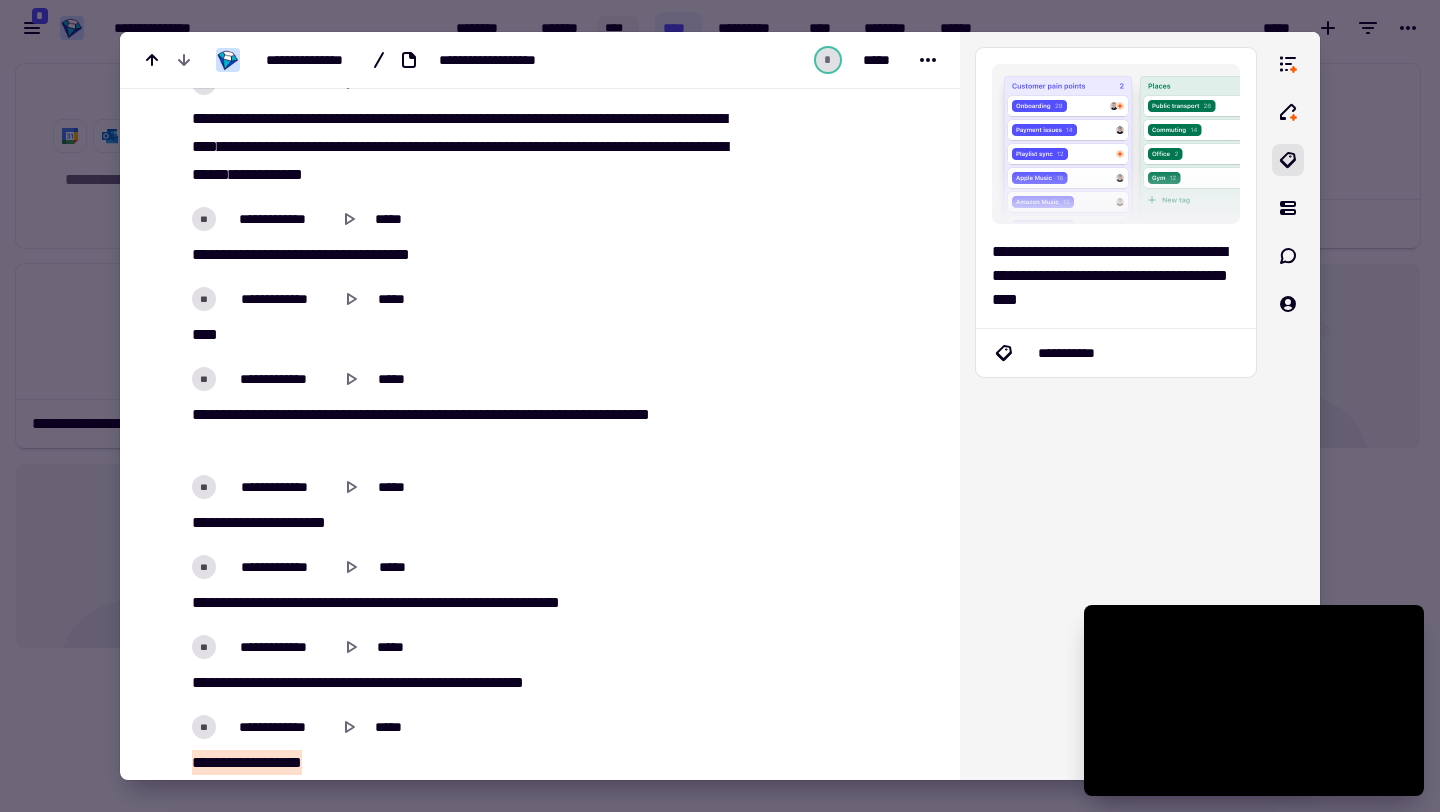 click on "********" at bounding box center (216, 414) 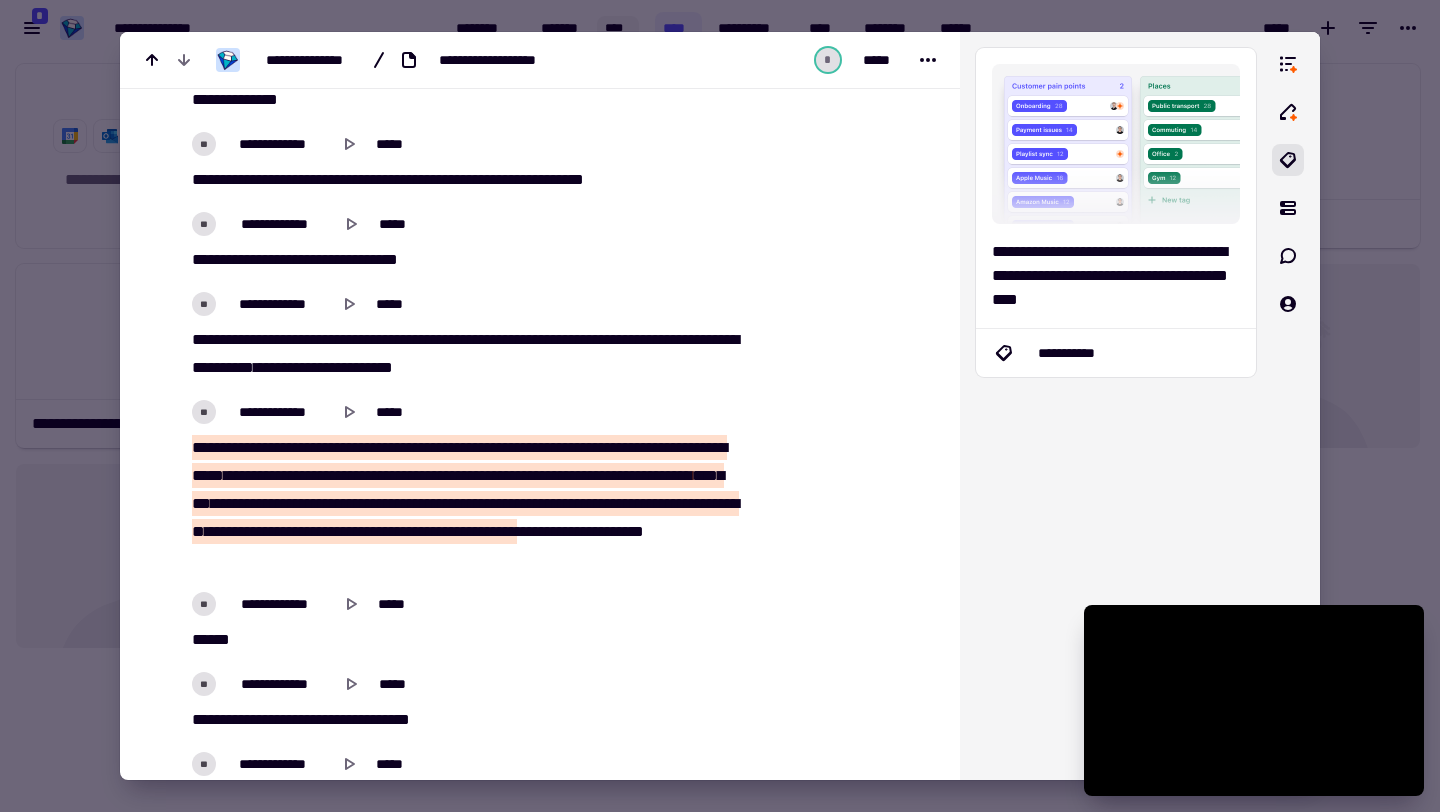 scroll, scrollTop: 22677, scrollLeft: 0, axis: vertical 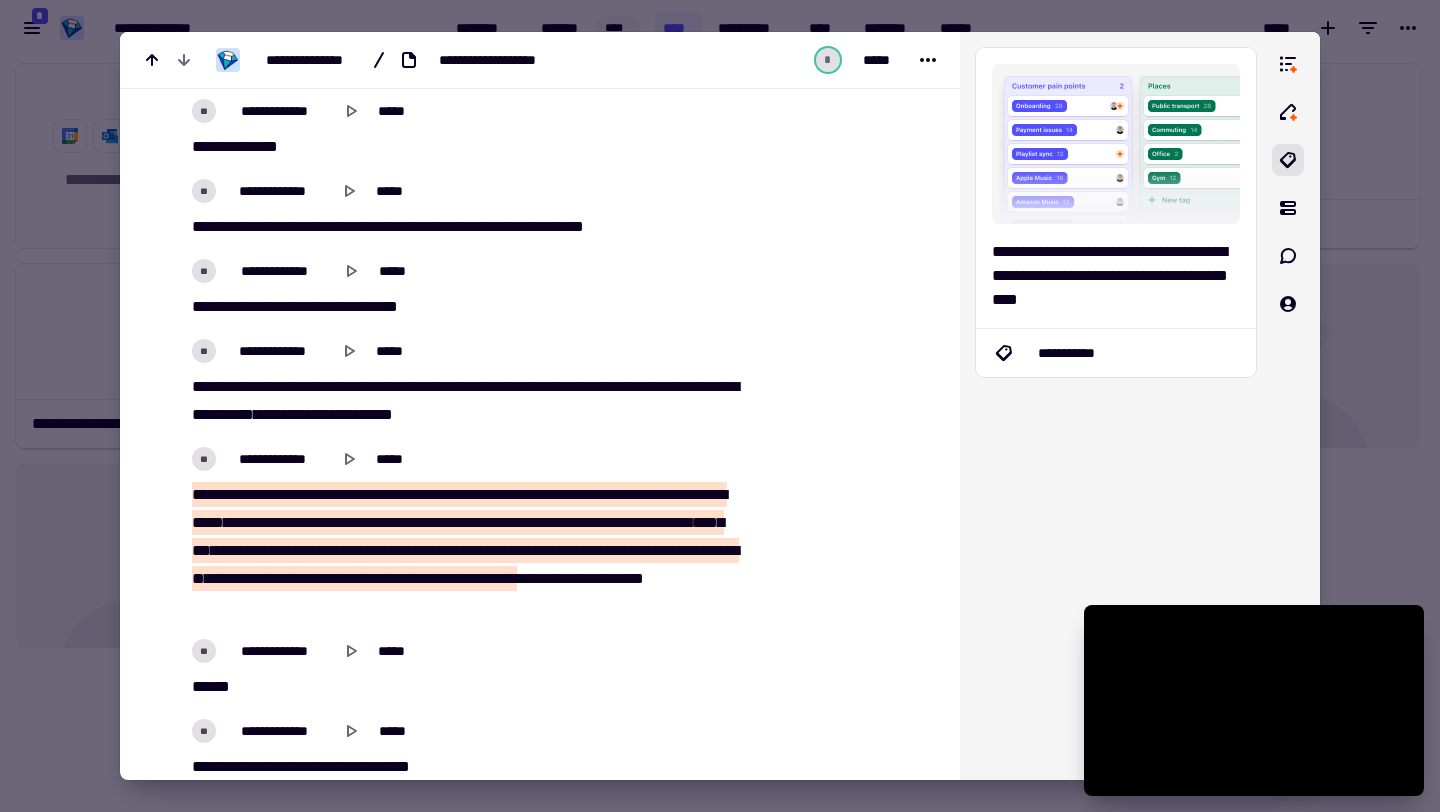 click on "***" at bounding box center (201, 494) 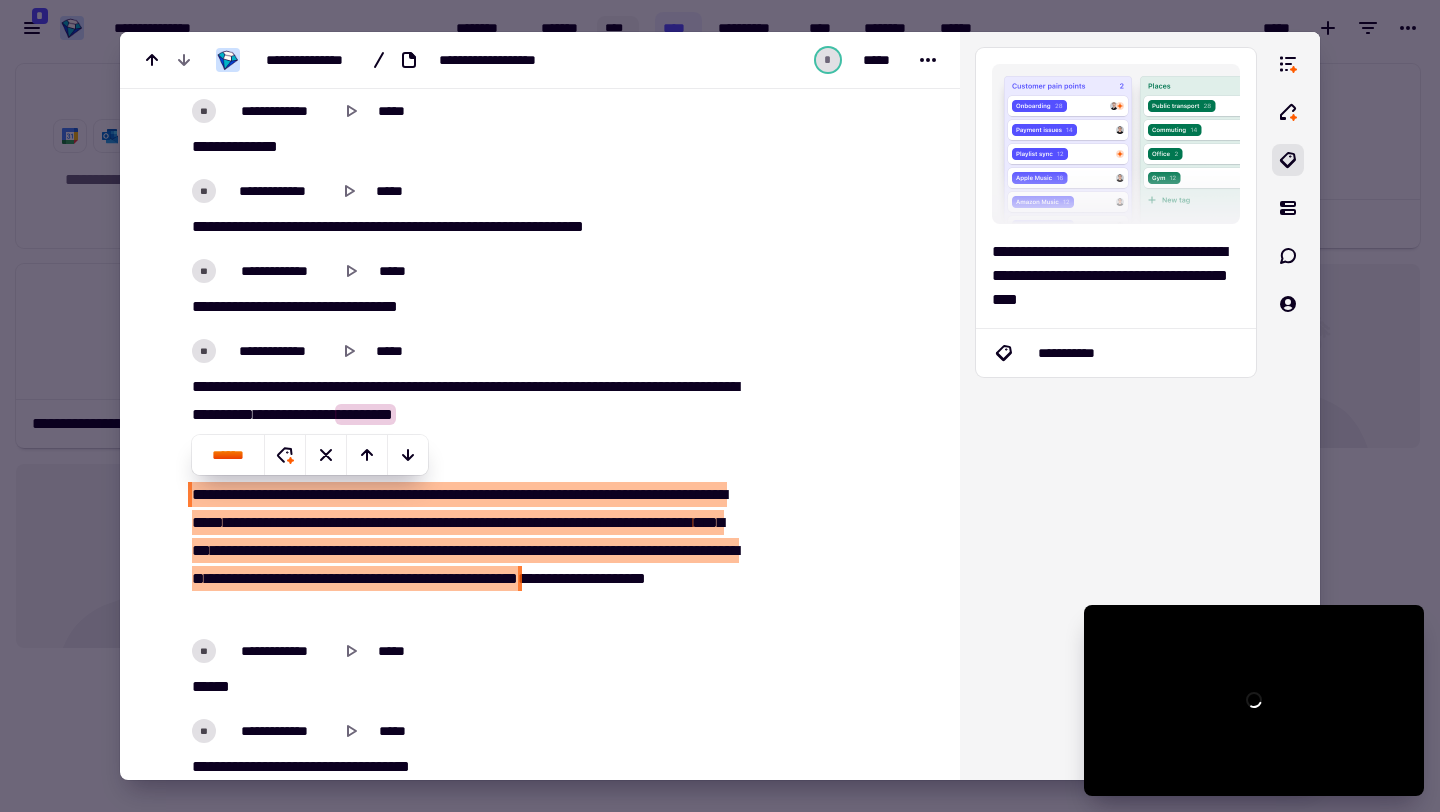 click on "[REDACTED]" at bounding box center [453, -5529] 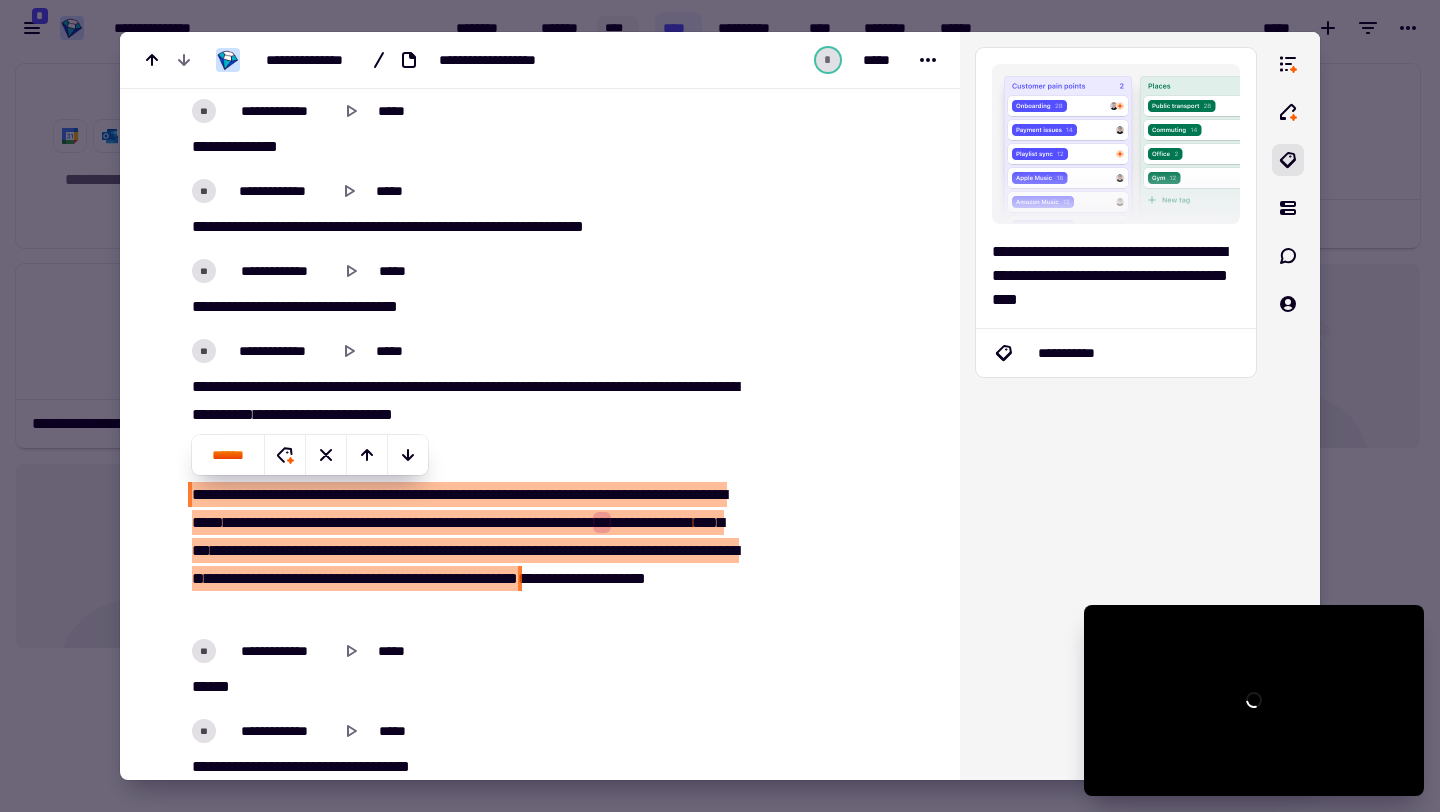 click on "[REDACTED]" at bounding box center (453, -5529) 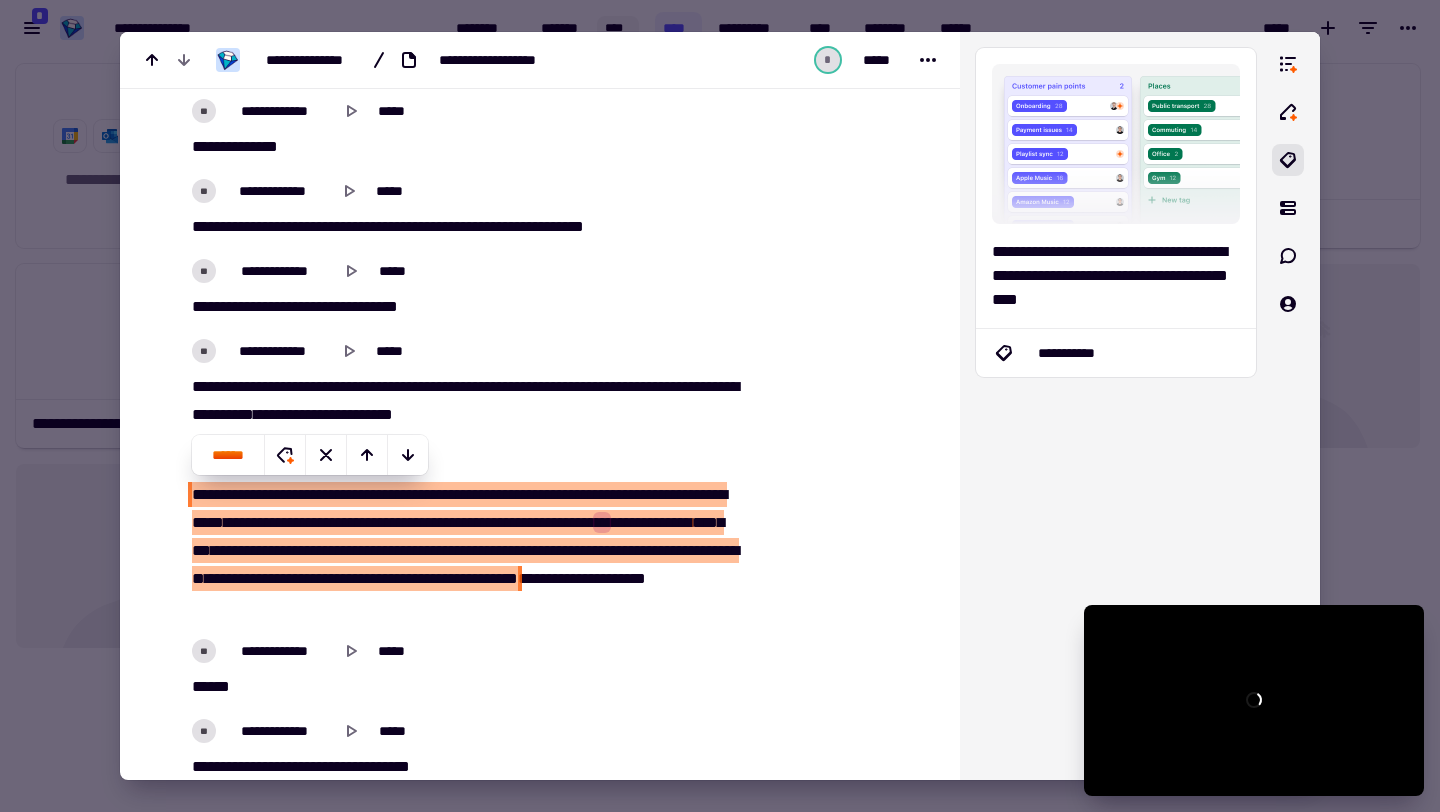 click on "[REDACTED]" at bounding box center [465, 651] 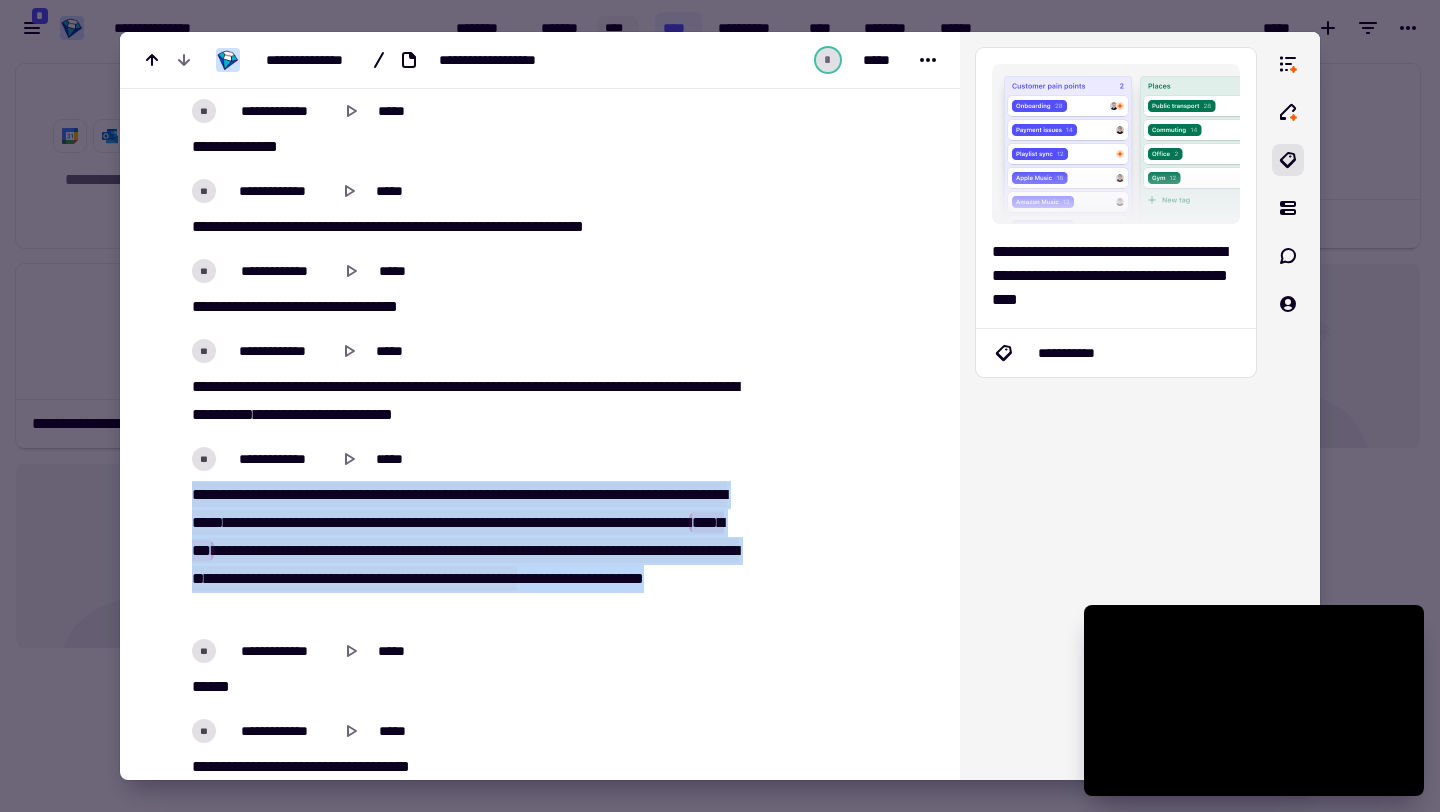 drag, startPoint x: 424, startPoint y: 614, endPoint x: 185, endPoint y: 500, distance: 264.79614 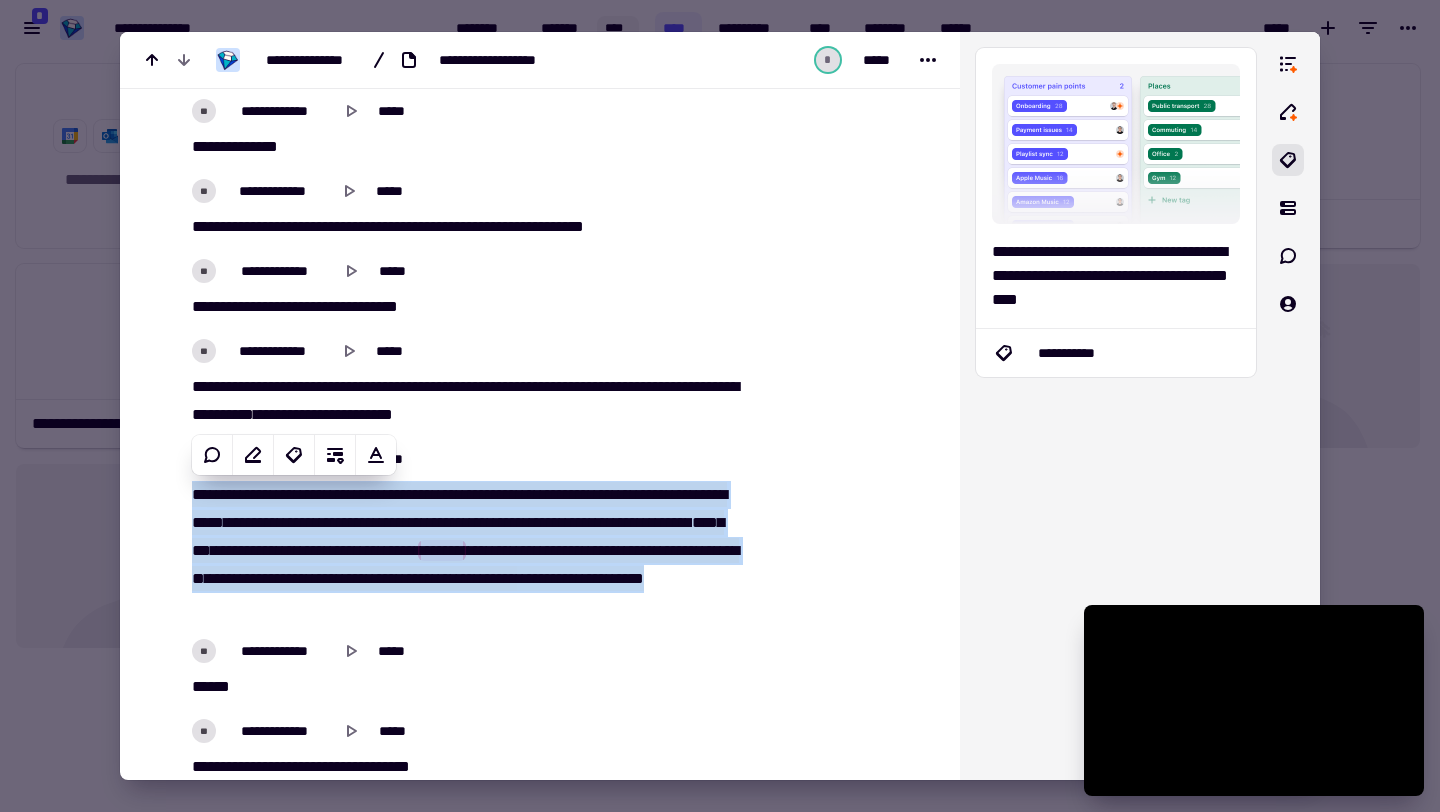 click on "[REDACTED]" at bounding box center [465, 551] 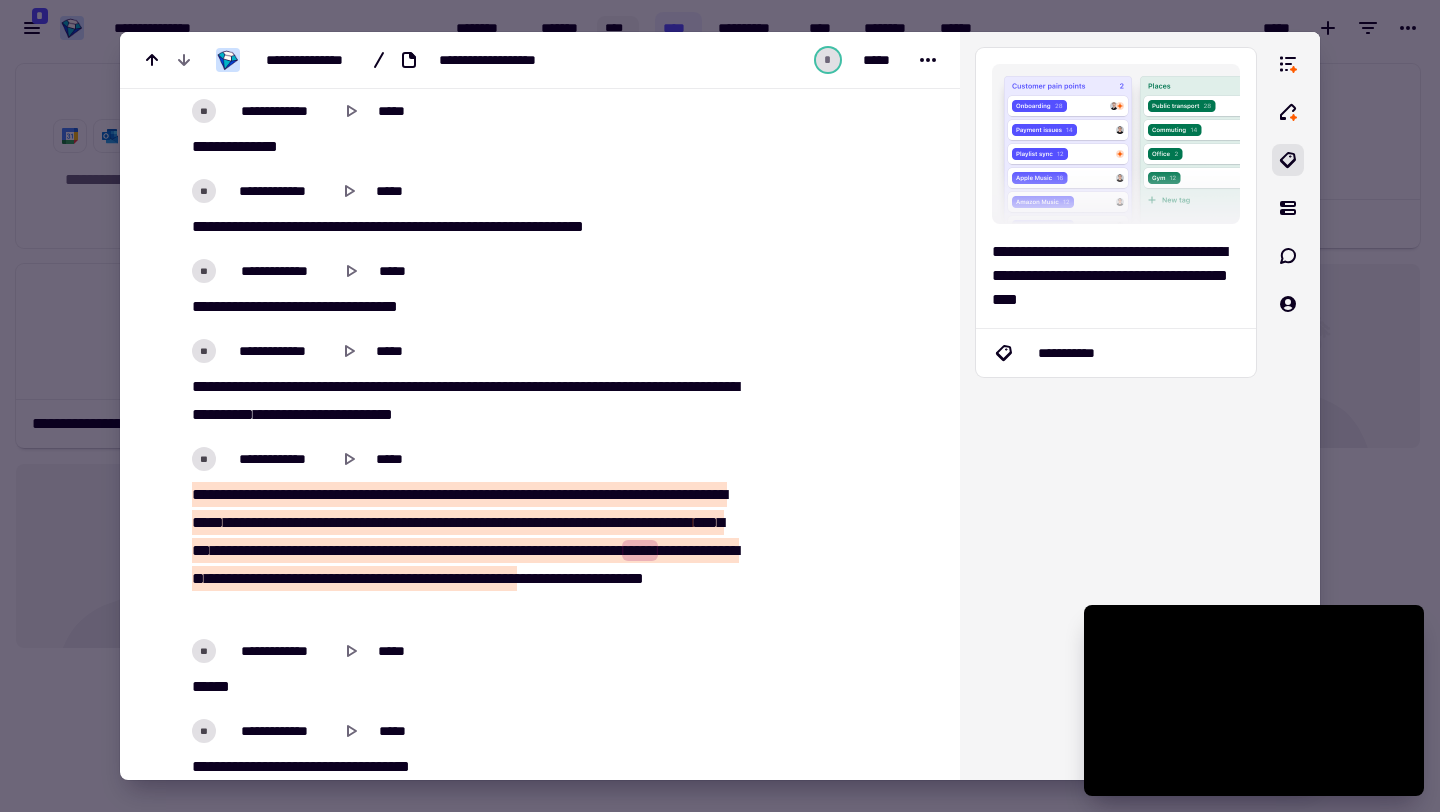 click on "*********" at bounding box center [550, 578] 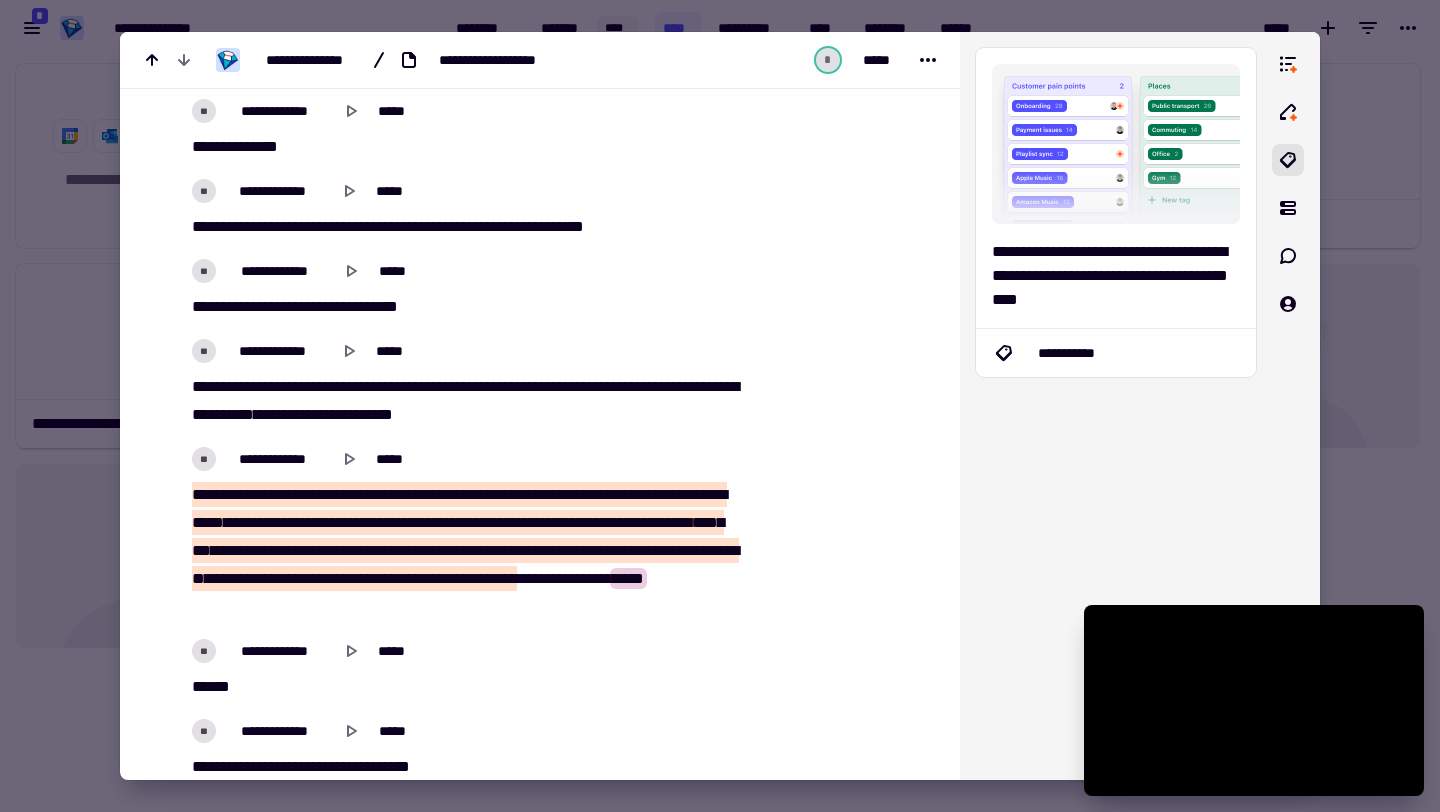 click on "[REDACTED]" at bounding box center [465, 551] 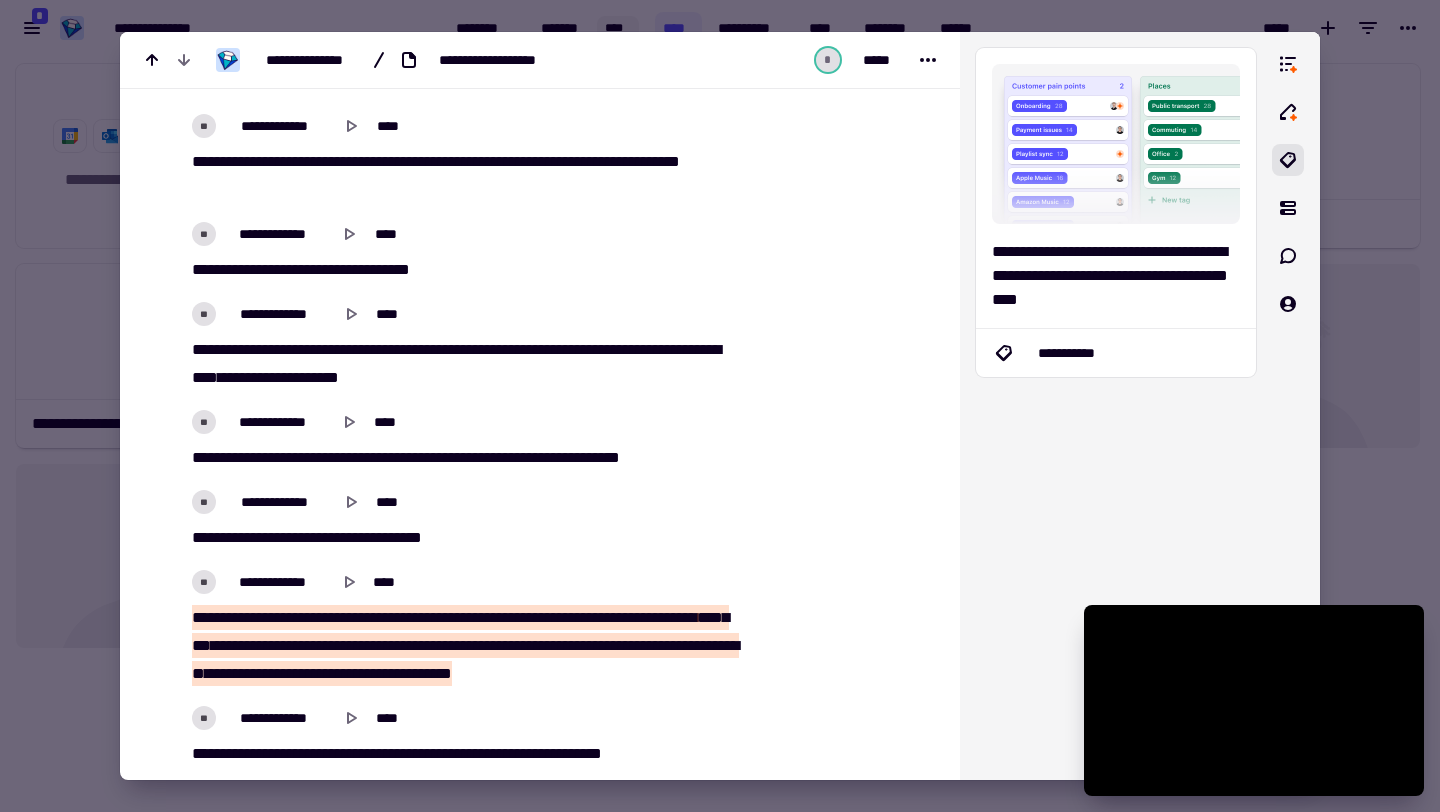 scroll, scrollTop: 9566, scrollLeft: 0, axis: vertical 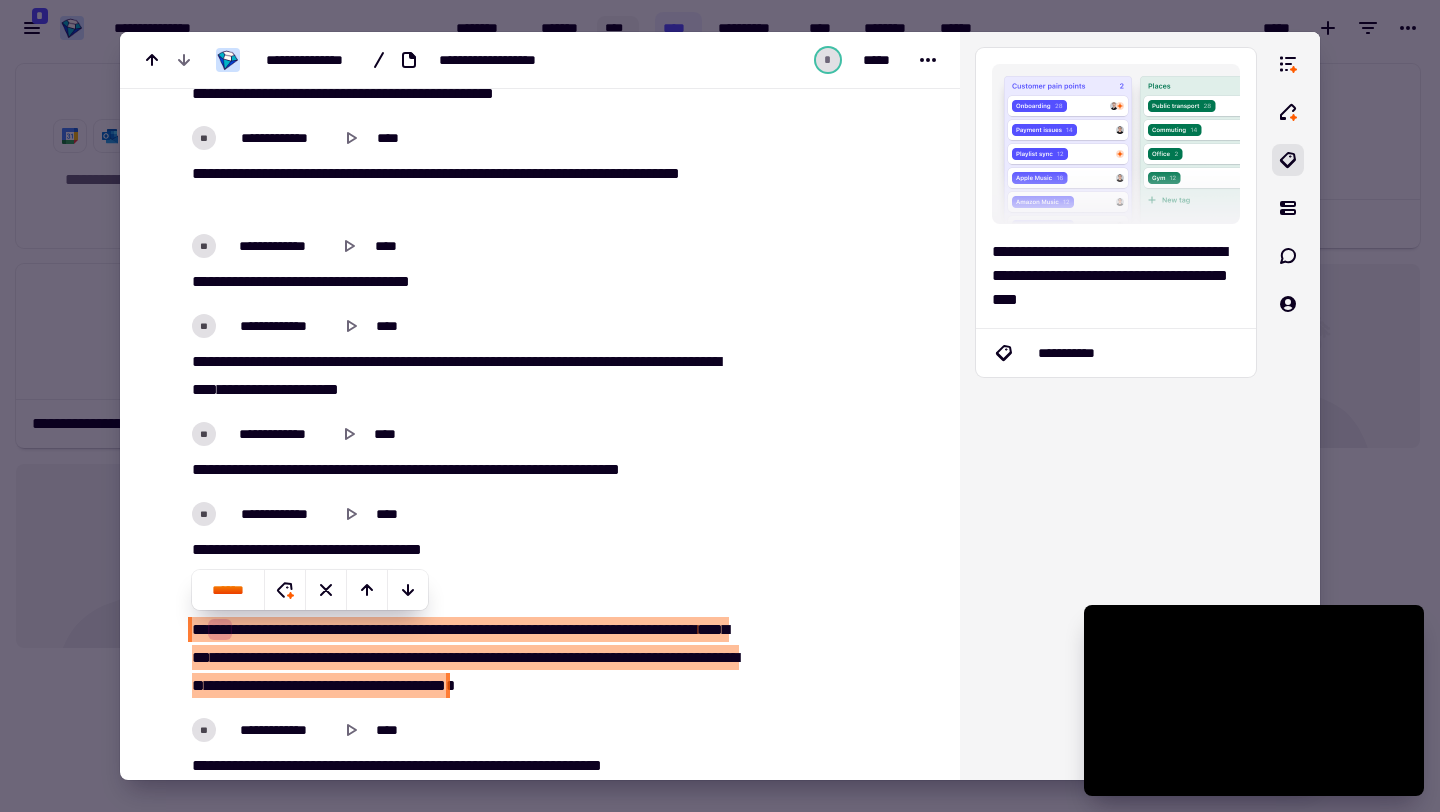 click on "[REDACTED]" at bounding box center [453, 7582] 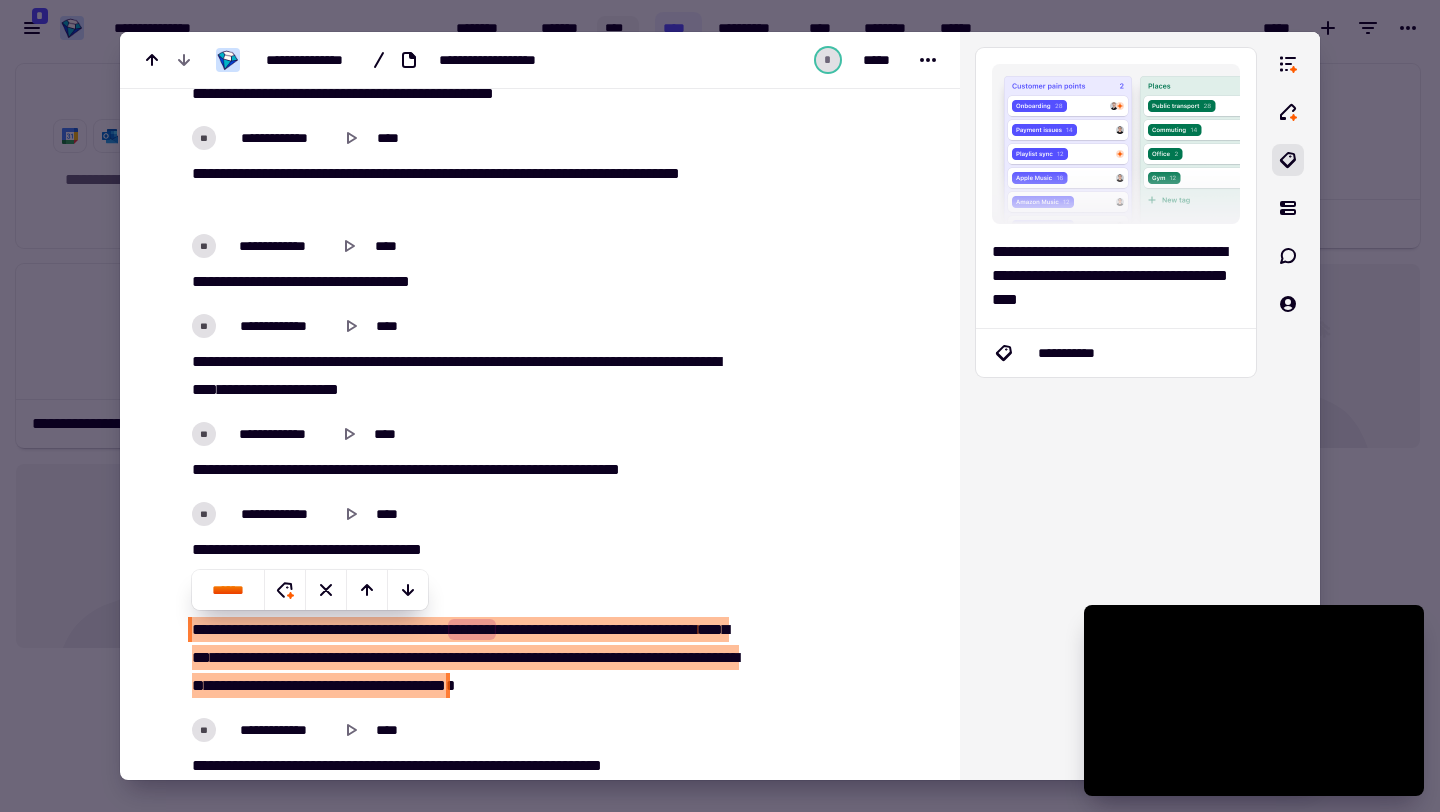 click on "**********" at bounding box center (400, 685) 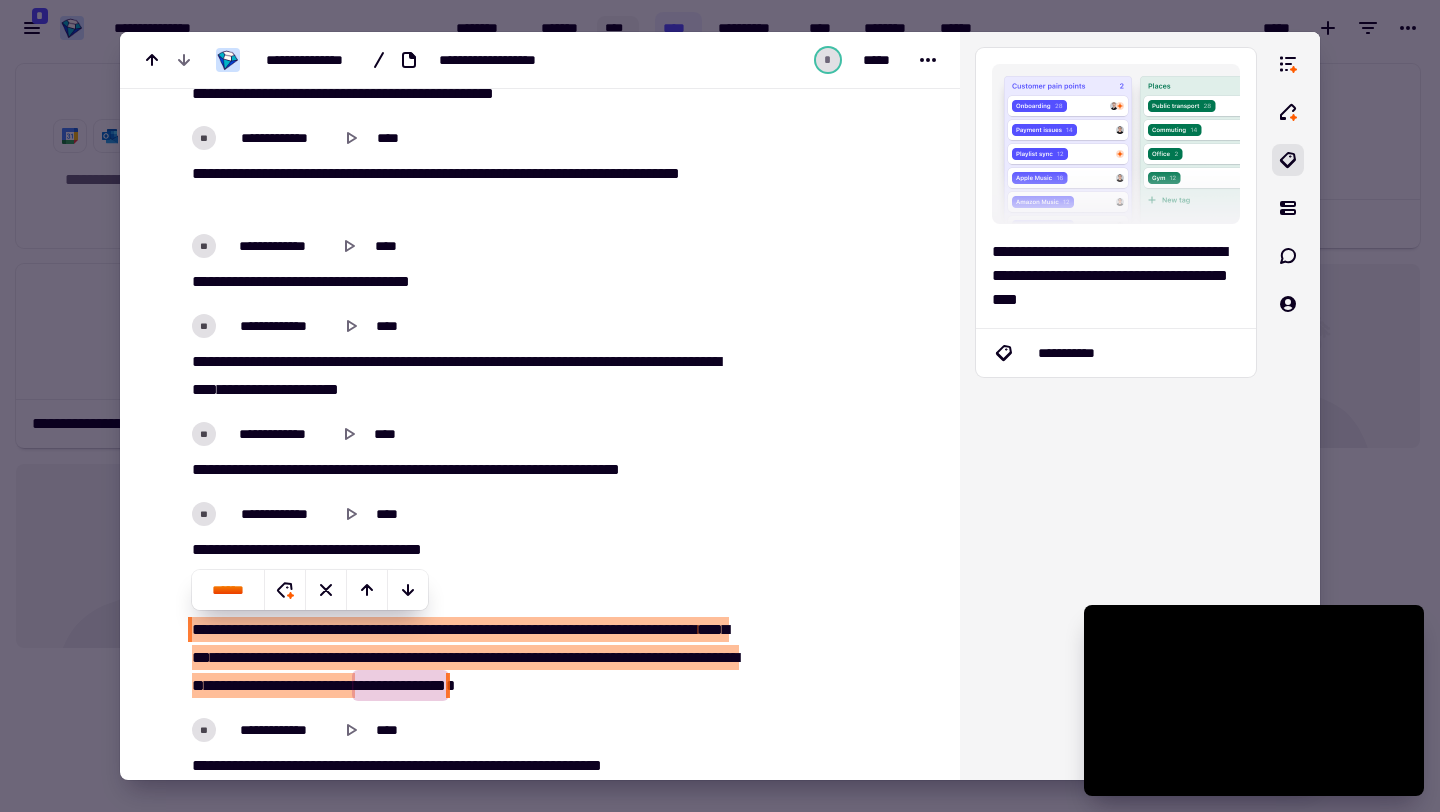 click at bounding box center (843, 7566) 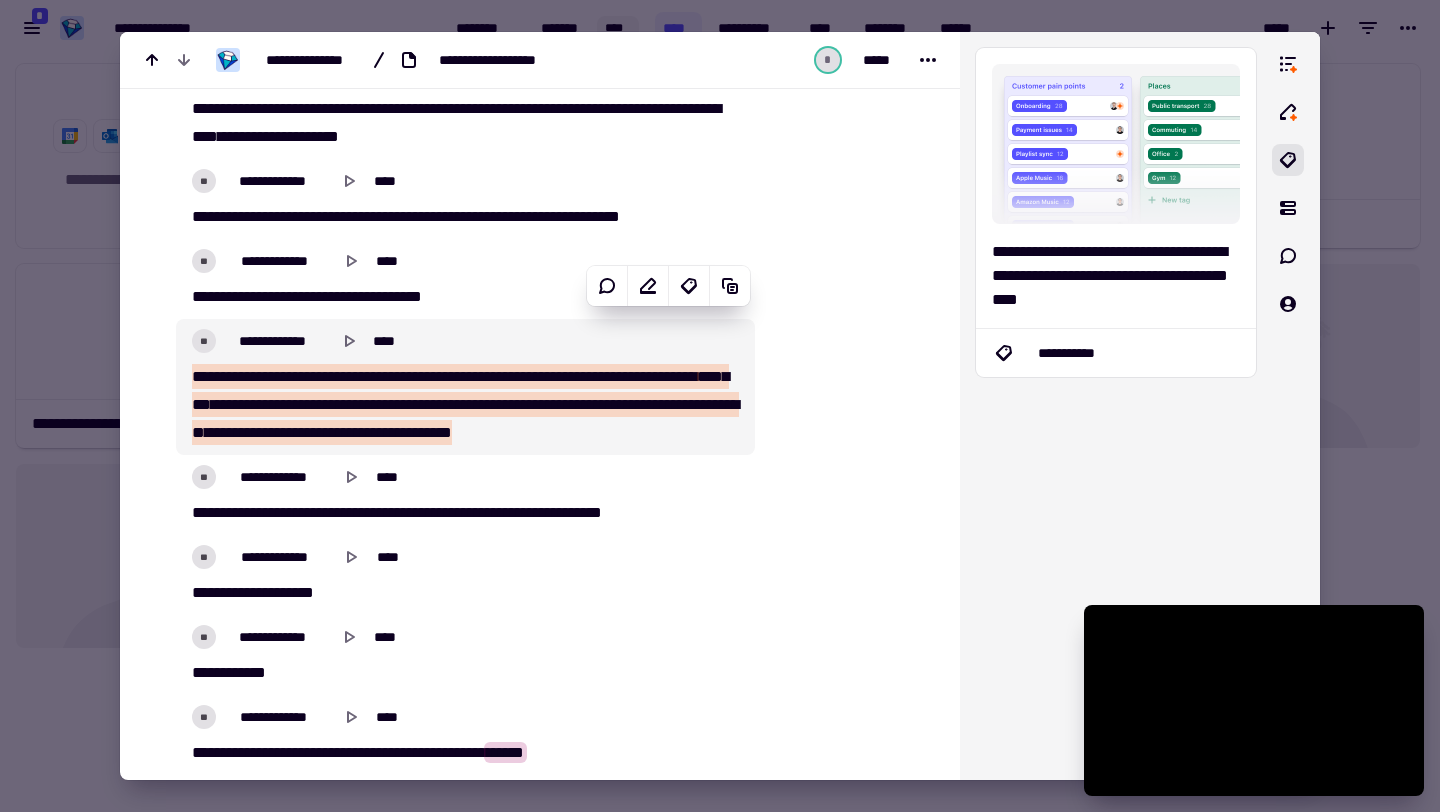 scroll, scrollTop: 9797, scrollLeft: 0, axis: vertical 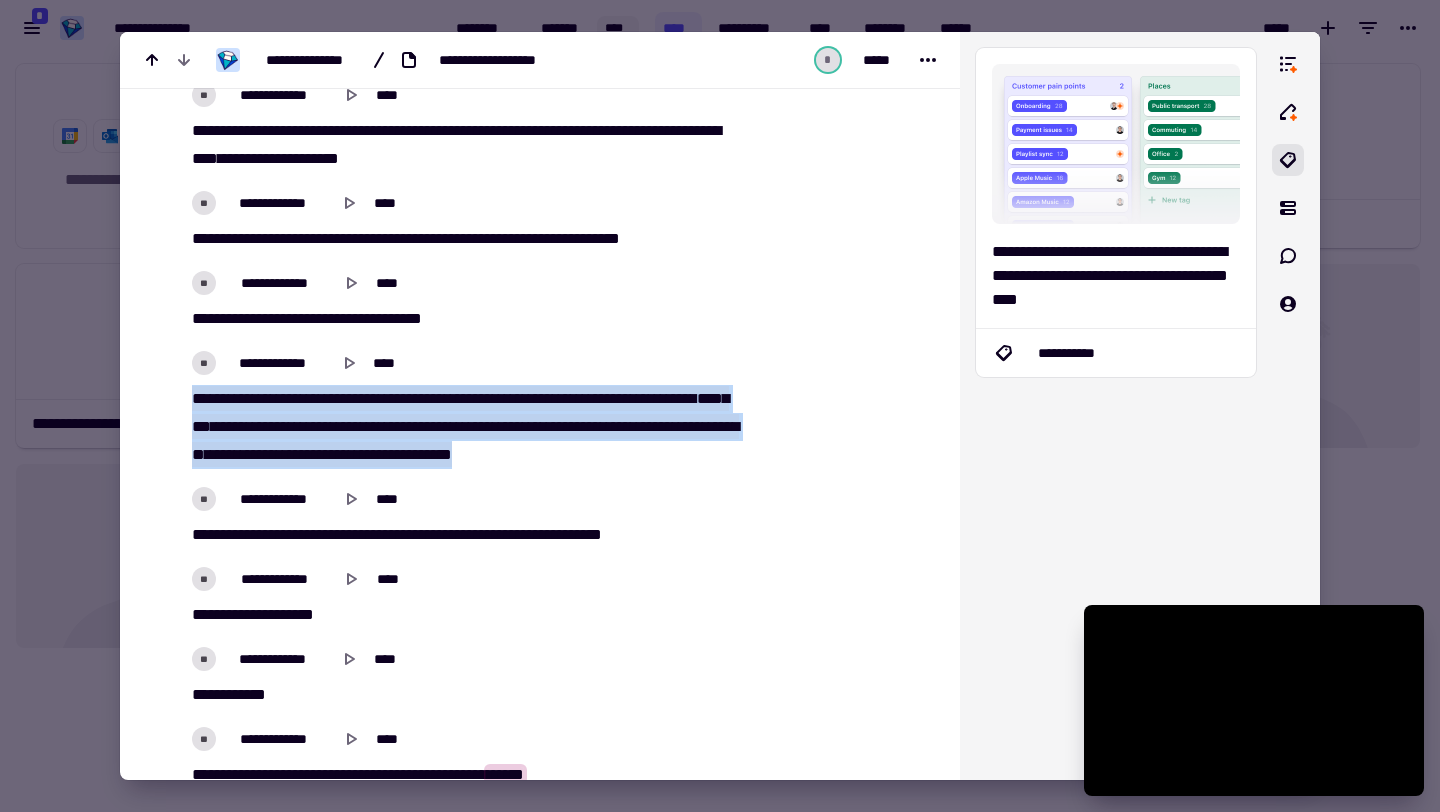 drag, startPoint x: 190, startPoint y: 393, endPoint x: 758, endPoint y: 455, distance: 571.3738 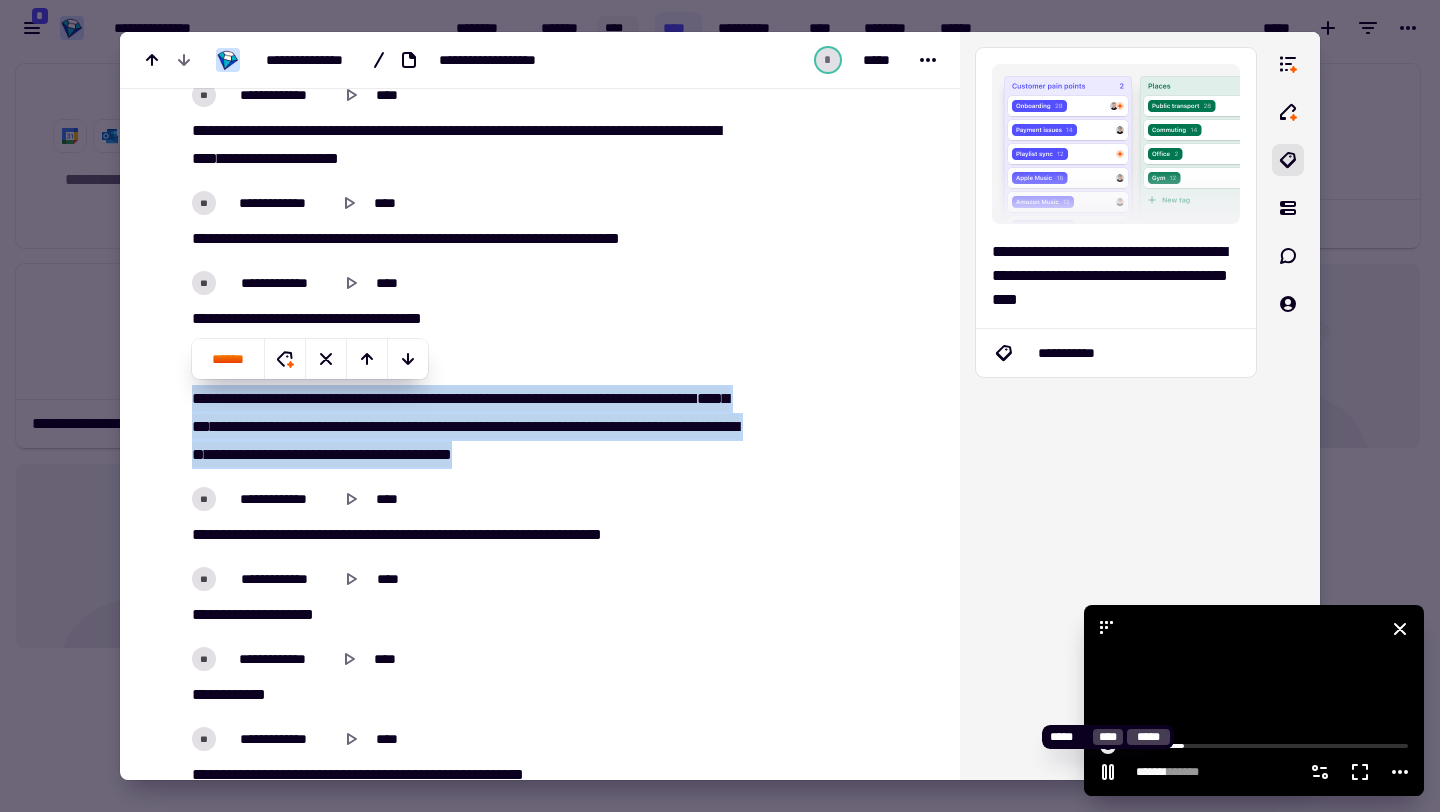 click 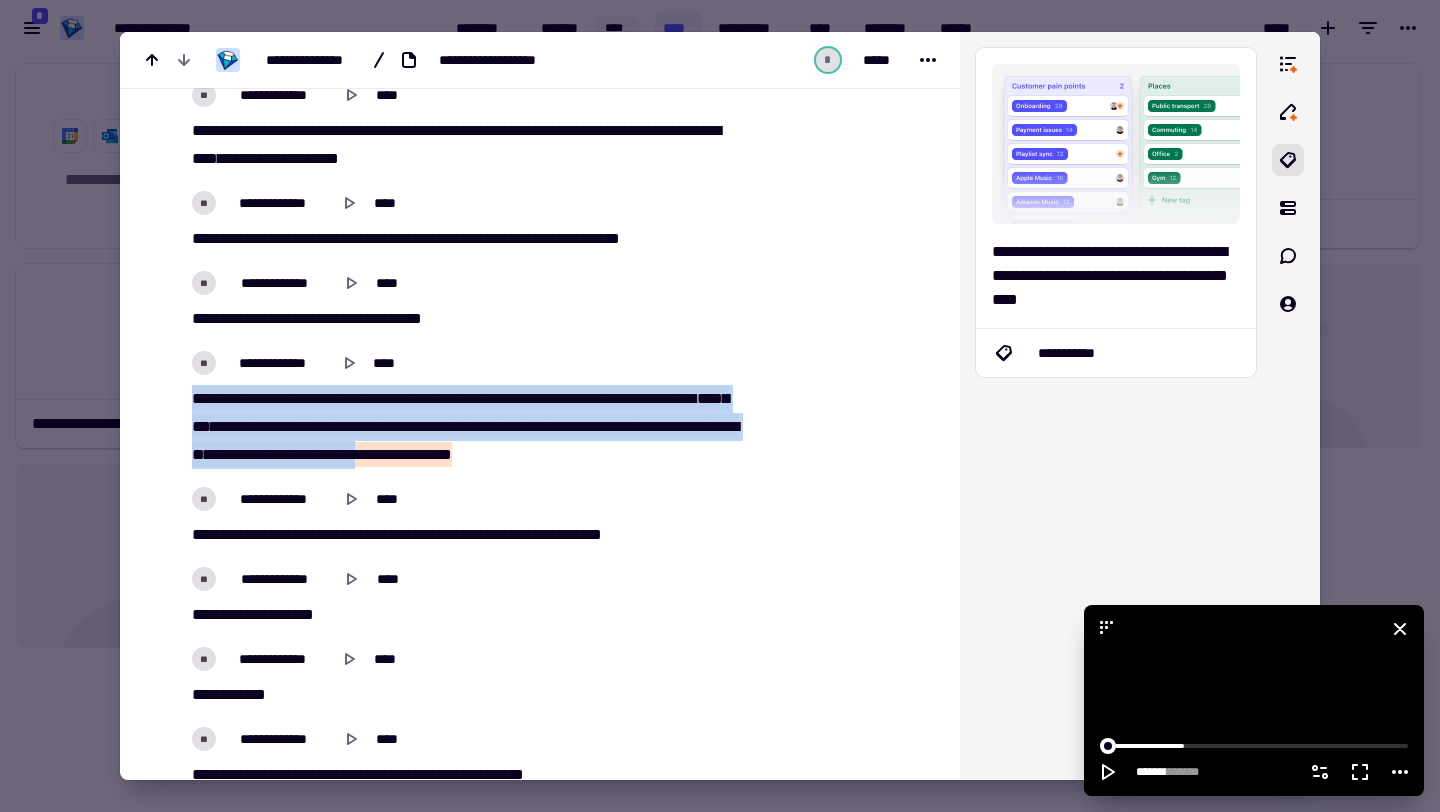 type on "******" 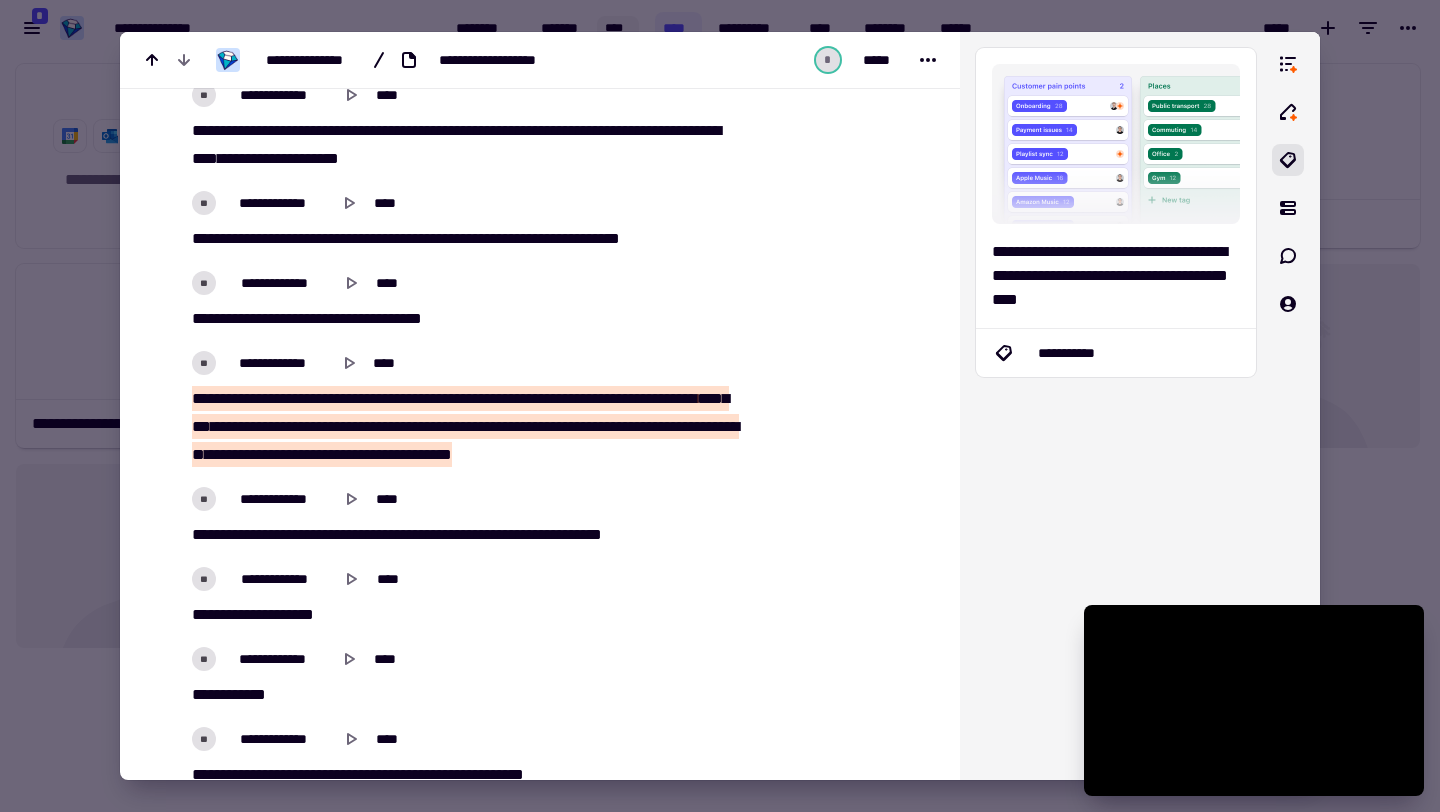 click at bounding box center [720, 406] 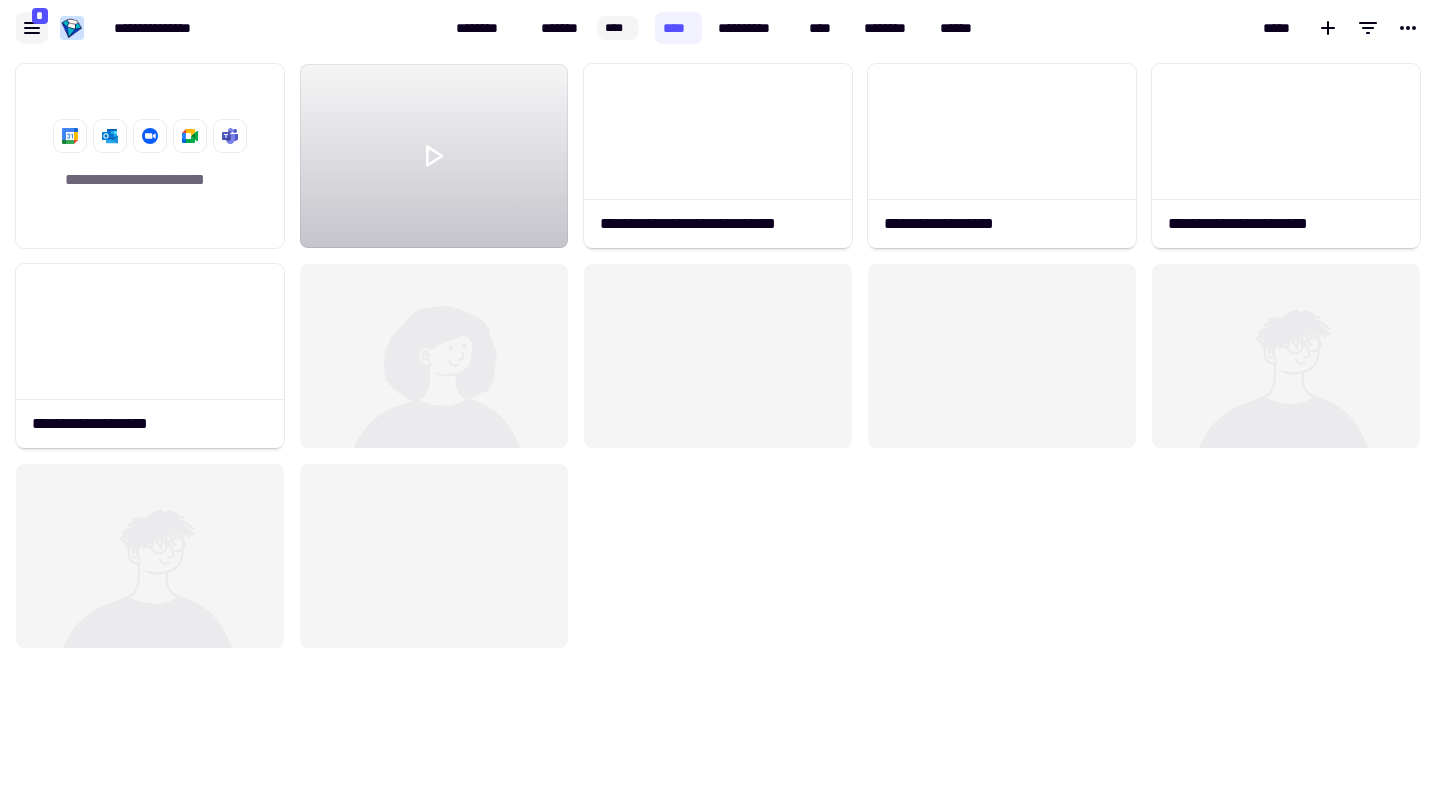 click 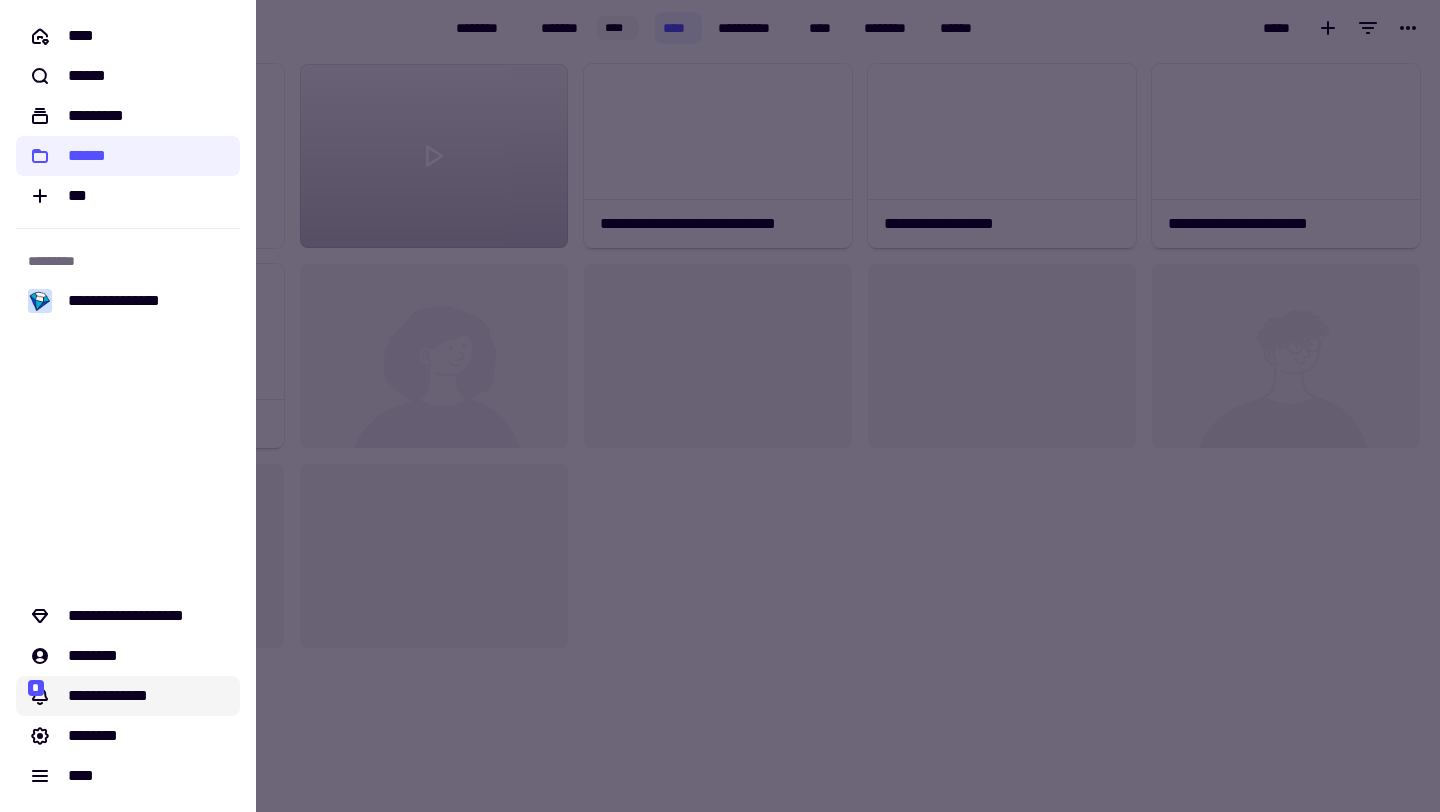click on "**********" 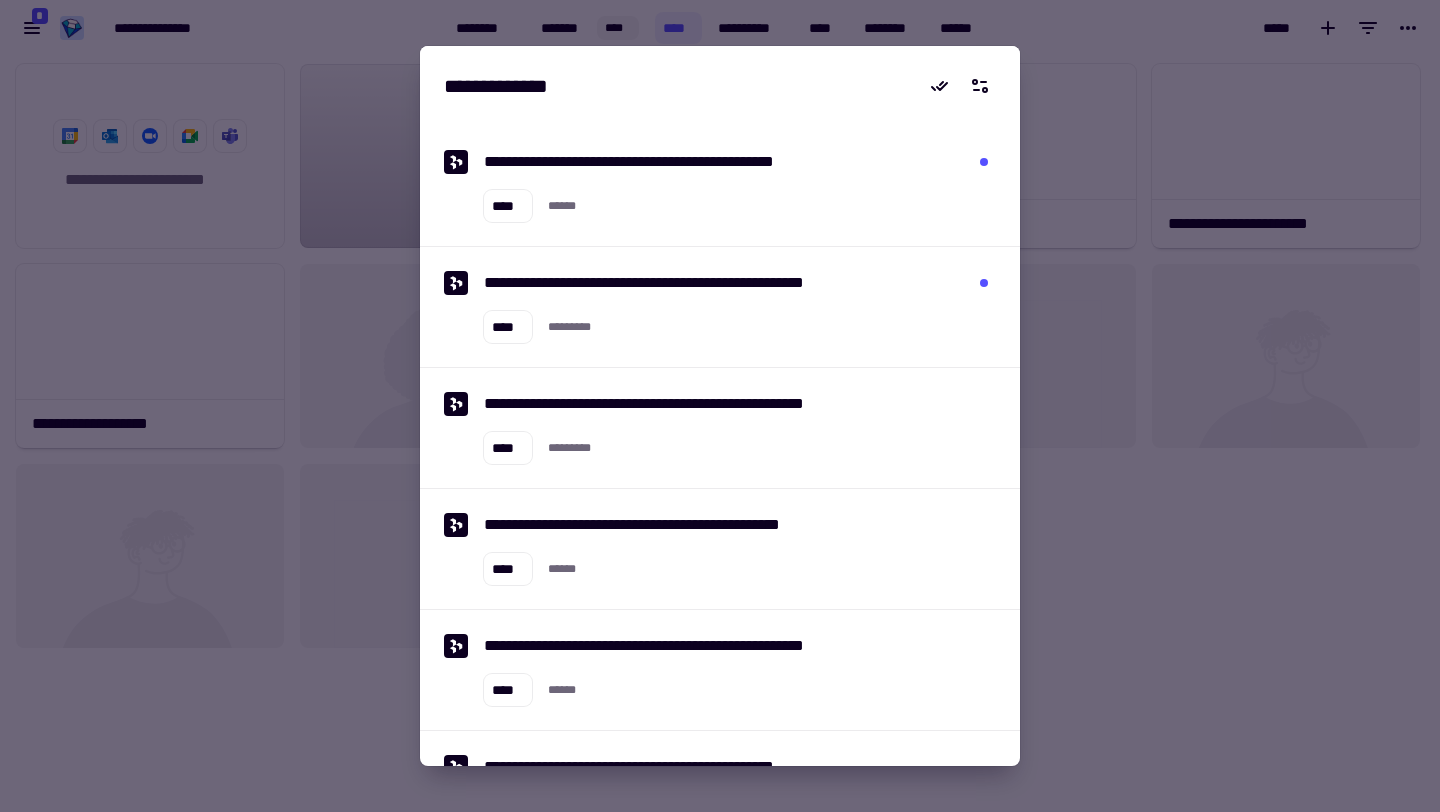 click on "[REDACTED]" at bounding box center (720, 206) 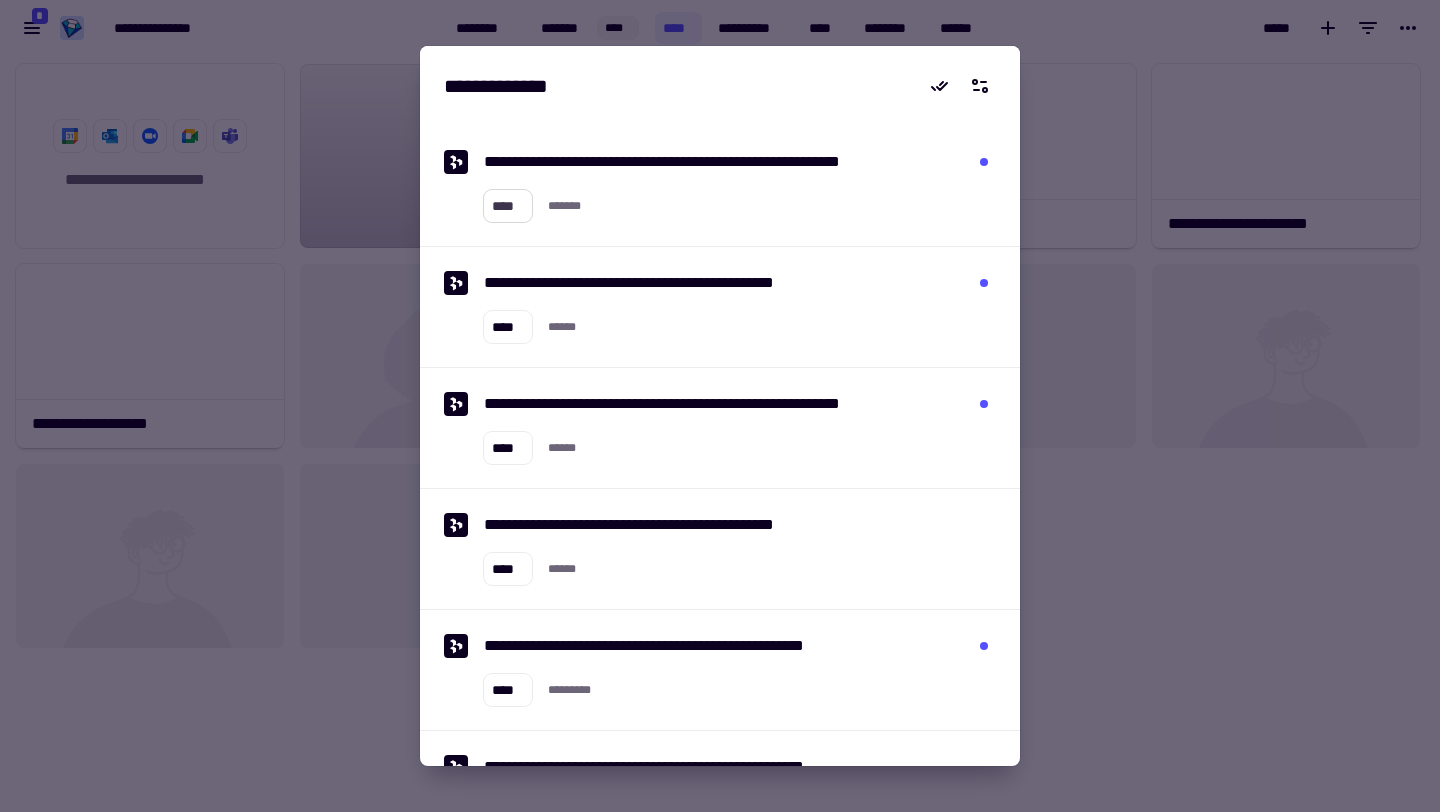 click on "****" at bounding box center (508, 206) 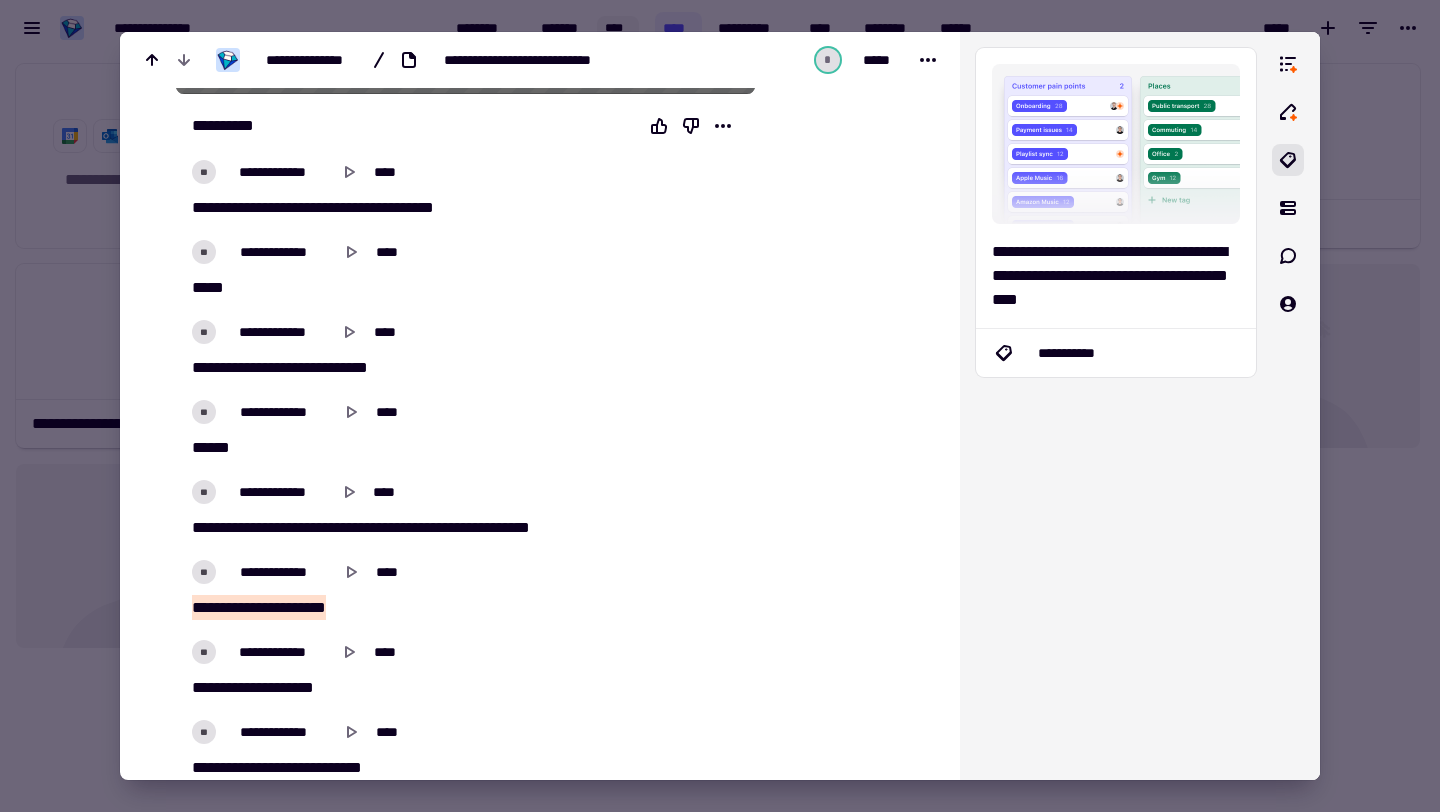 scroll, scrollTop: 0, scrollLeft: 0, axis: both 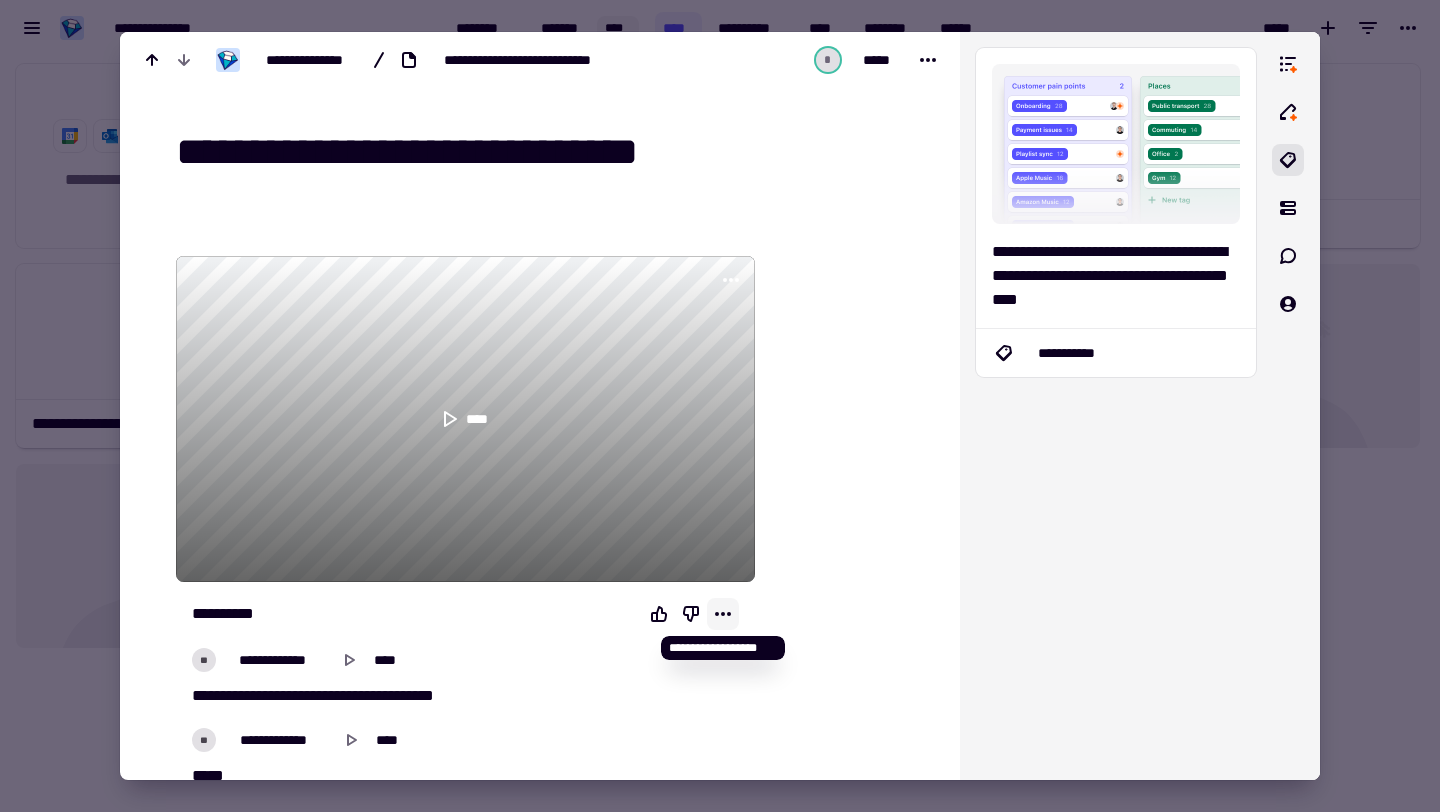 click 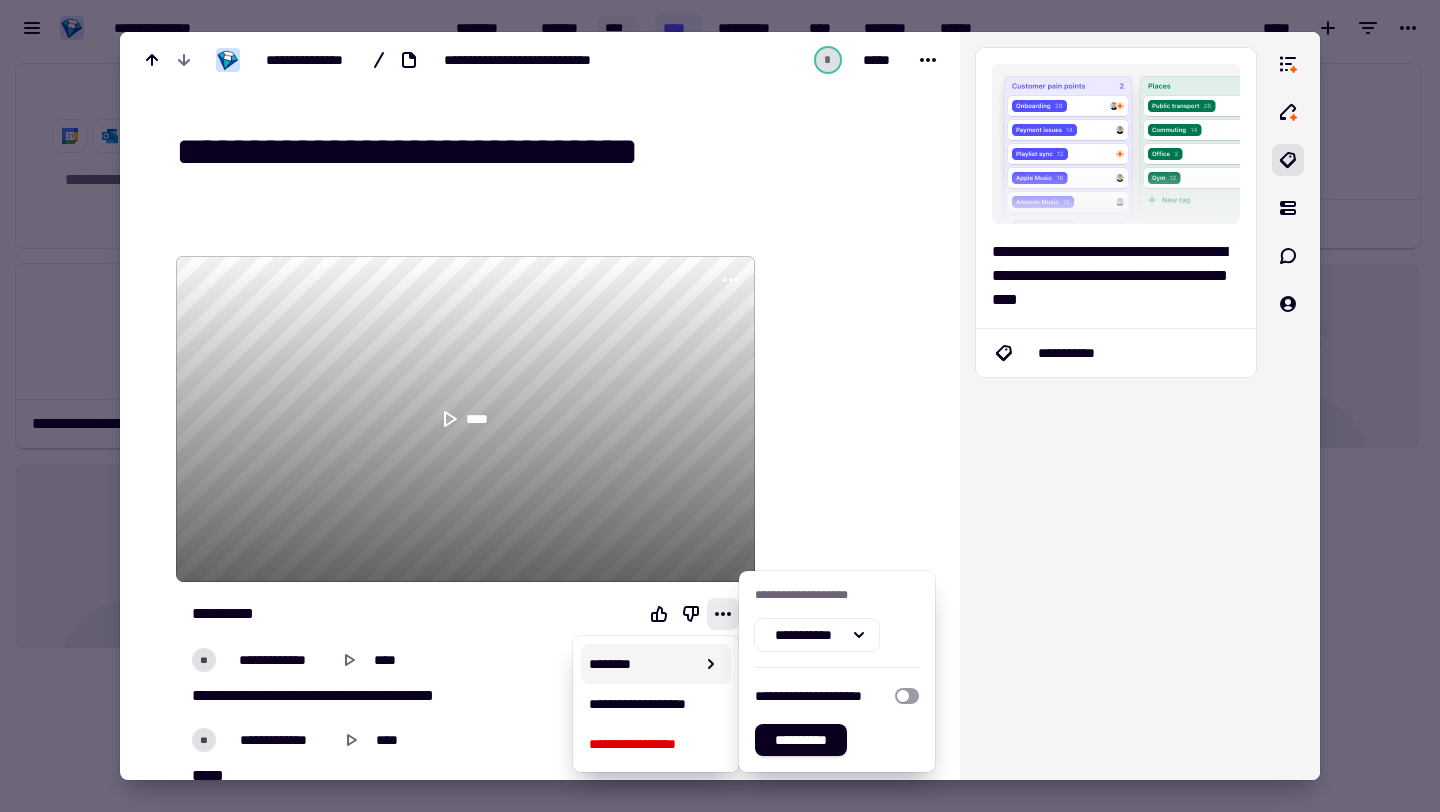 click on "********" at bounding box center [642, 664] 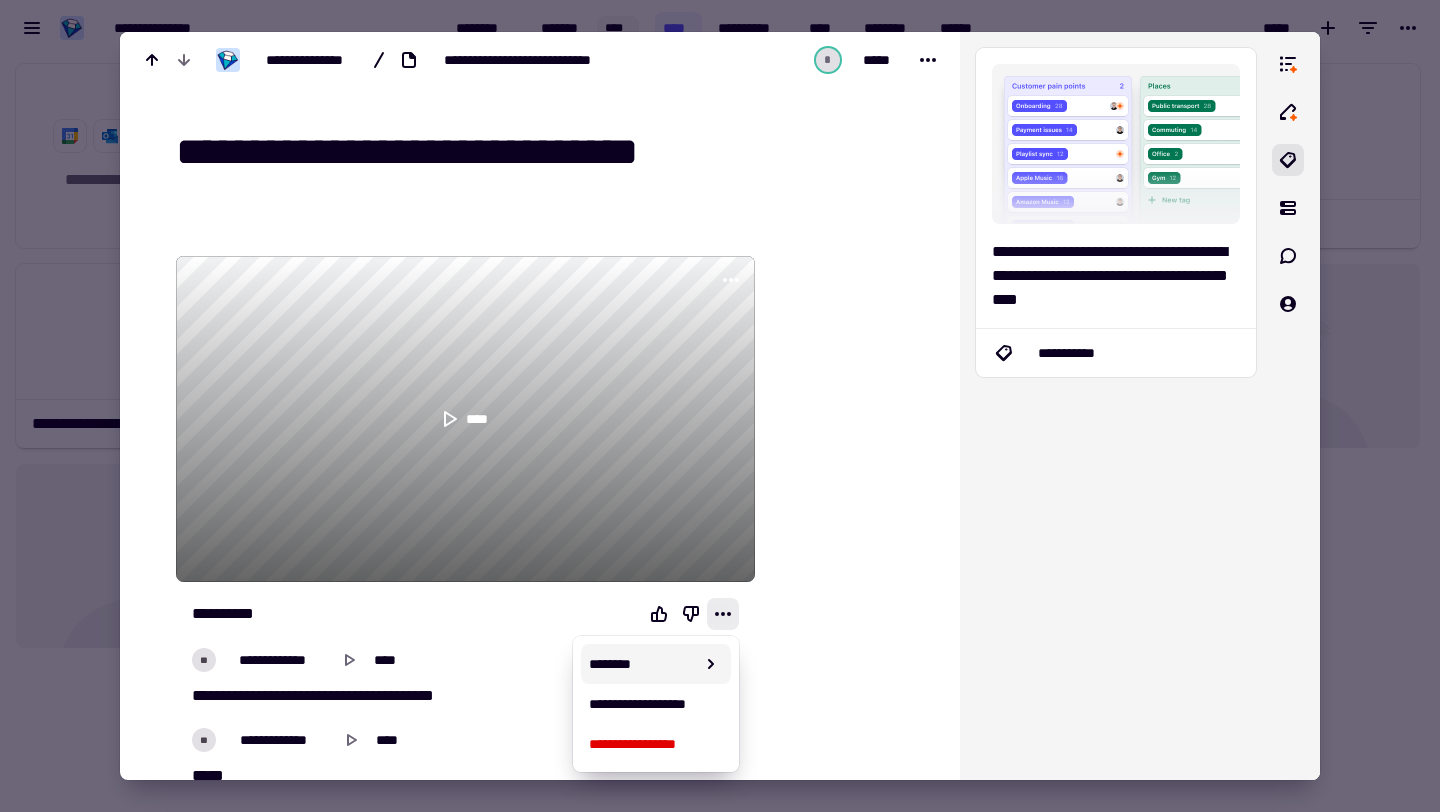 click on "********" at bounding box center [642, 664] 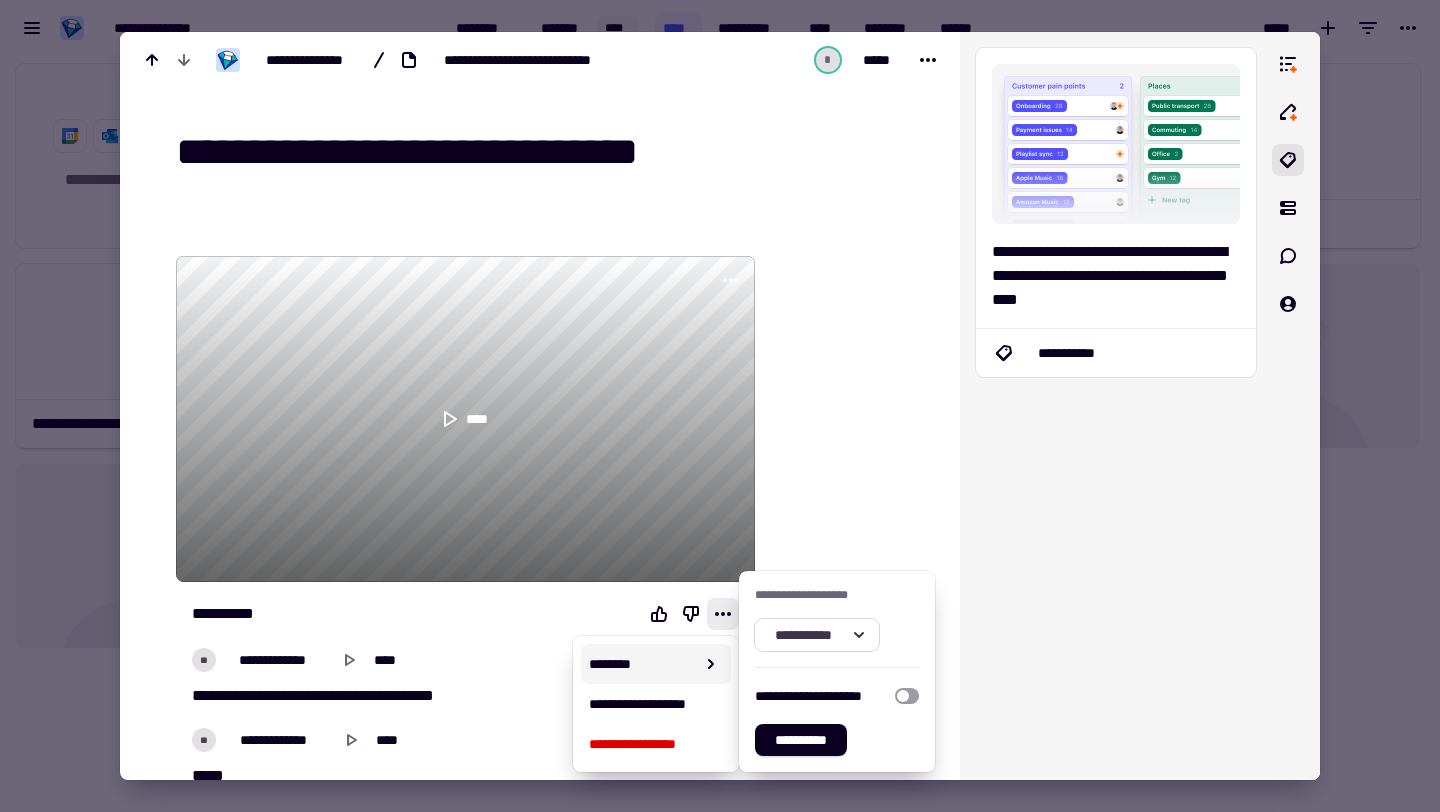 click on "**********" 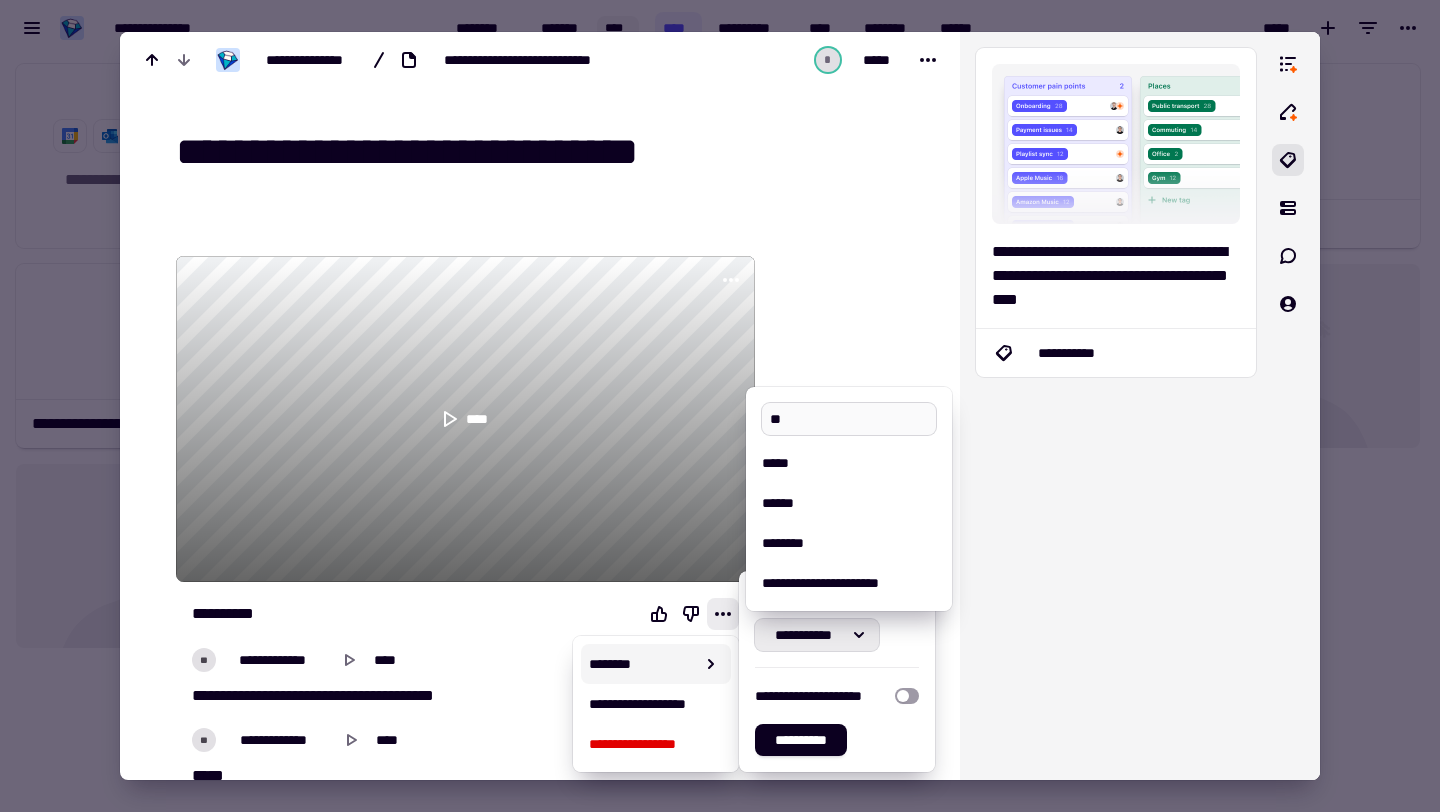 type on "*" 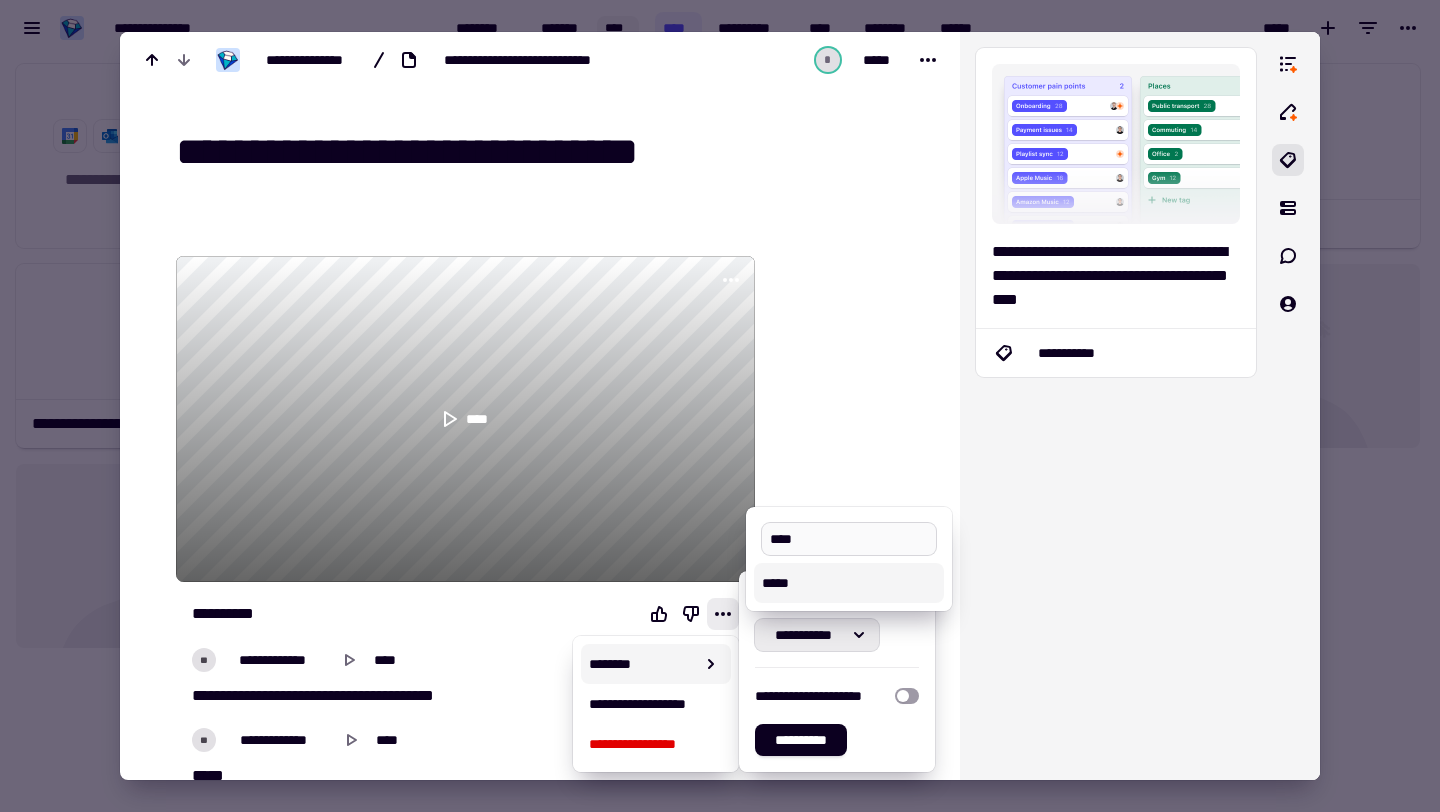 type on "*****" 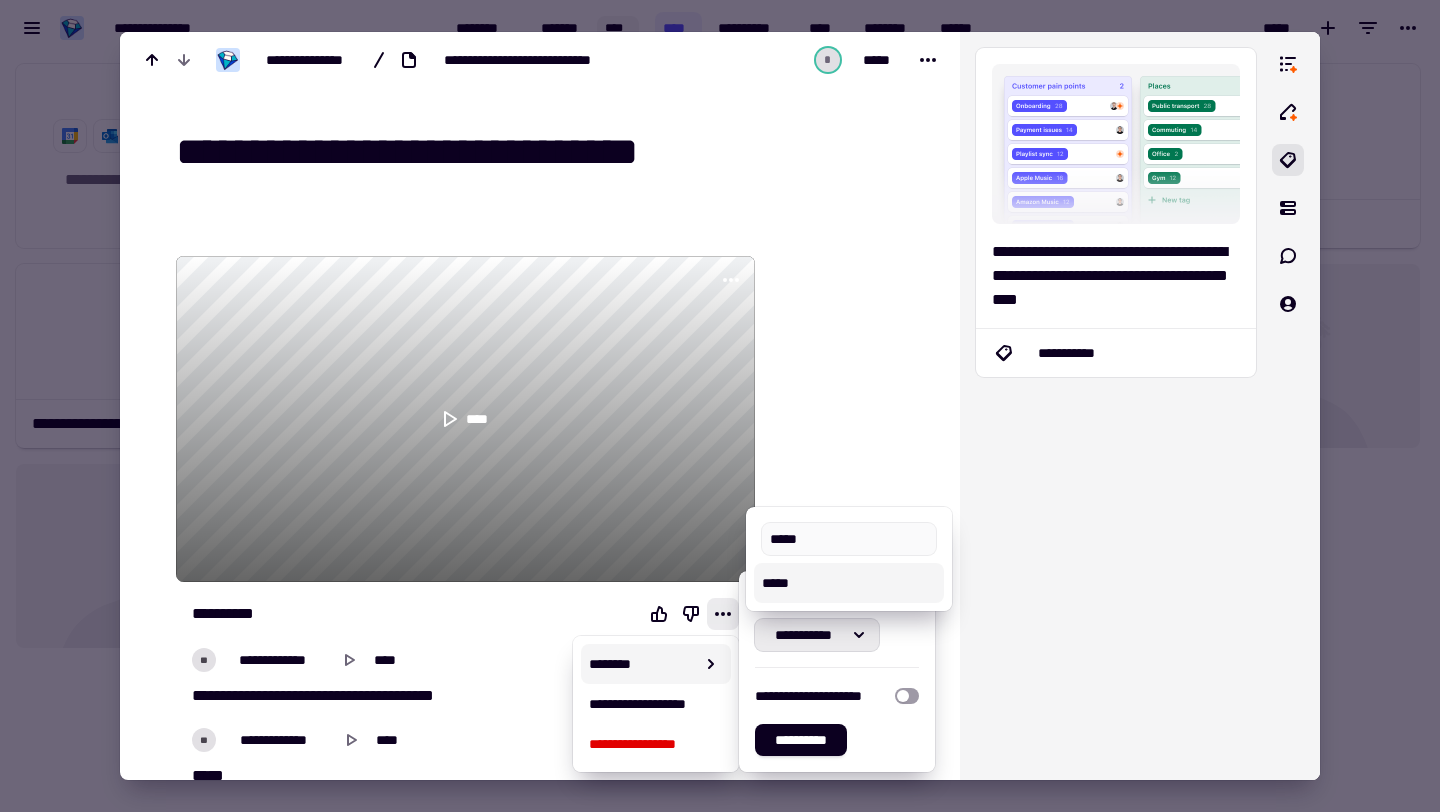 click on "*****" at bounding box center (849, 583) 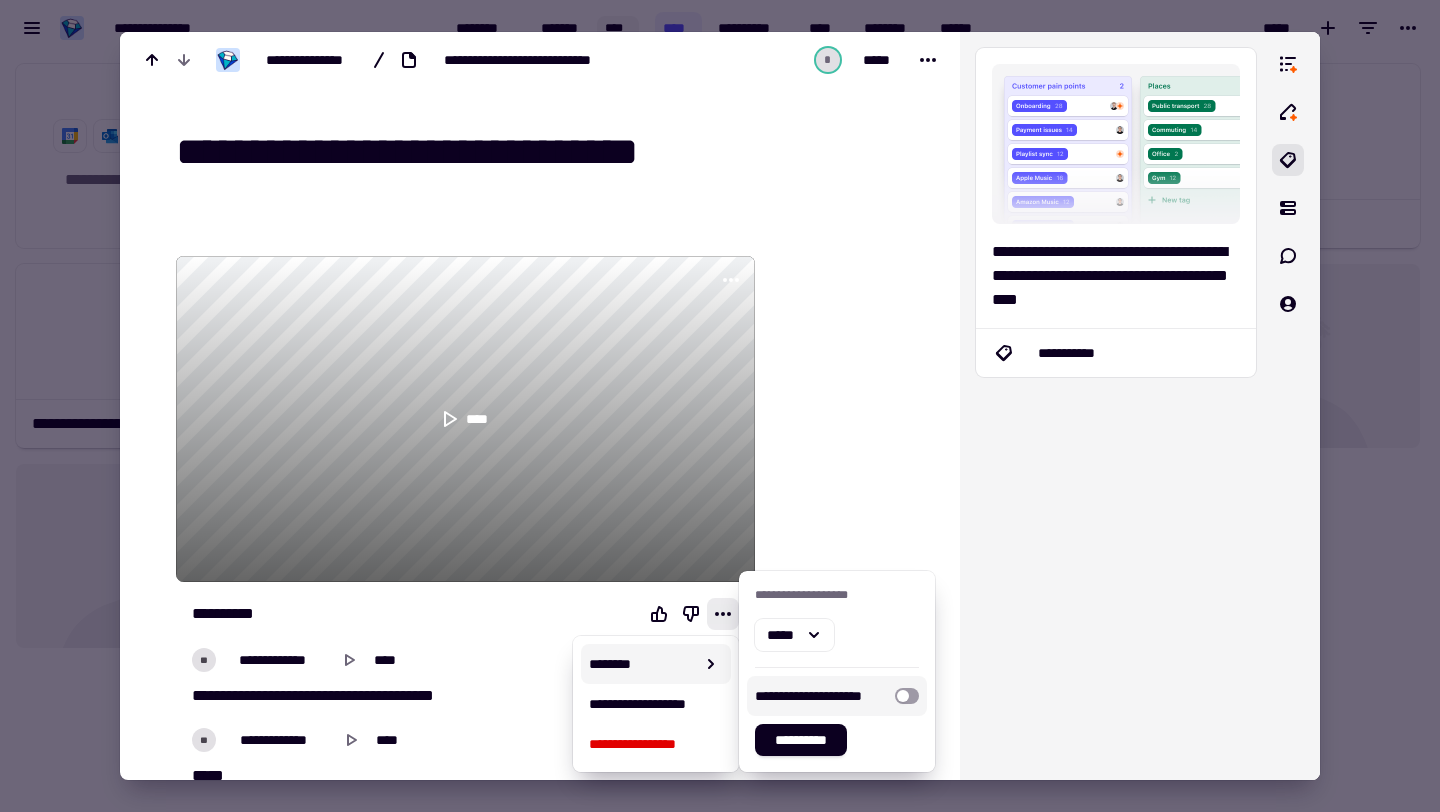 click at bounding box center (907, 696) 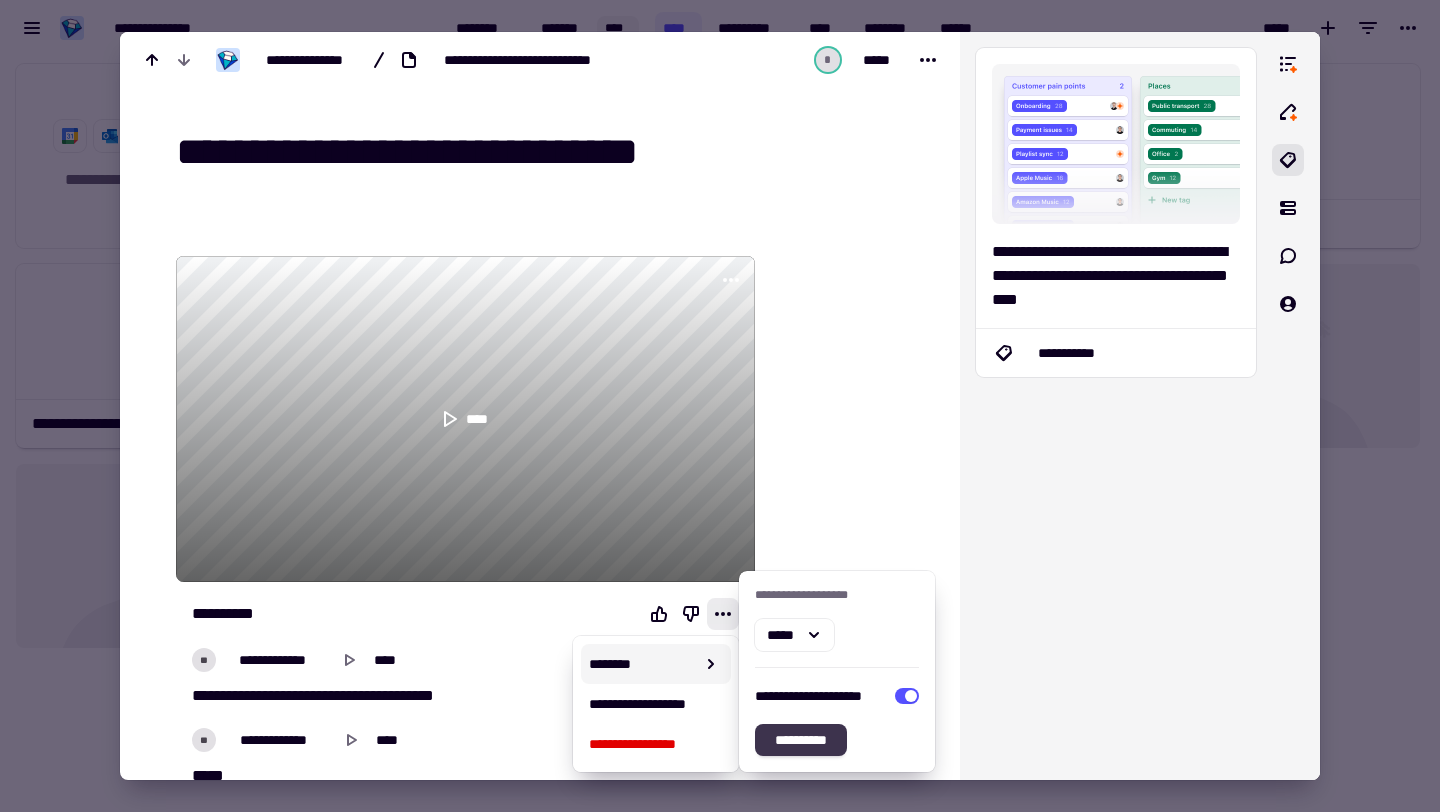 click on "**********" 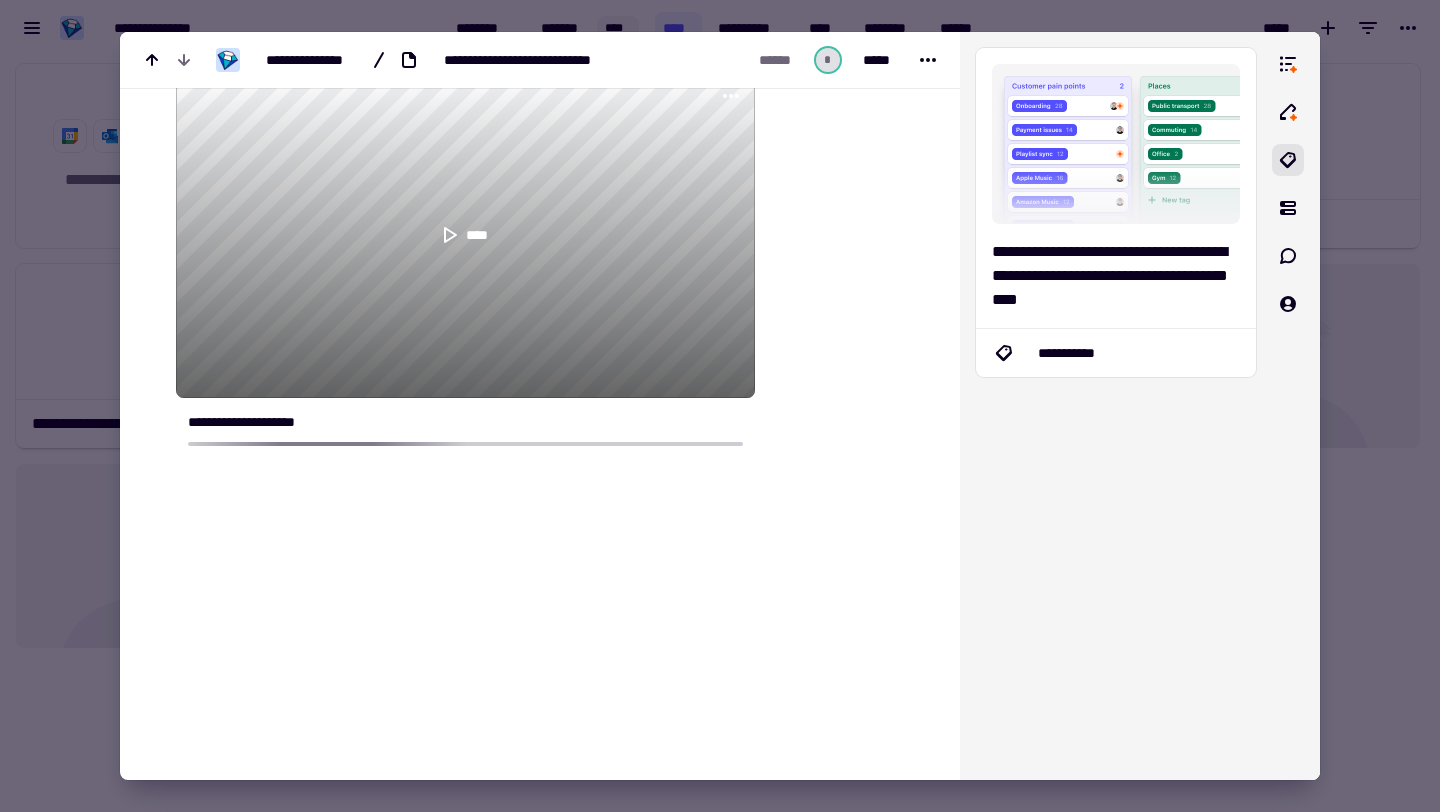 scroll, scrollTop: 195, scrollLeft: 0, axis: vertical 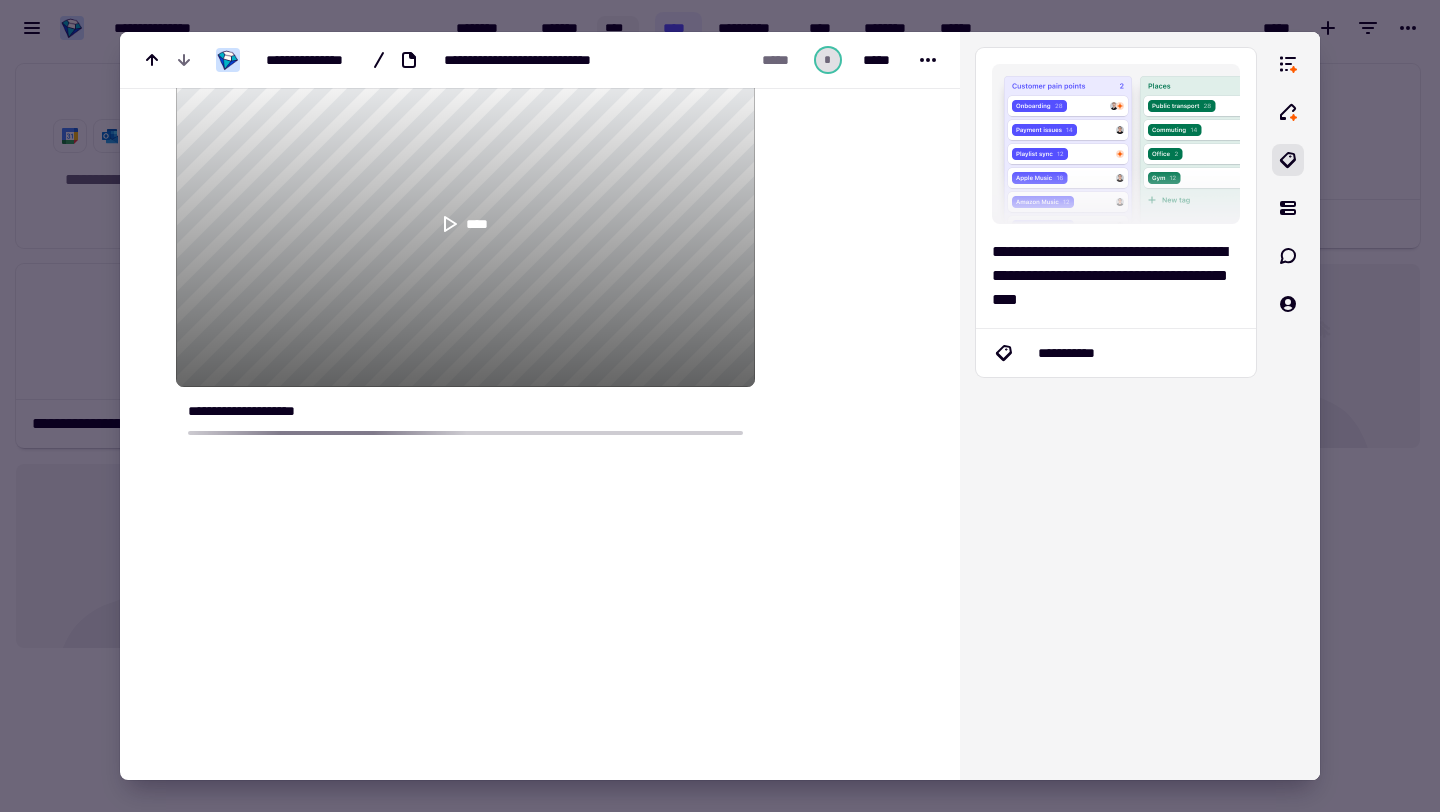 click at bounding box center [720, 406] 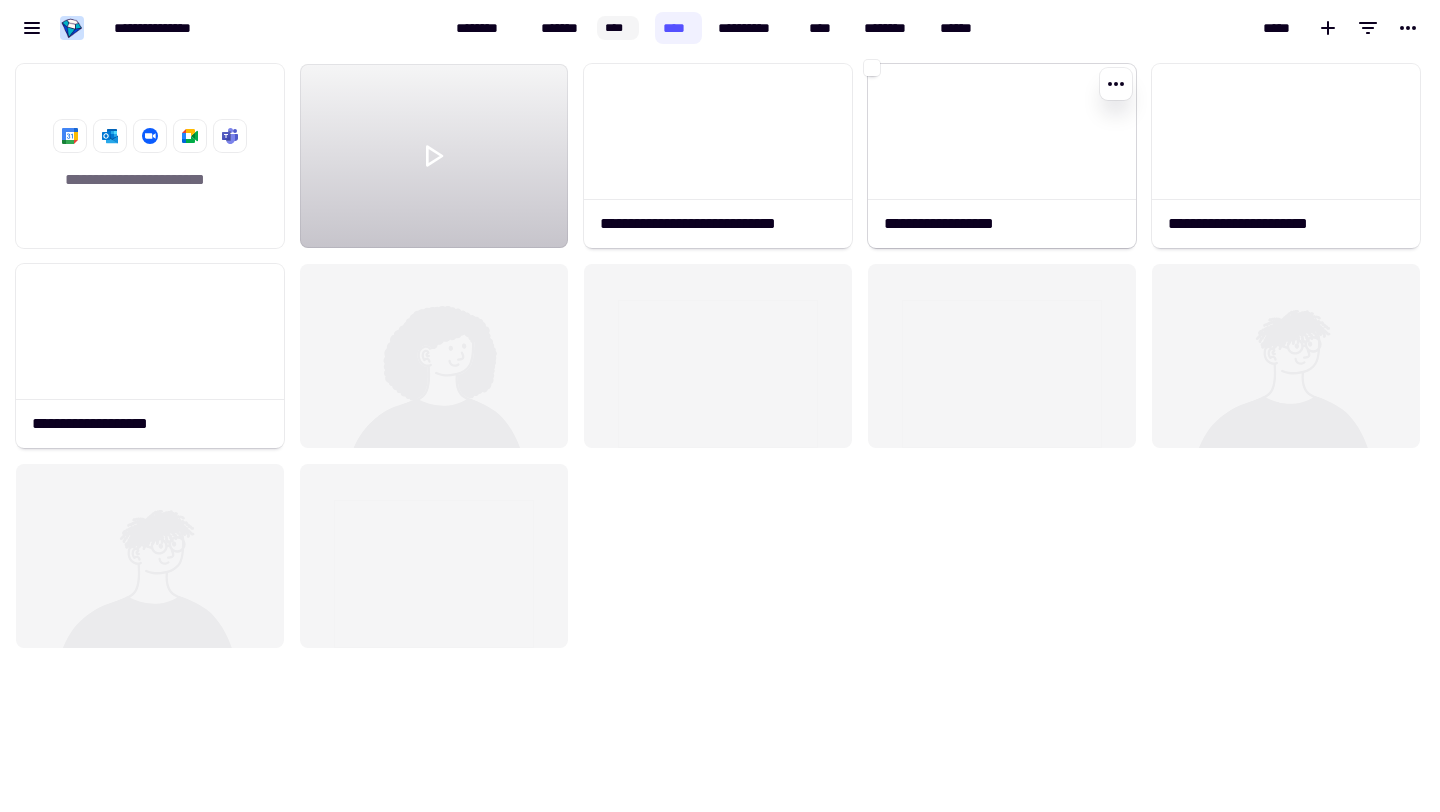 click 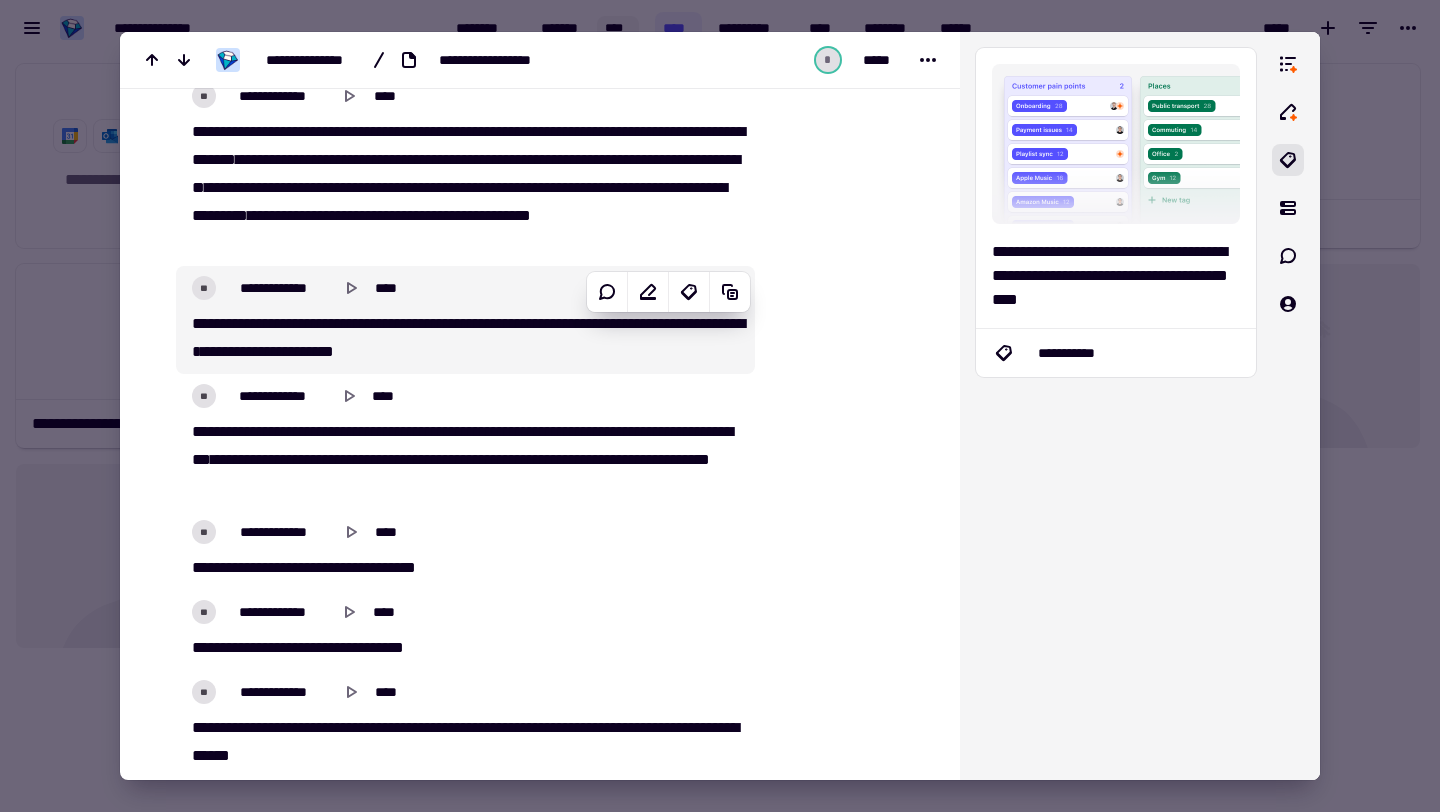 scroll, scrollTop: 964, scrollLeft: 0, axis: vertical 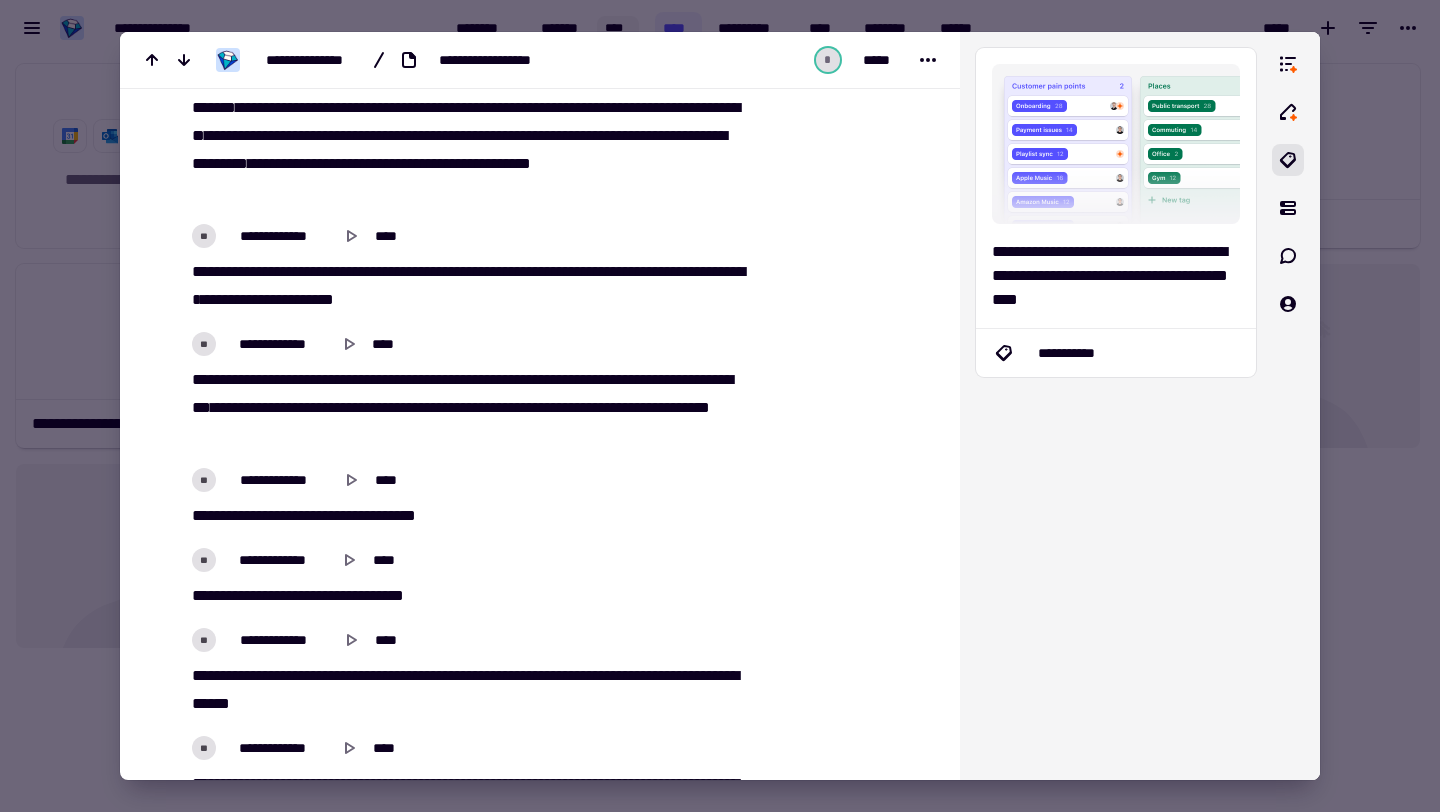 click at bounding box center [720, 406] 